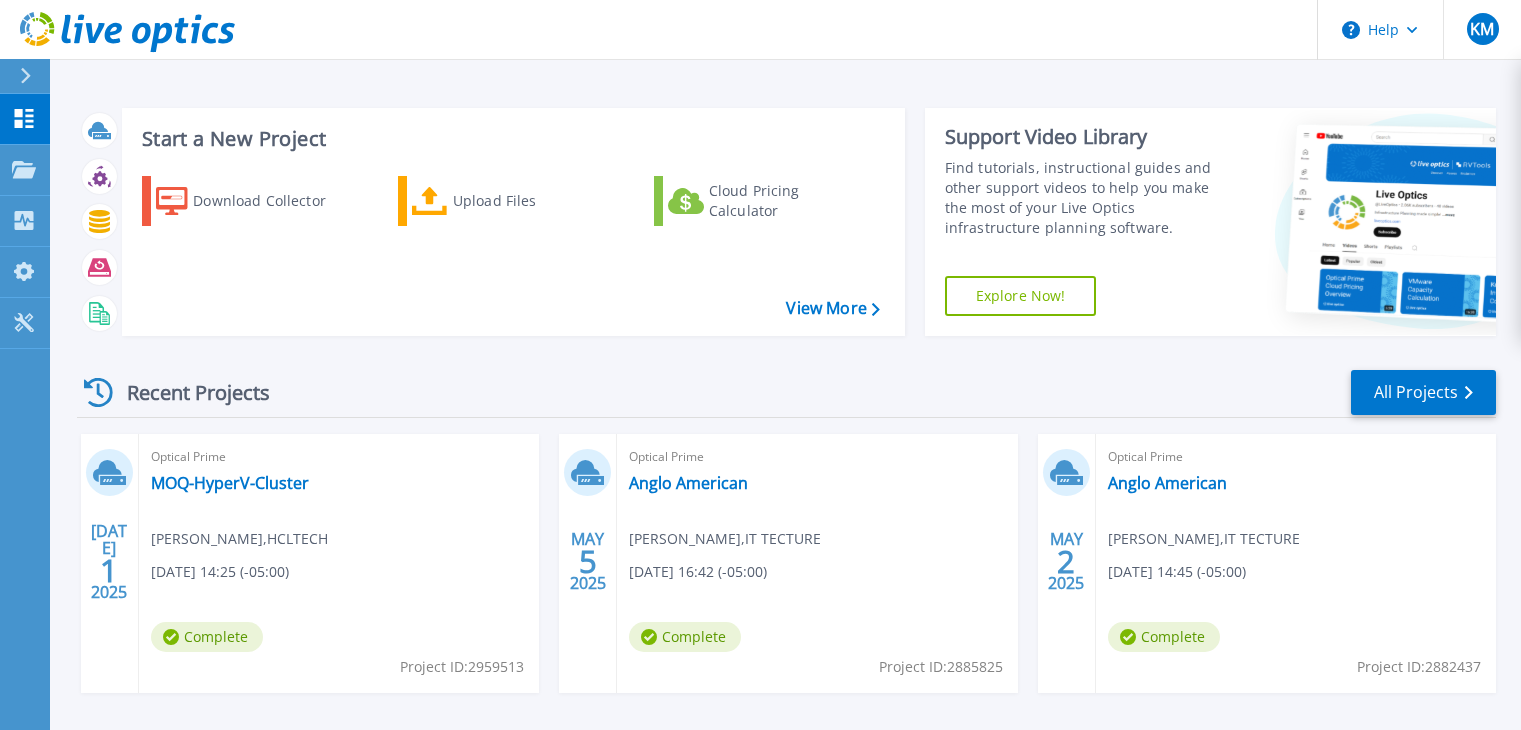 scroll, scrollTop: 0, scrollLeft: 0, axis: both 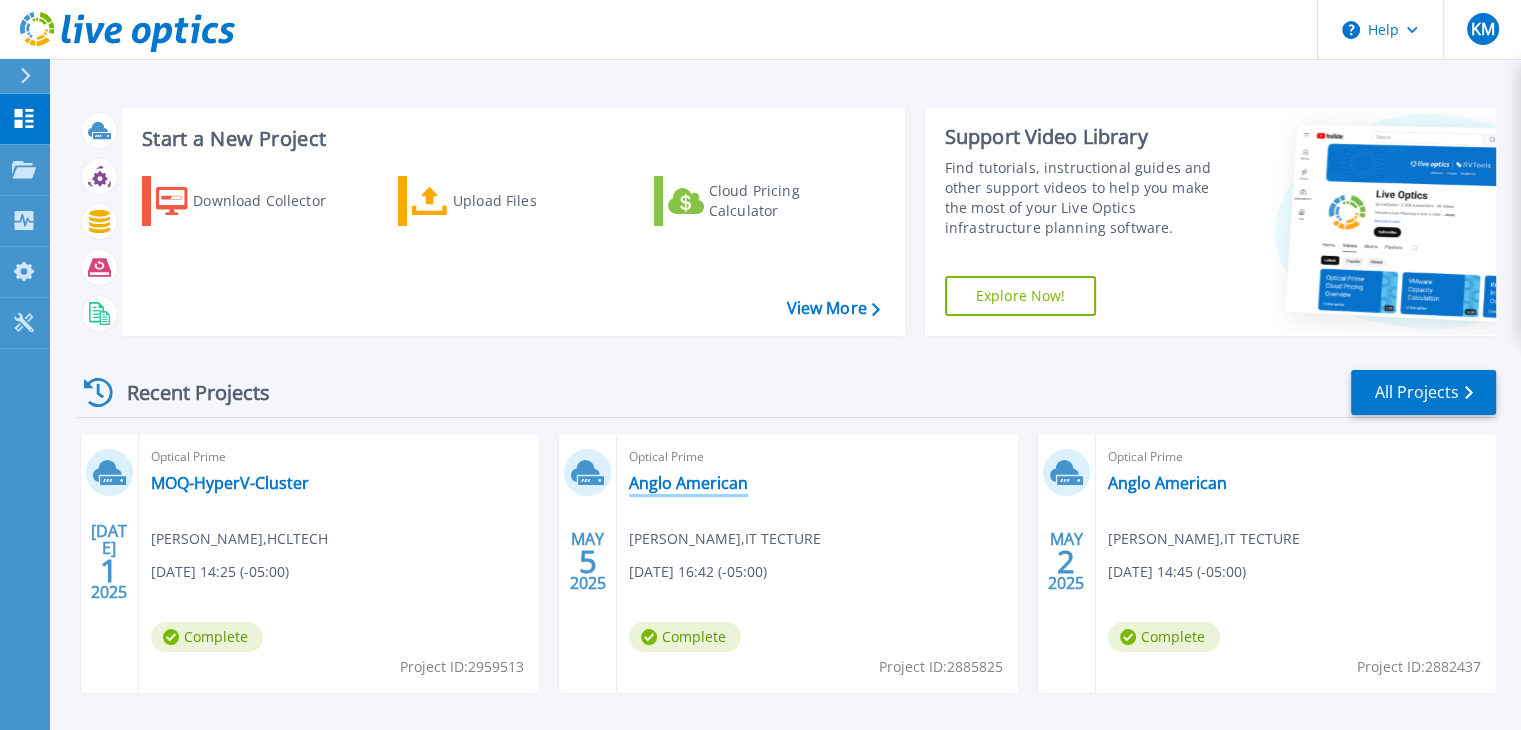 click on "Anglo American" at bounding box center (688, 483) 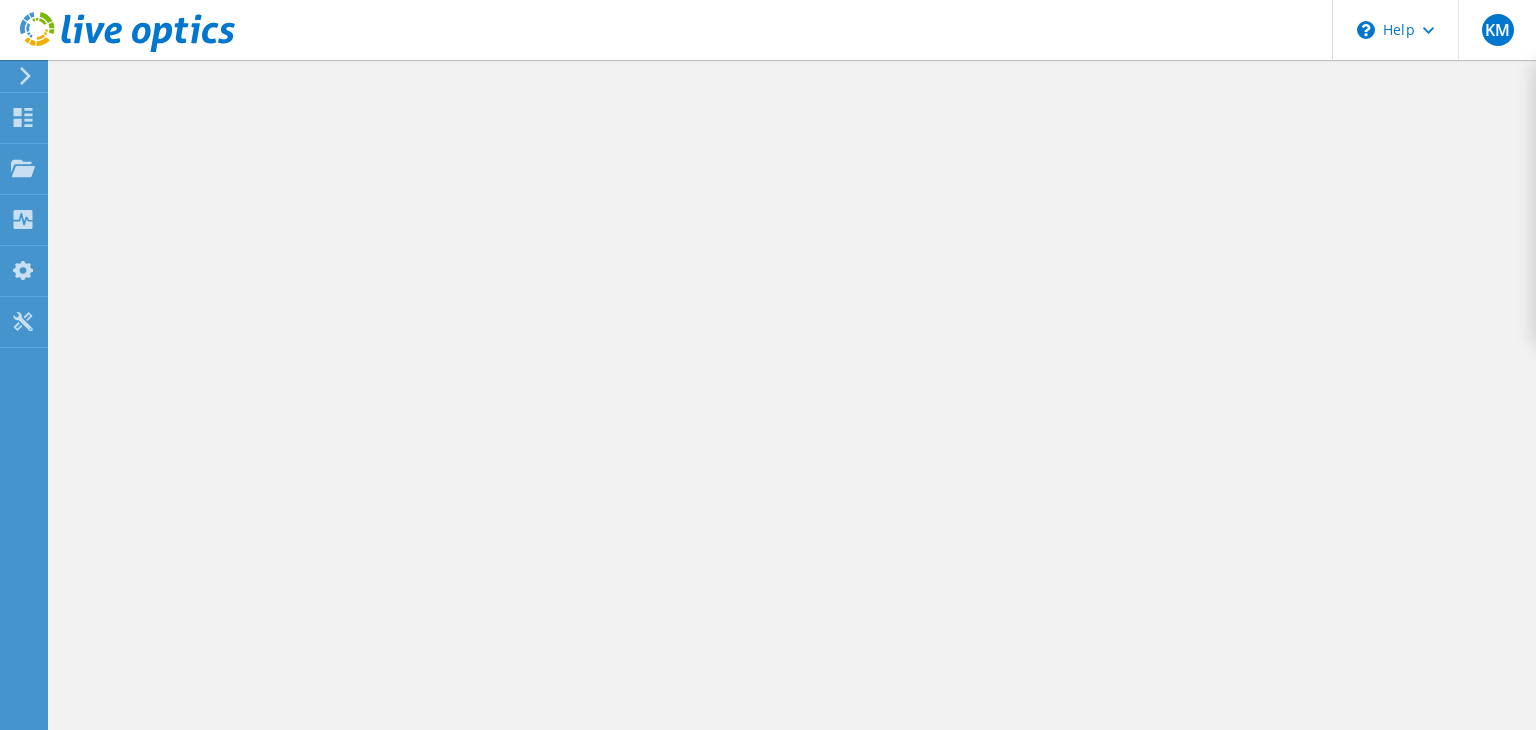 scroll, scrollTop: 0, scrollLeft: 0, axis: both 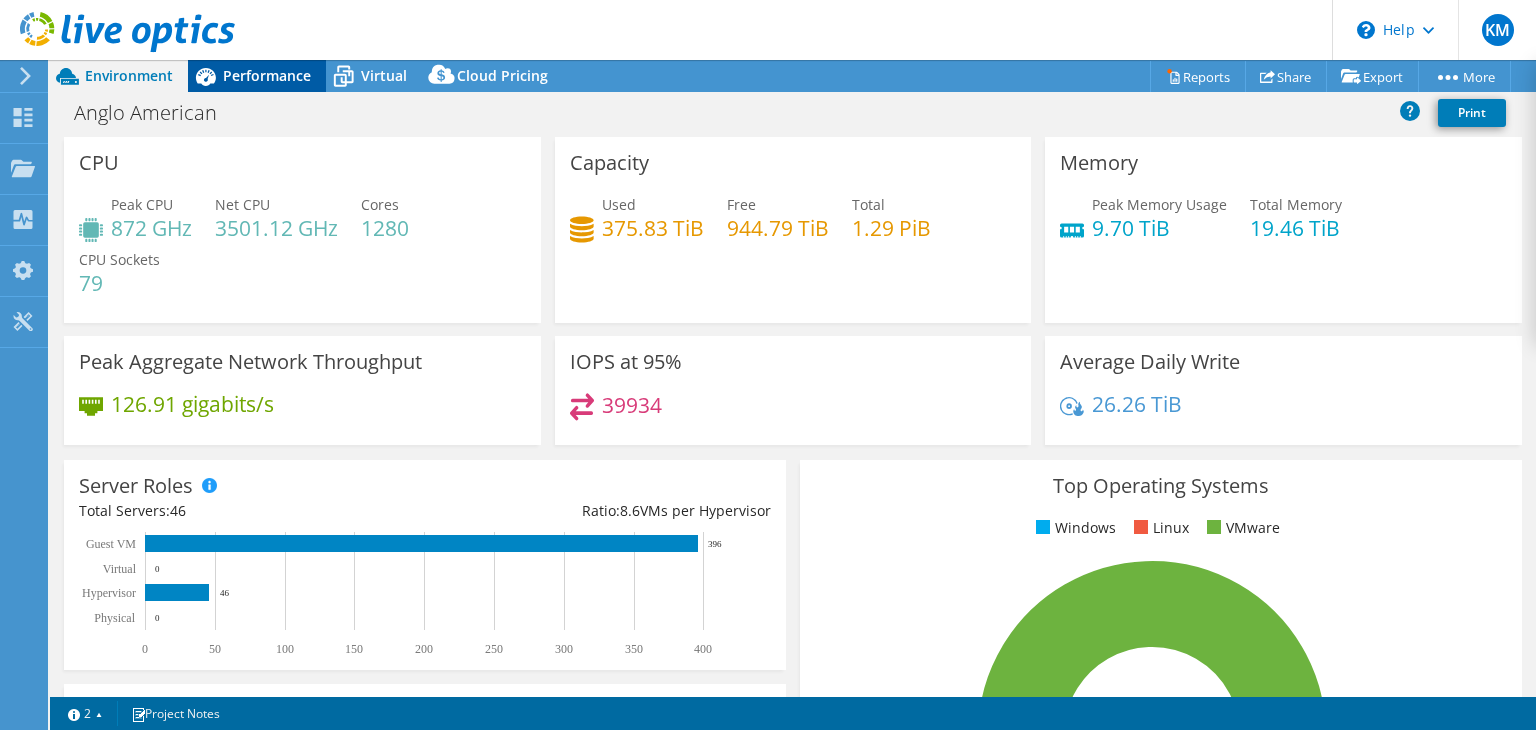 click on "Performance" at bounding box center [257, 76] 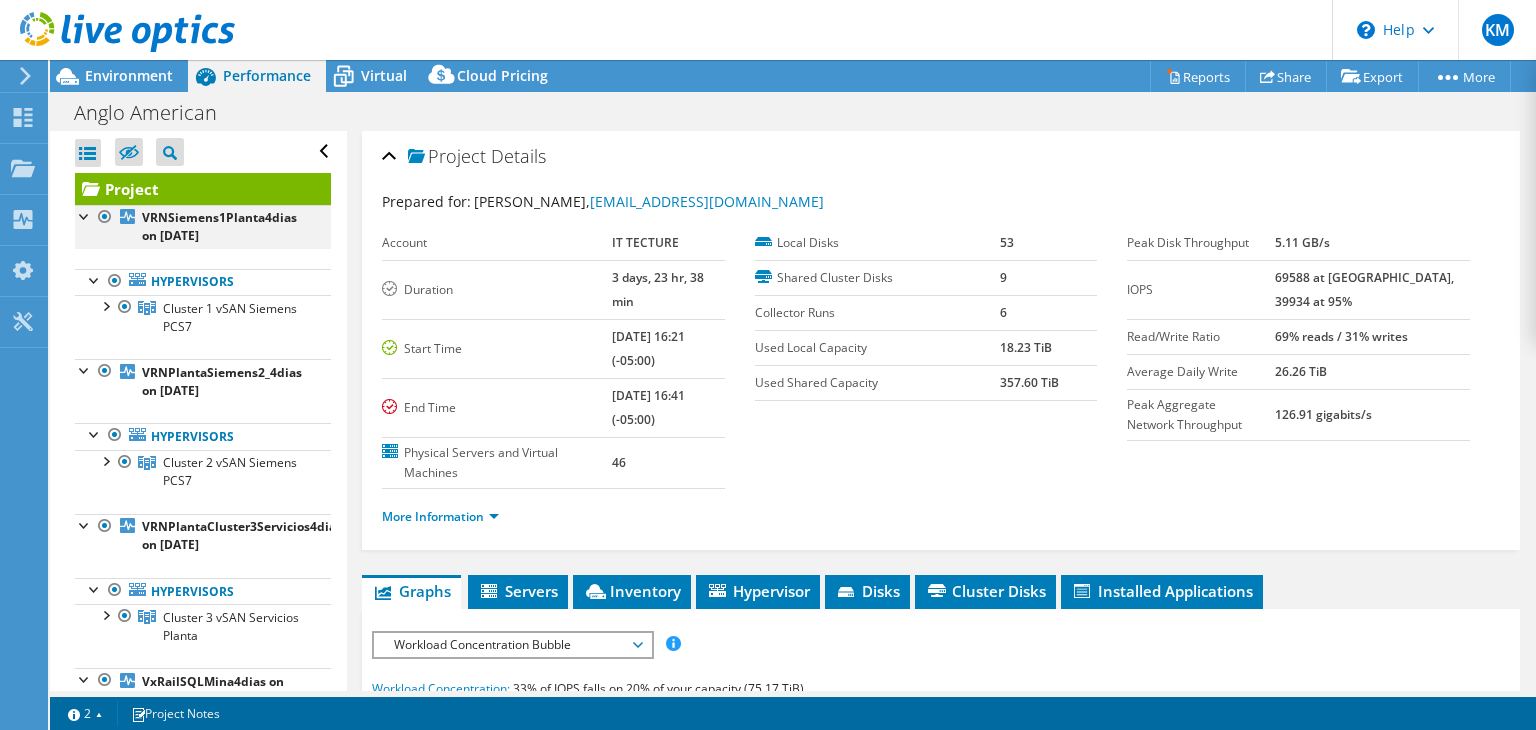 click at bounding box center (85, 215) 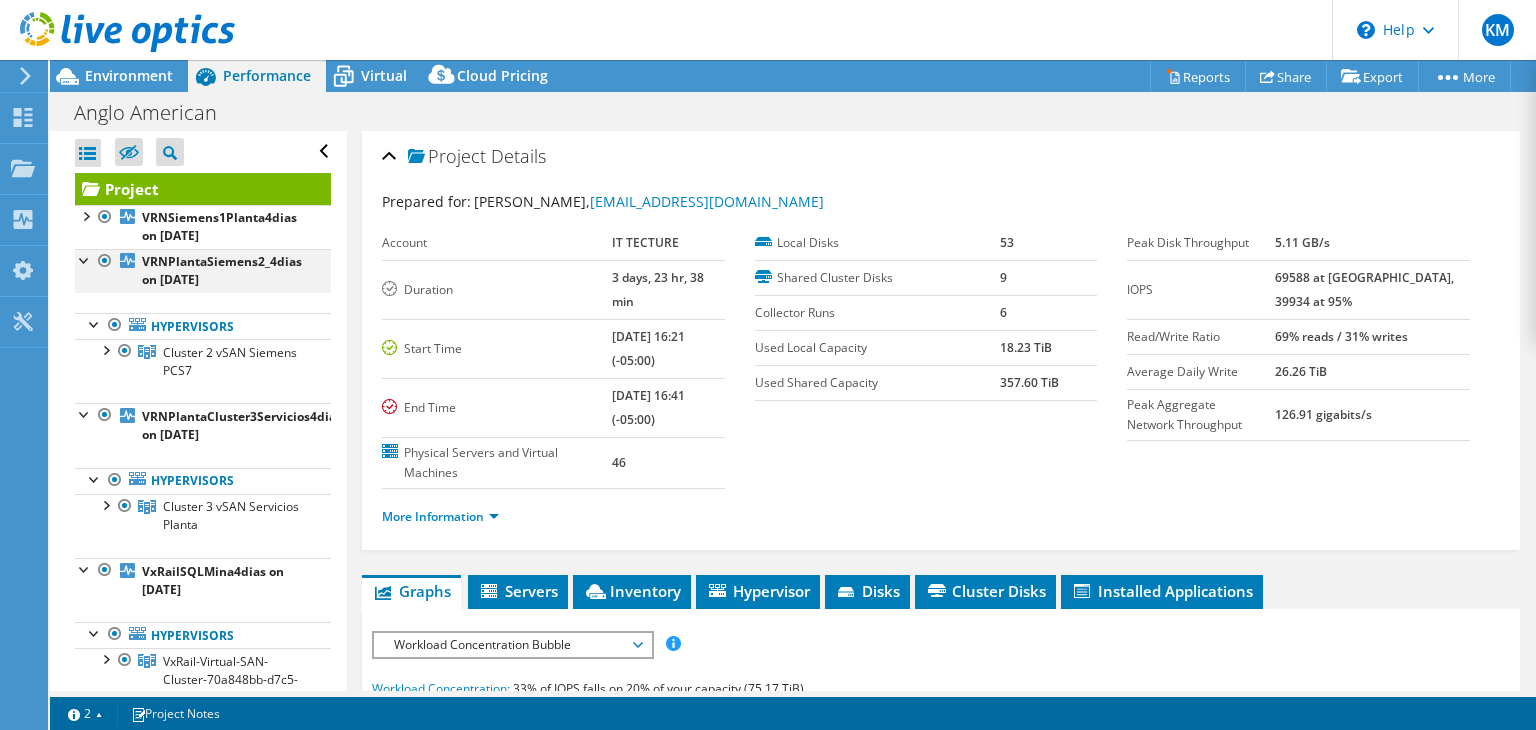 click at bounding box center [85, 259] 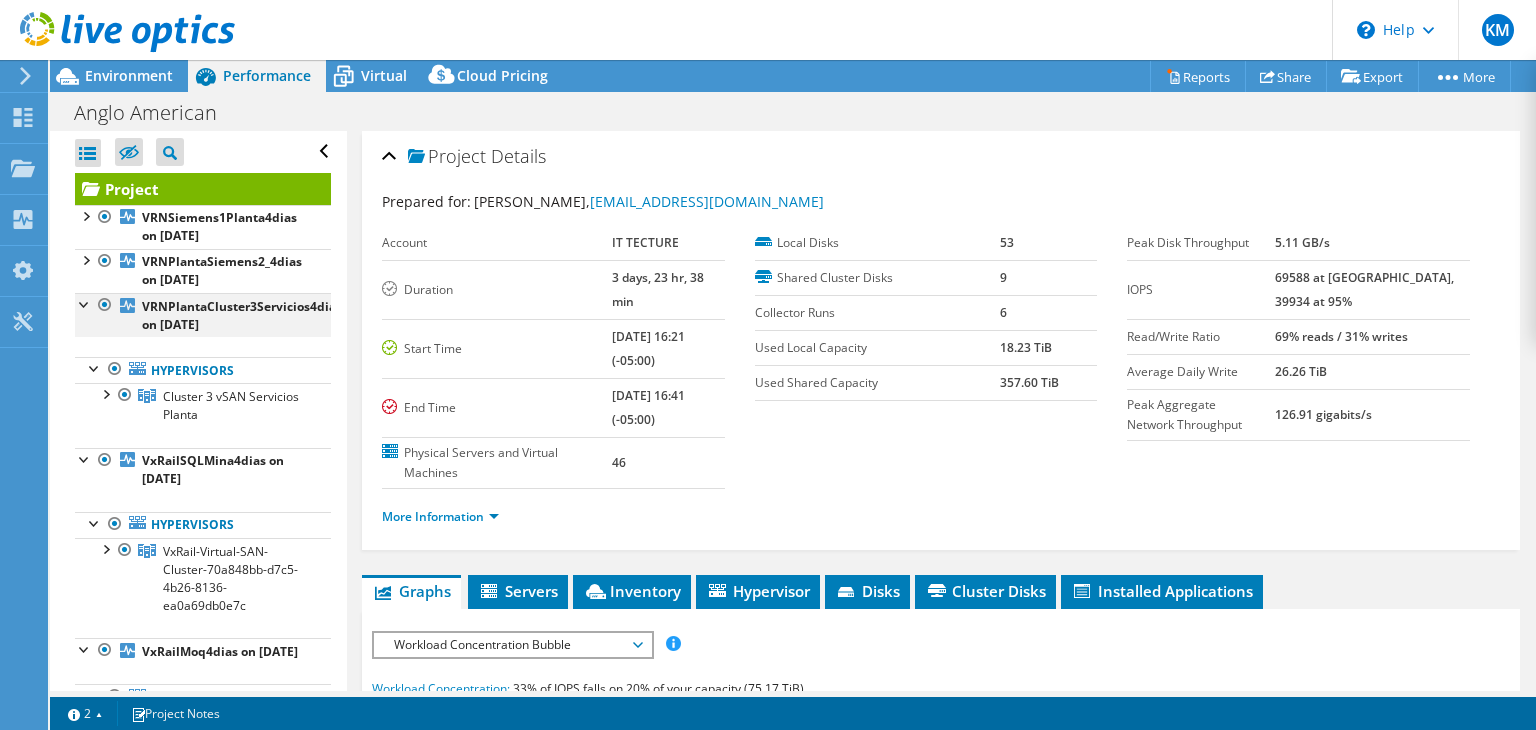click at bounding box center (85, 303) 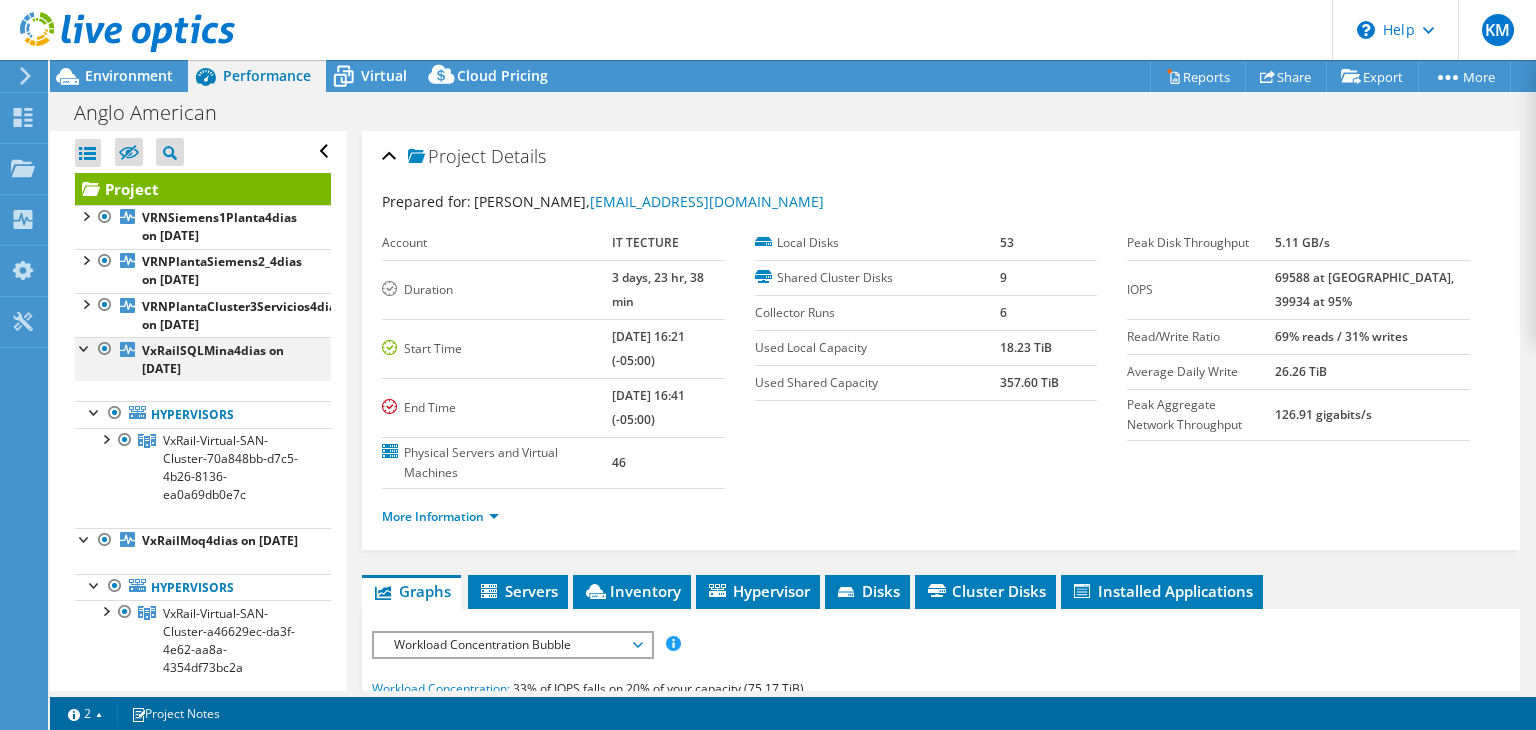 click at bounding box center [85, 347] 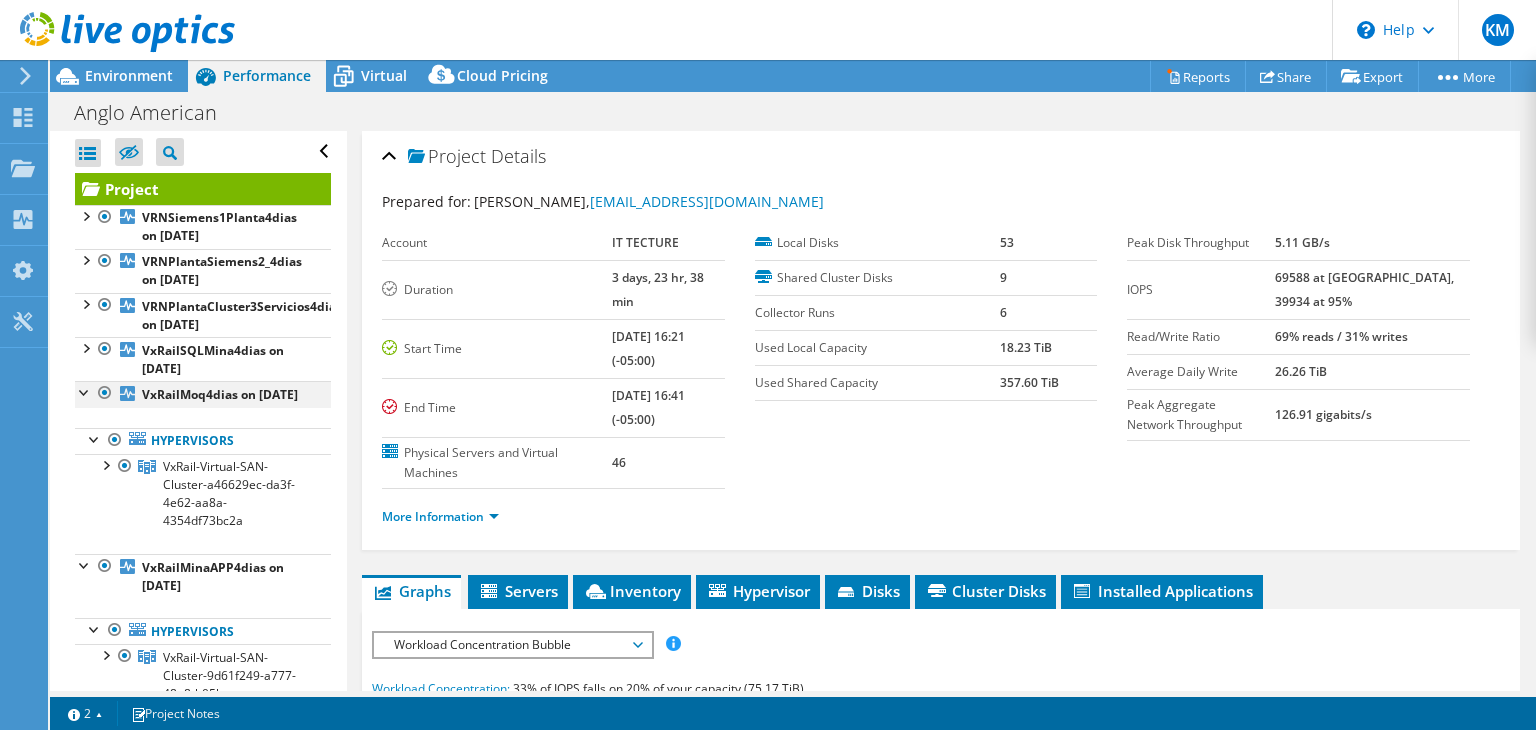 click at bounding box center (85, 391) 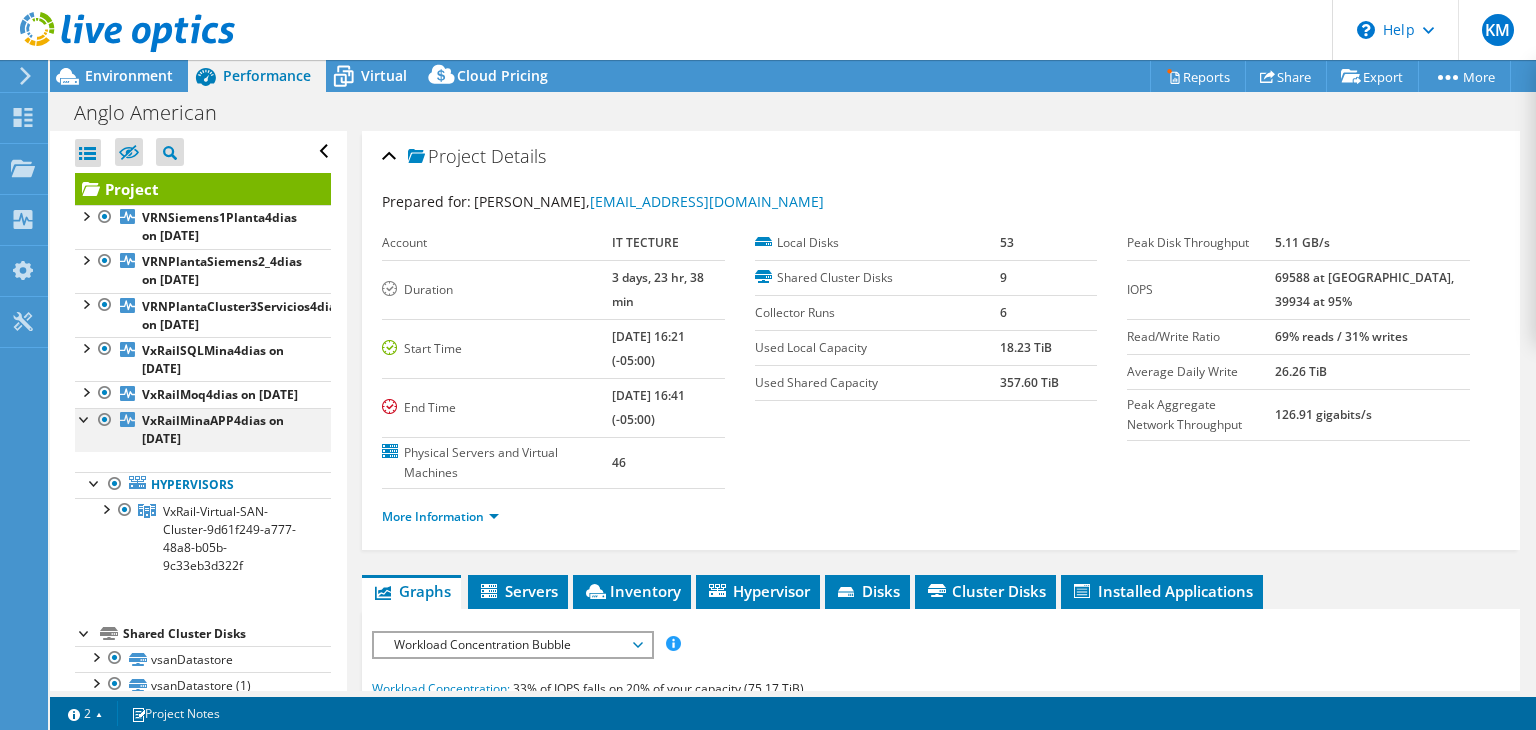 click at bounding box center [85, 418] 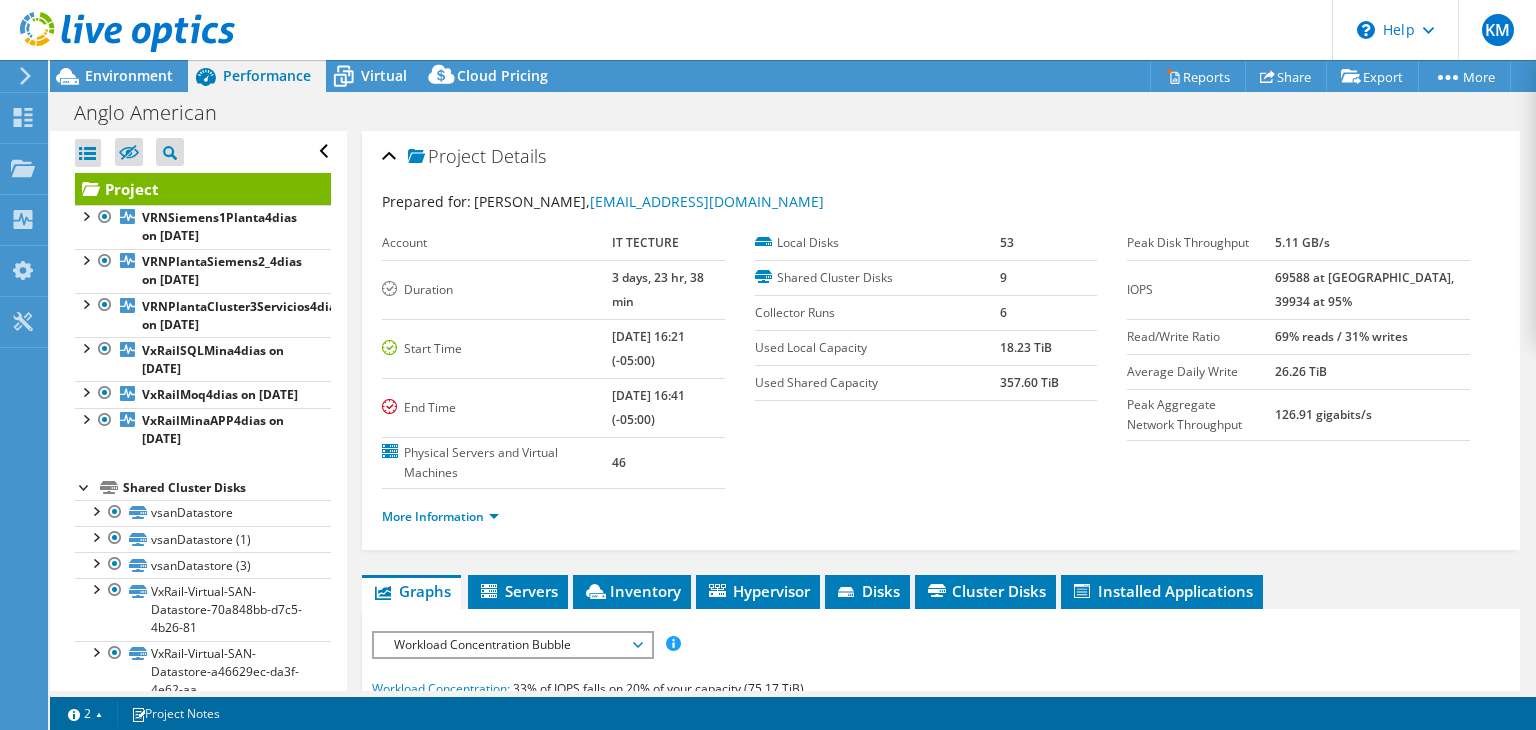 click at bounding box center (85, 486) 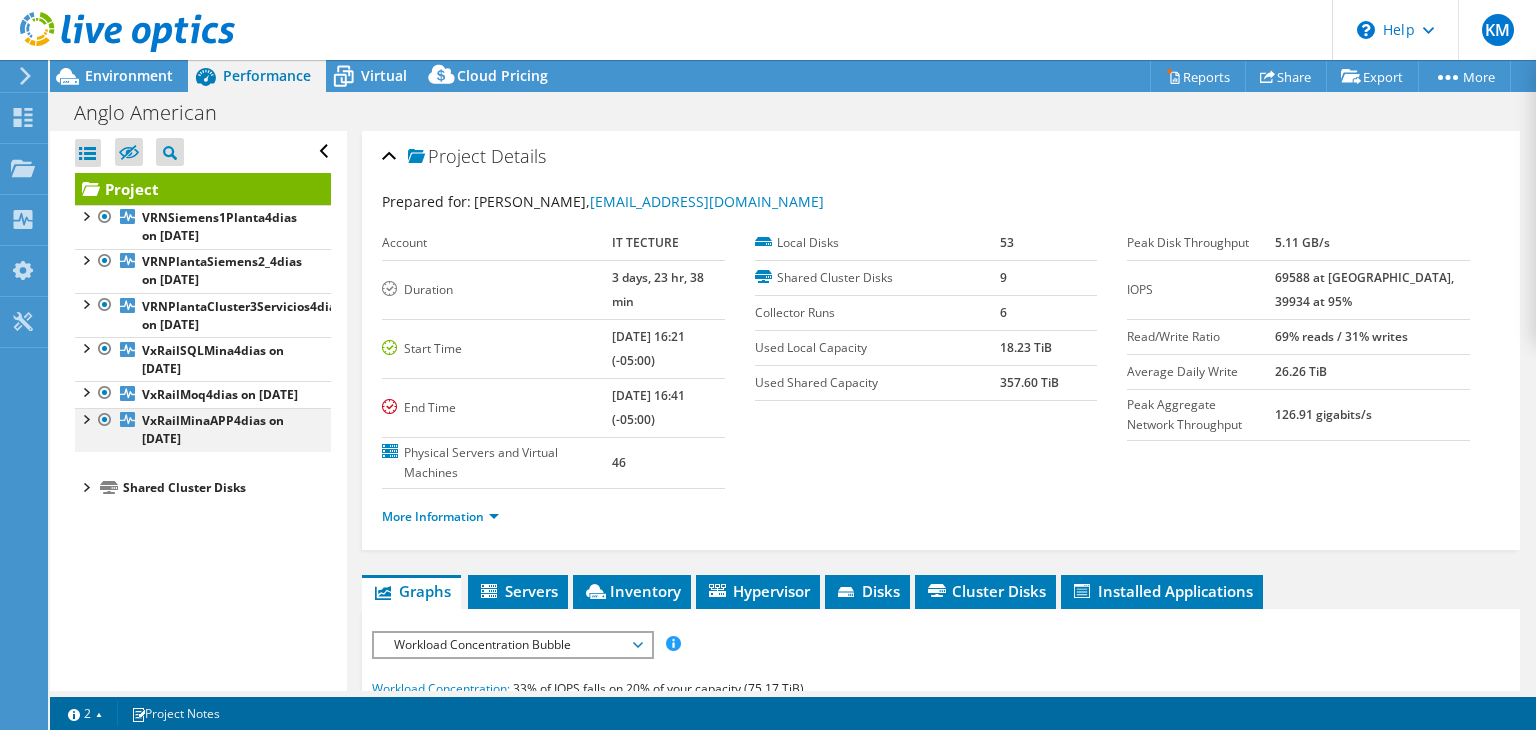 click at bounding box center (85, 418) 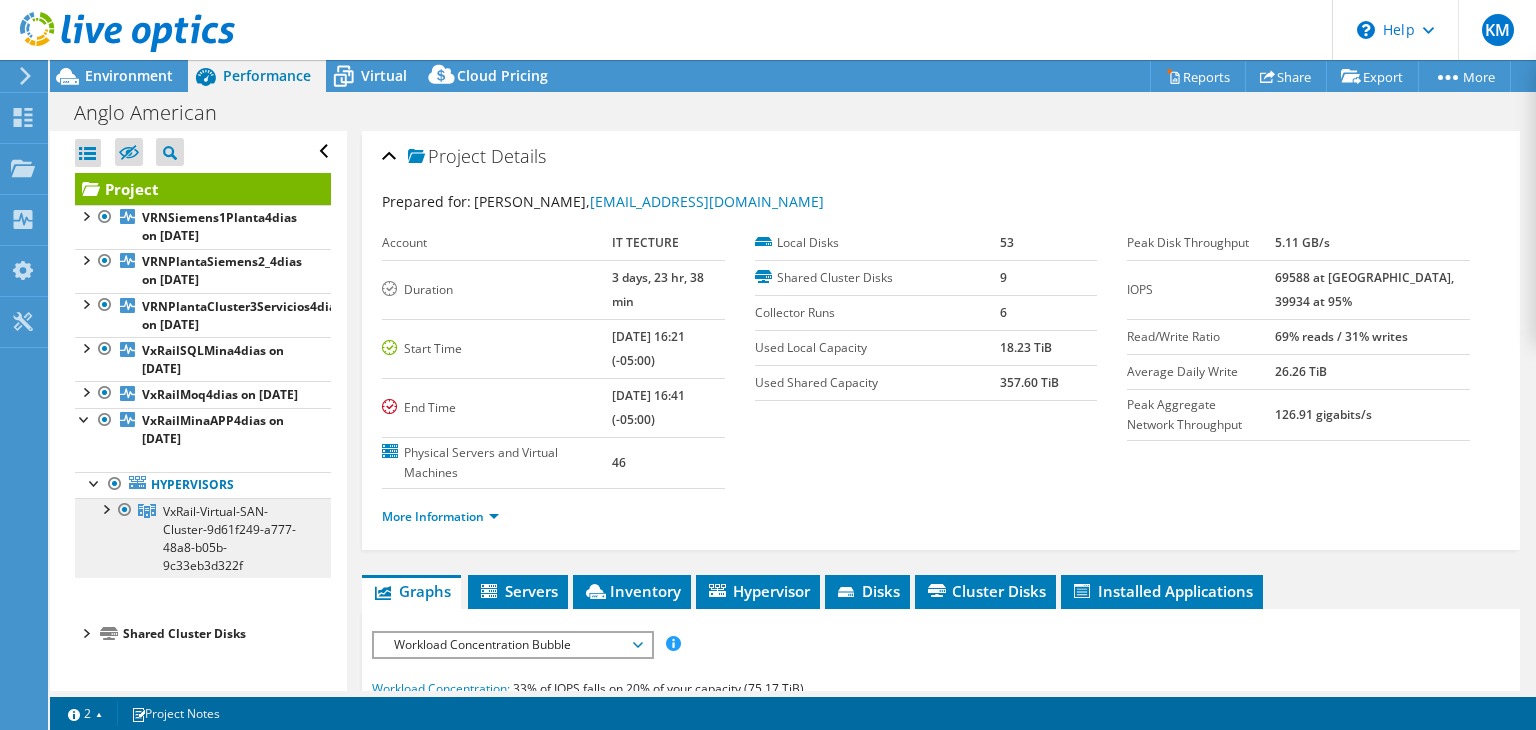 click on "VxRail-Virtual-SAN-Cluster-9d61f249-a777-48a8-b05b-9c33eb3d322f" at bounding box center [0, 0] 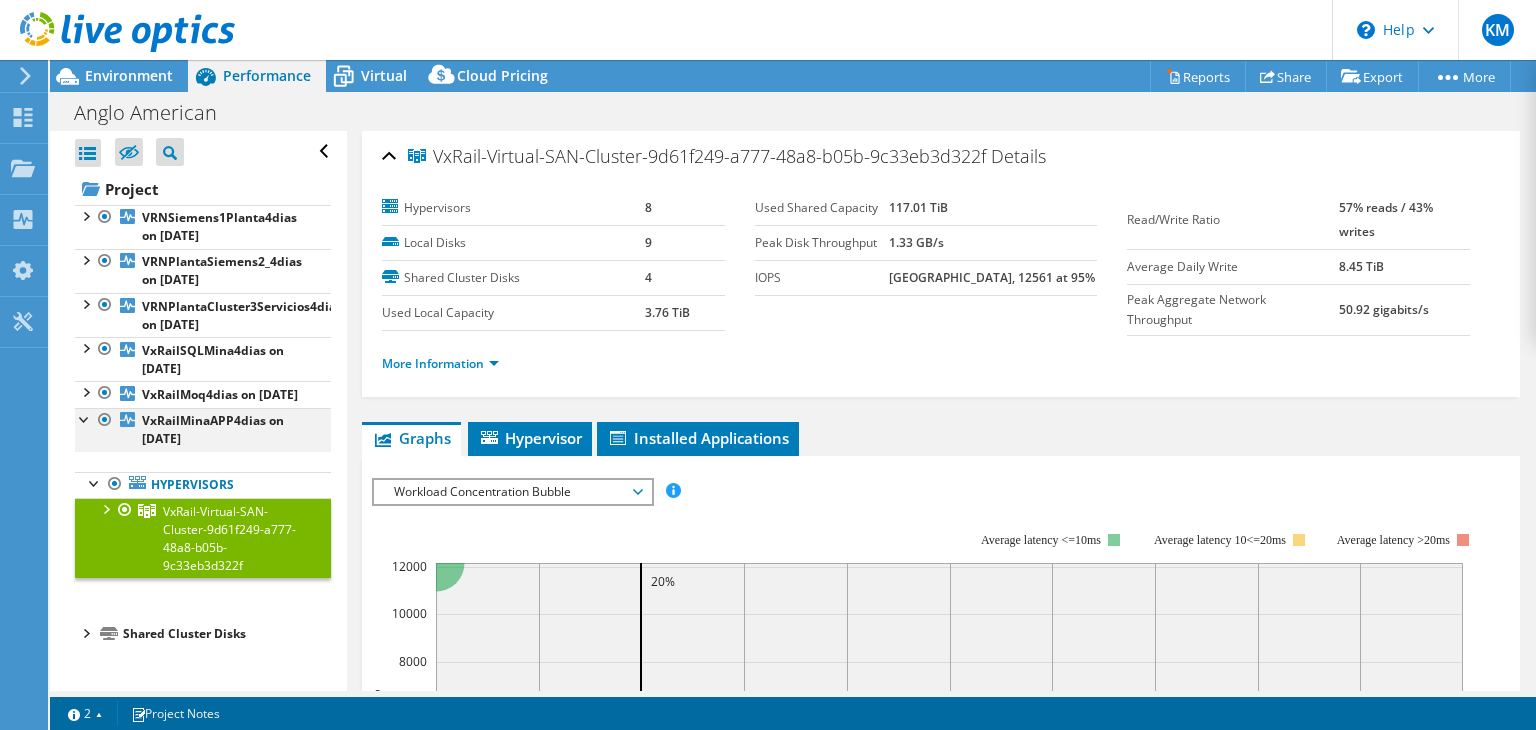 click at bounding box center (85, 418) 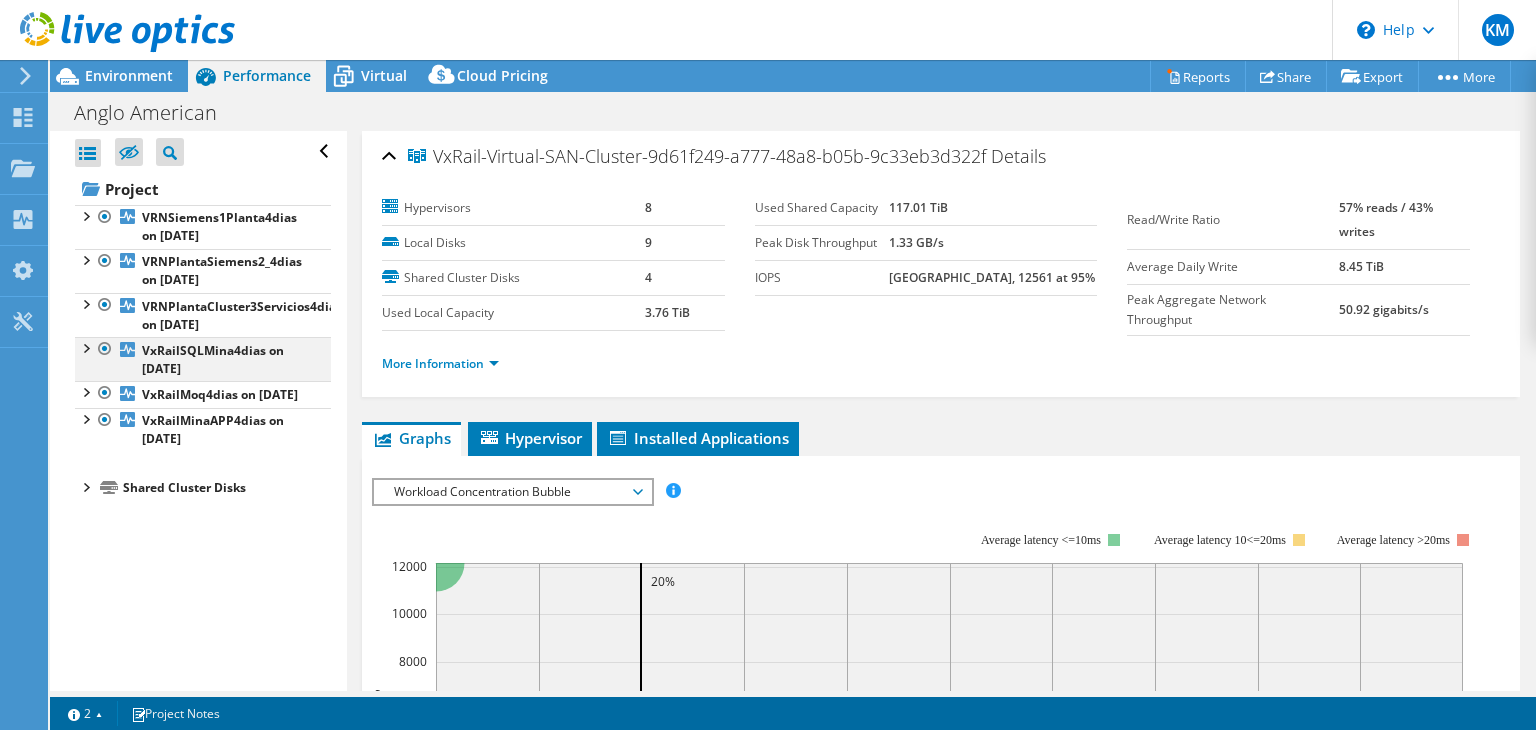 click at bounding box center (85, 347) 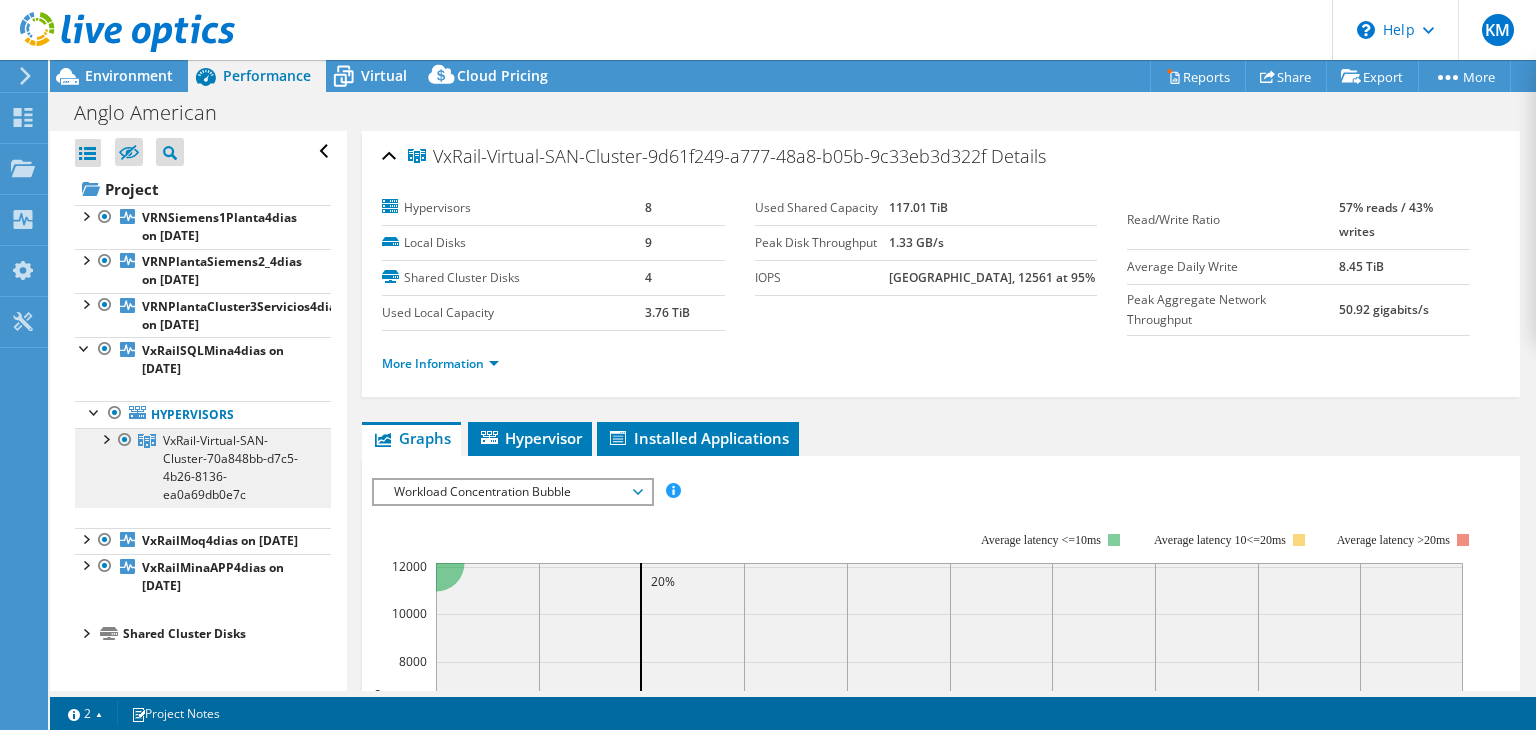 click on "VxRail-Virtual-SAN-Cluster-70a848bb-d7c5-4b26-8136-ea0a69db0e7c" at bounding box center [0, 0] 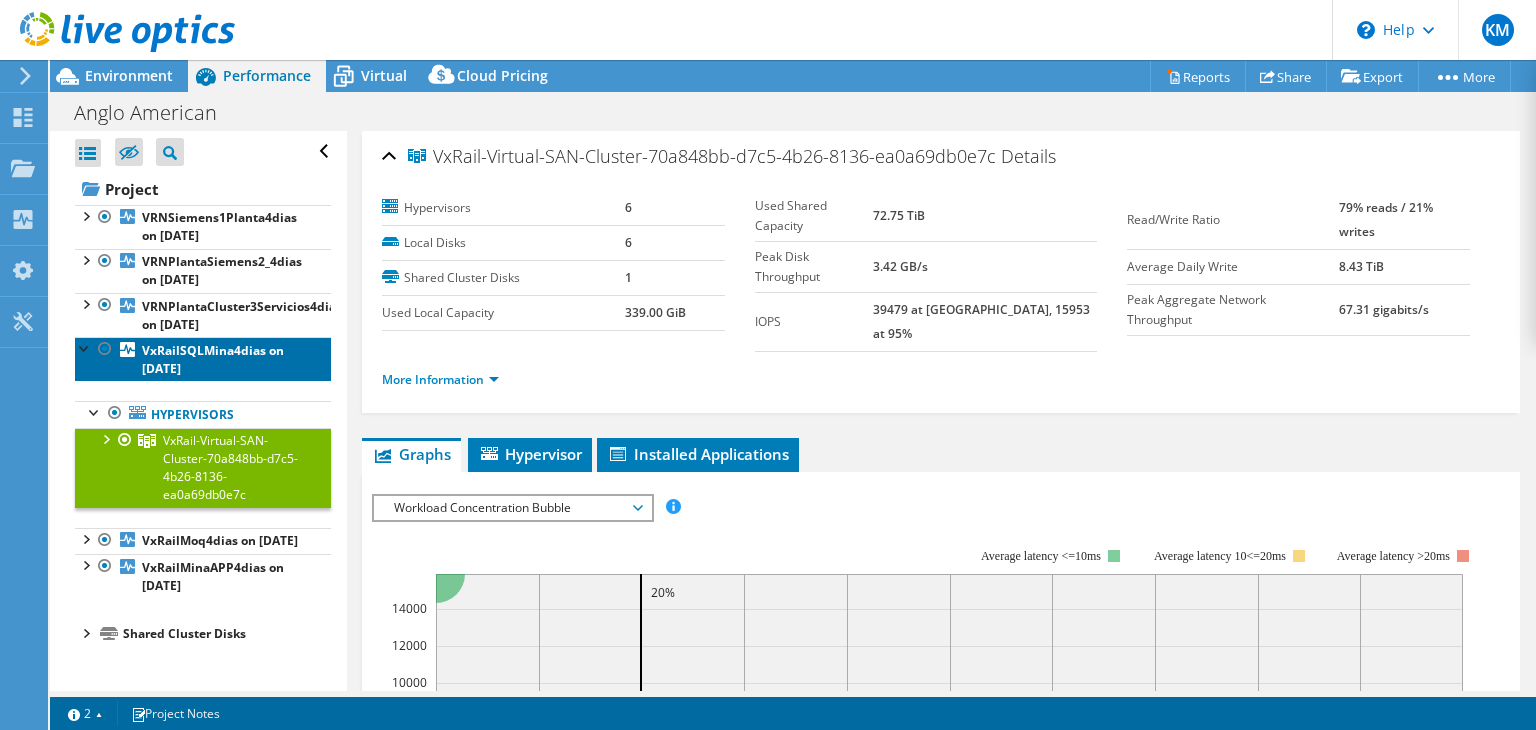 click on "VxRailSQLMina4dias on [DATE]" at bounding box center (203, 359) 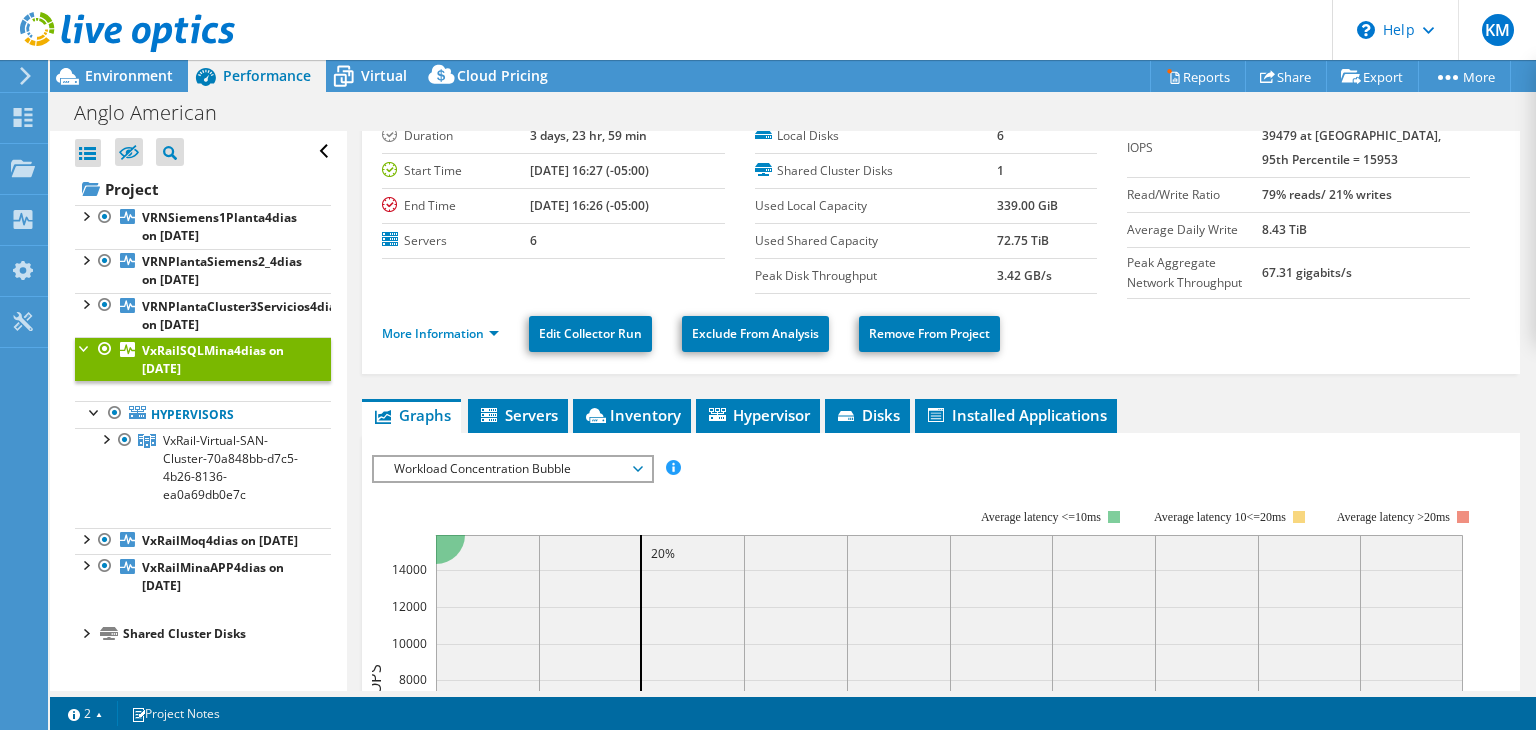 scroll, scrollTop: 64, scrollLeft: 0, axis: vertical 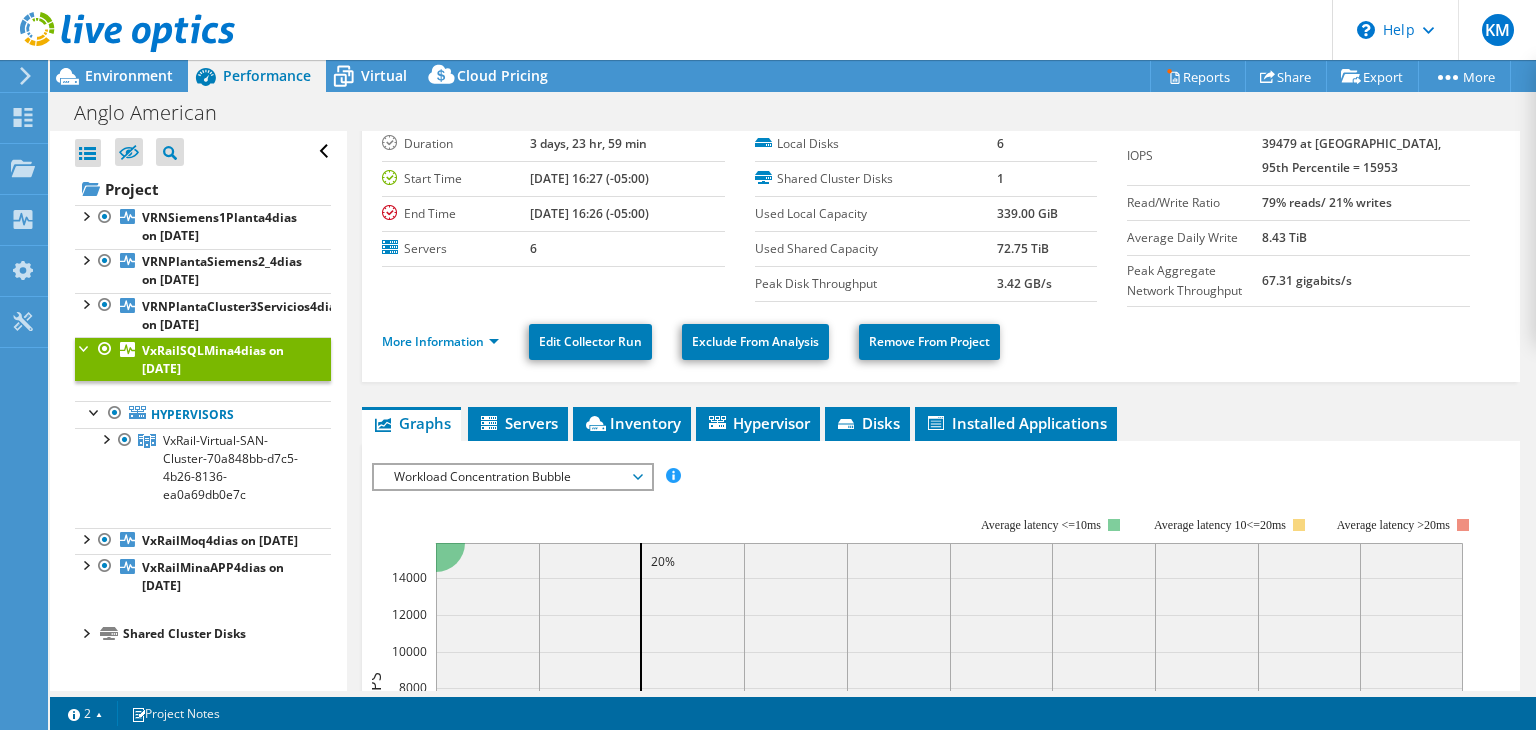 click on "Workload Concentration Bubble" at bounding box center (512, 477) 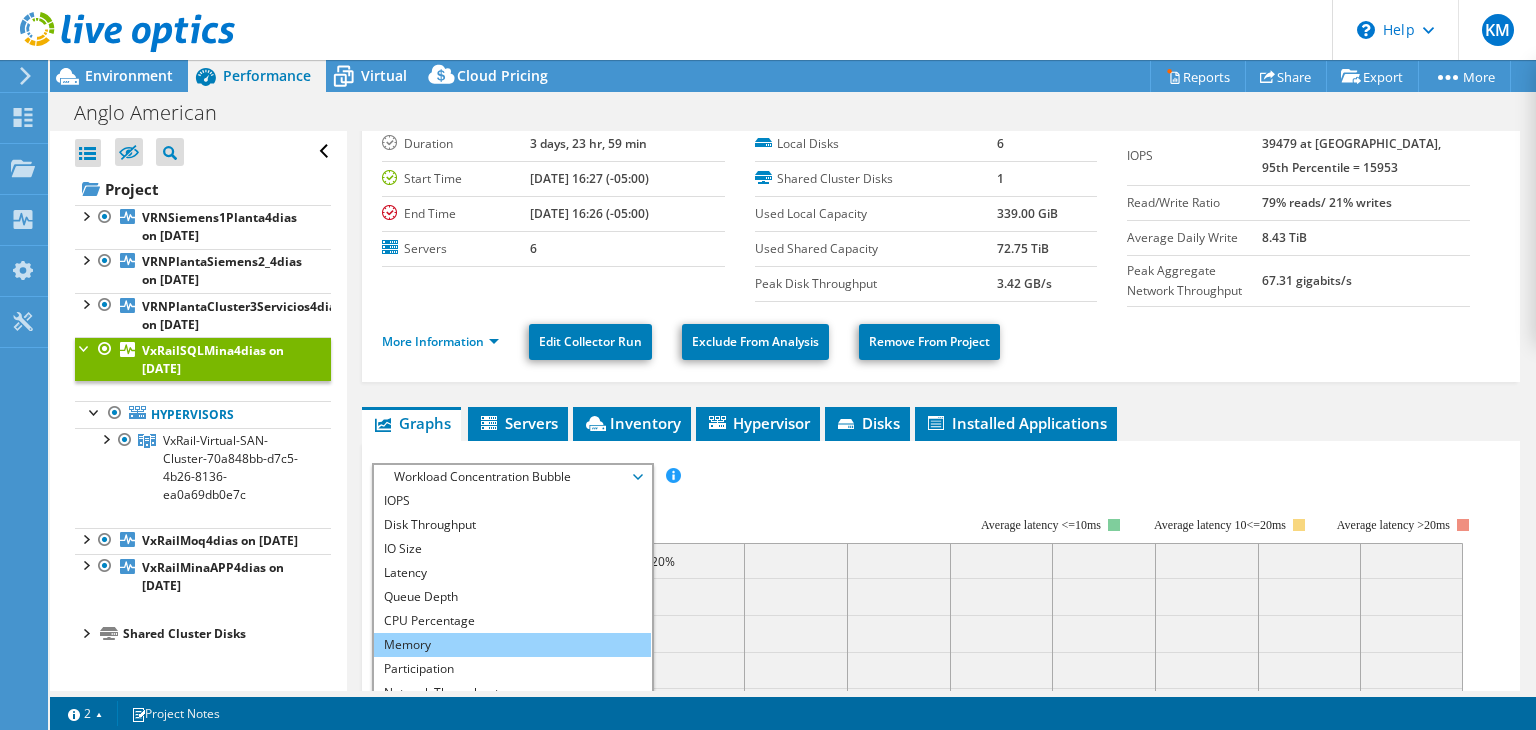 click on "Memory" at bounding box center (512, 645) 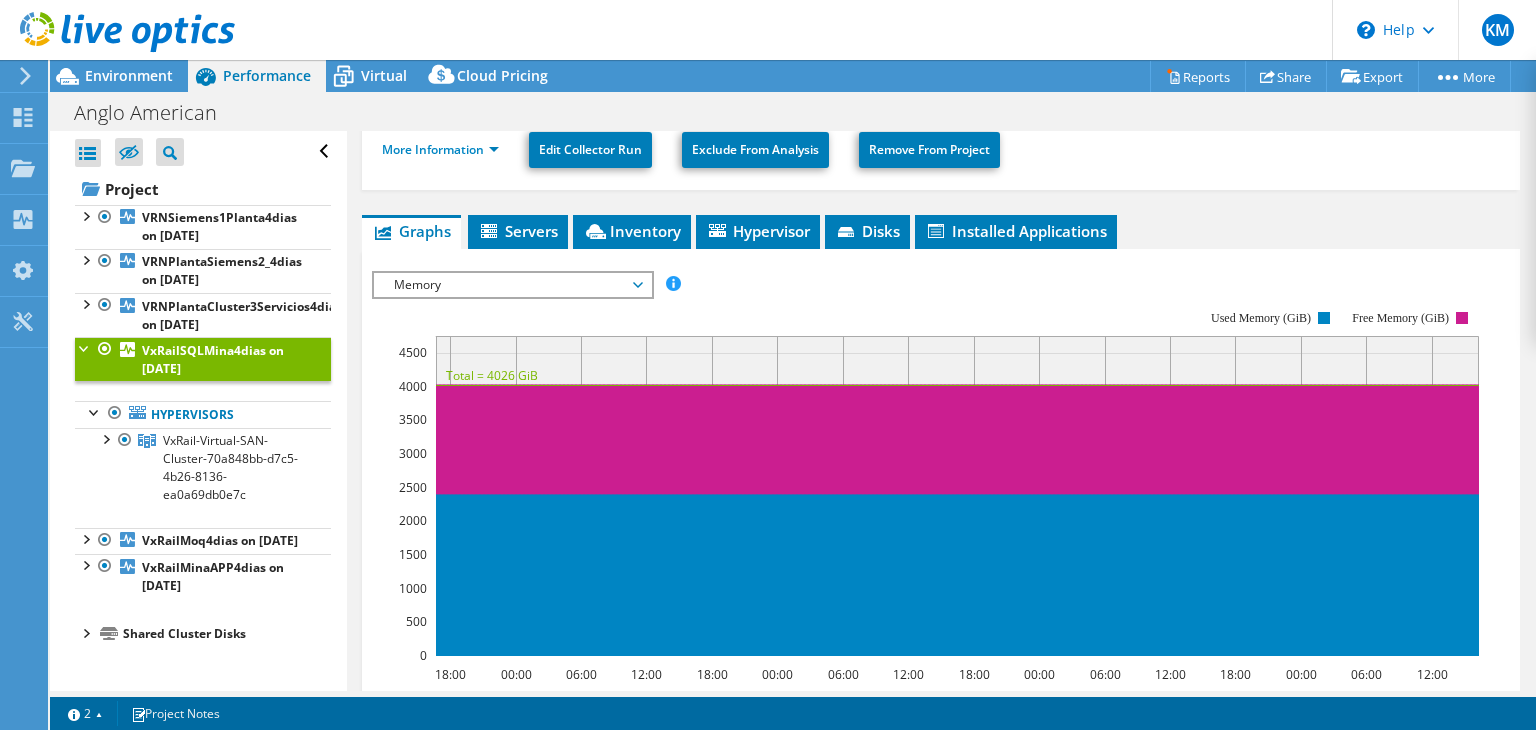 scroll, scrollTop: 256, scrollLeft: 0, axis: vertical 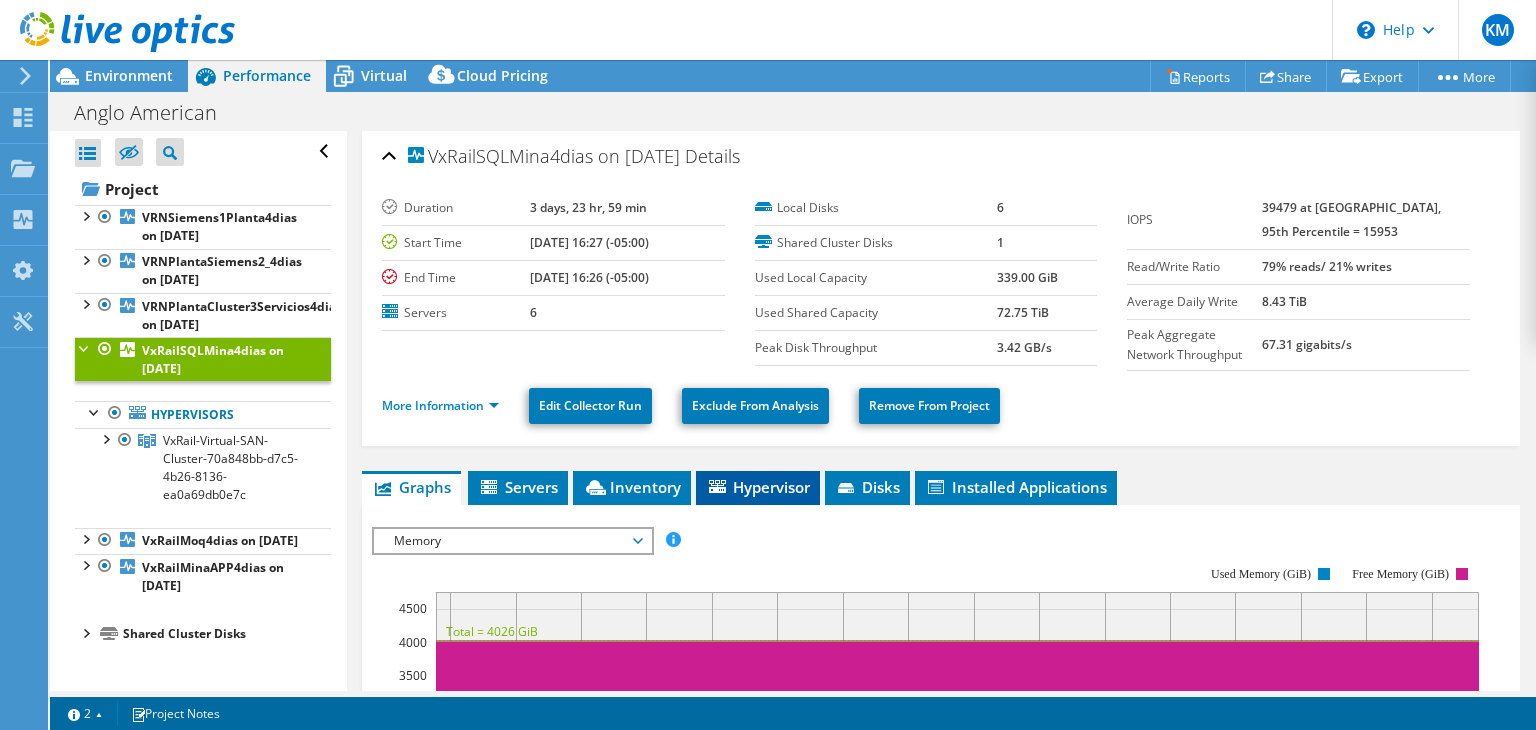click on "Hypervisor" at bounding box center [758, 487] 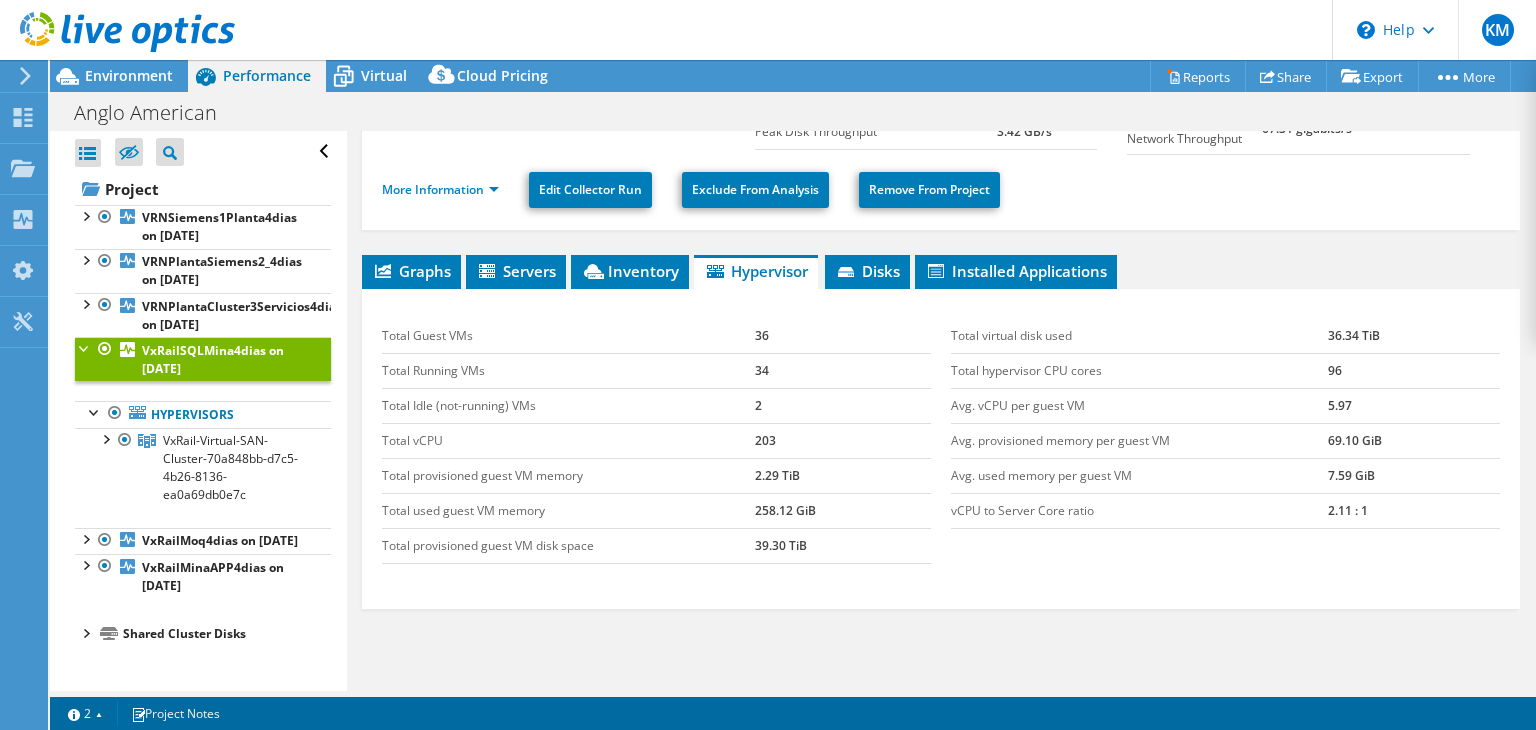 scroll, scrollTop: 216, scrollLeft: 0, axis: vertical 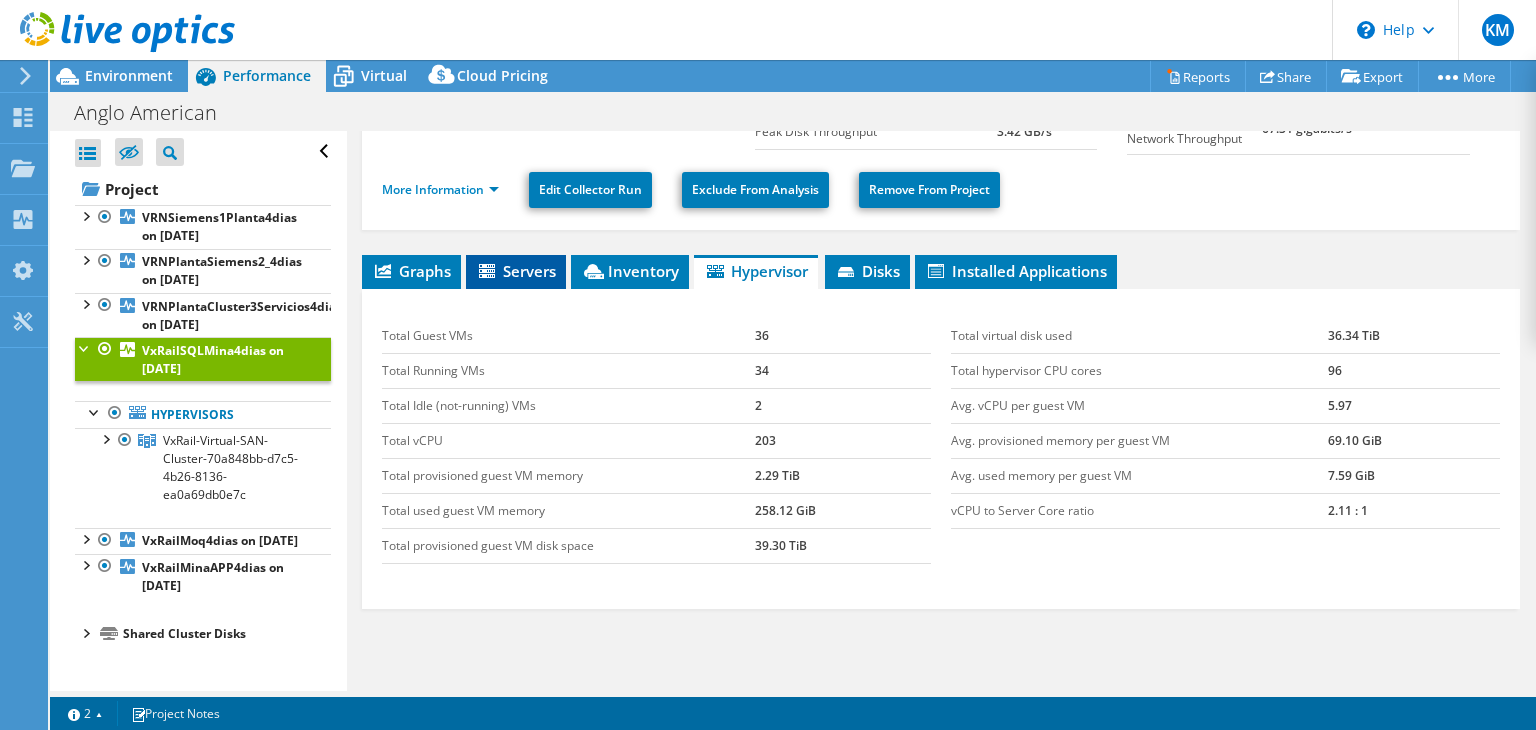 click on "Servers" at bounding box center (516, 271) 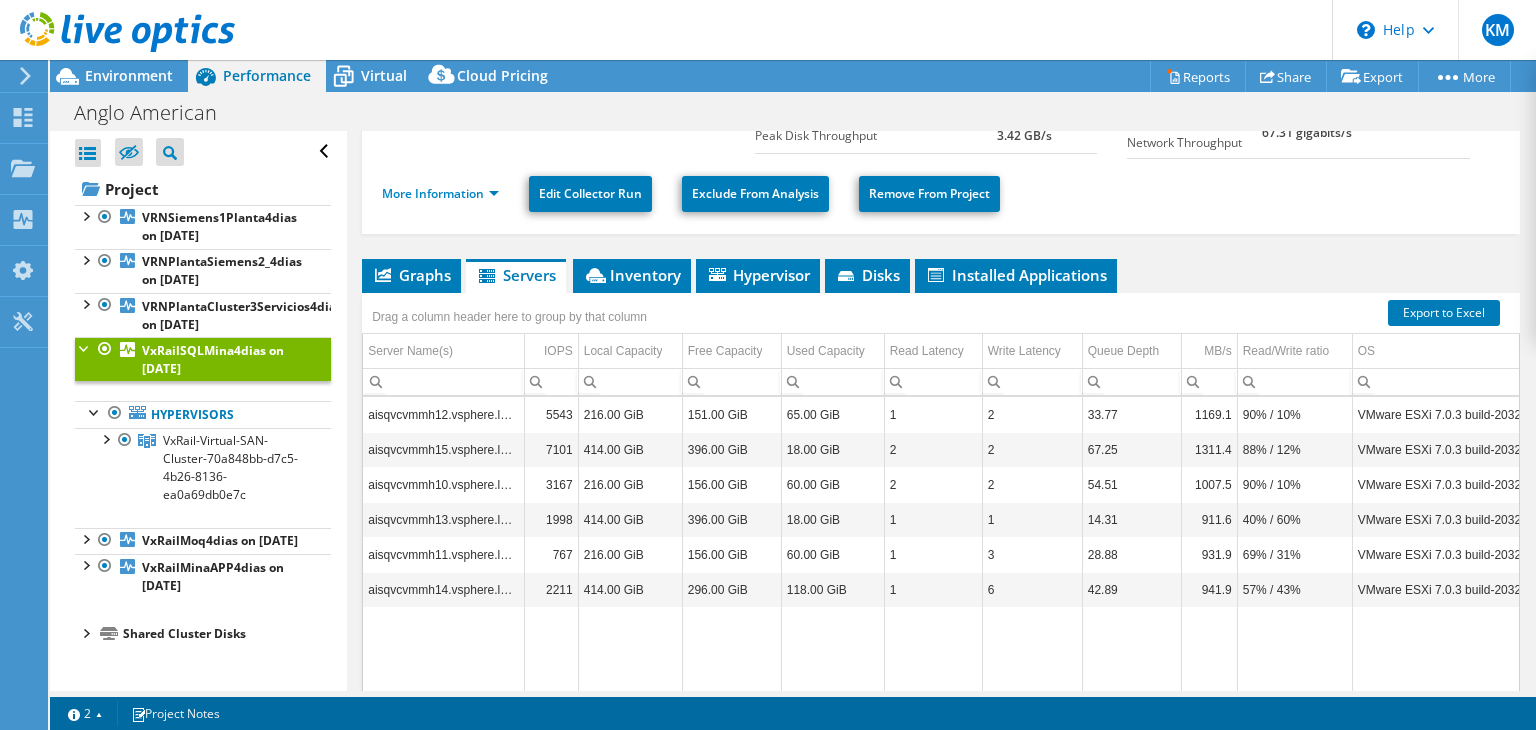 scroll, scrollTop: 210, scrollLeft: 0, axis: vertical 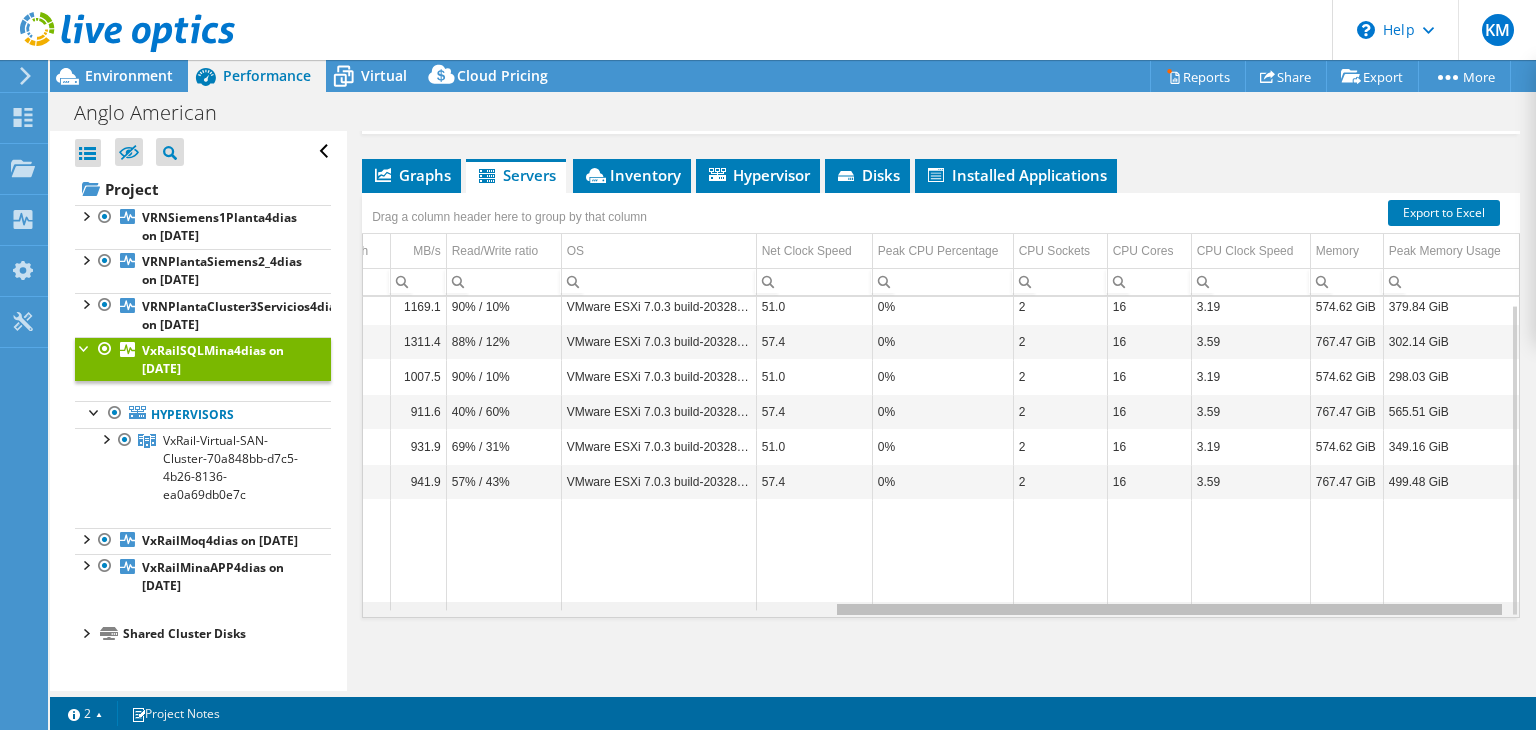click at bounding box center [941, 609] 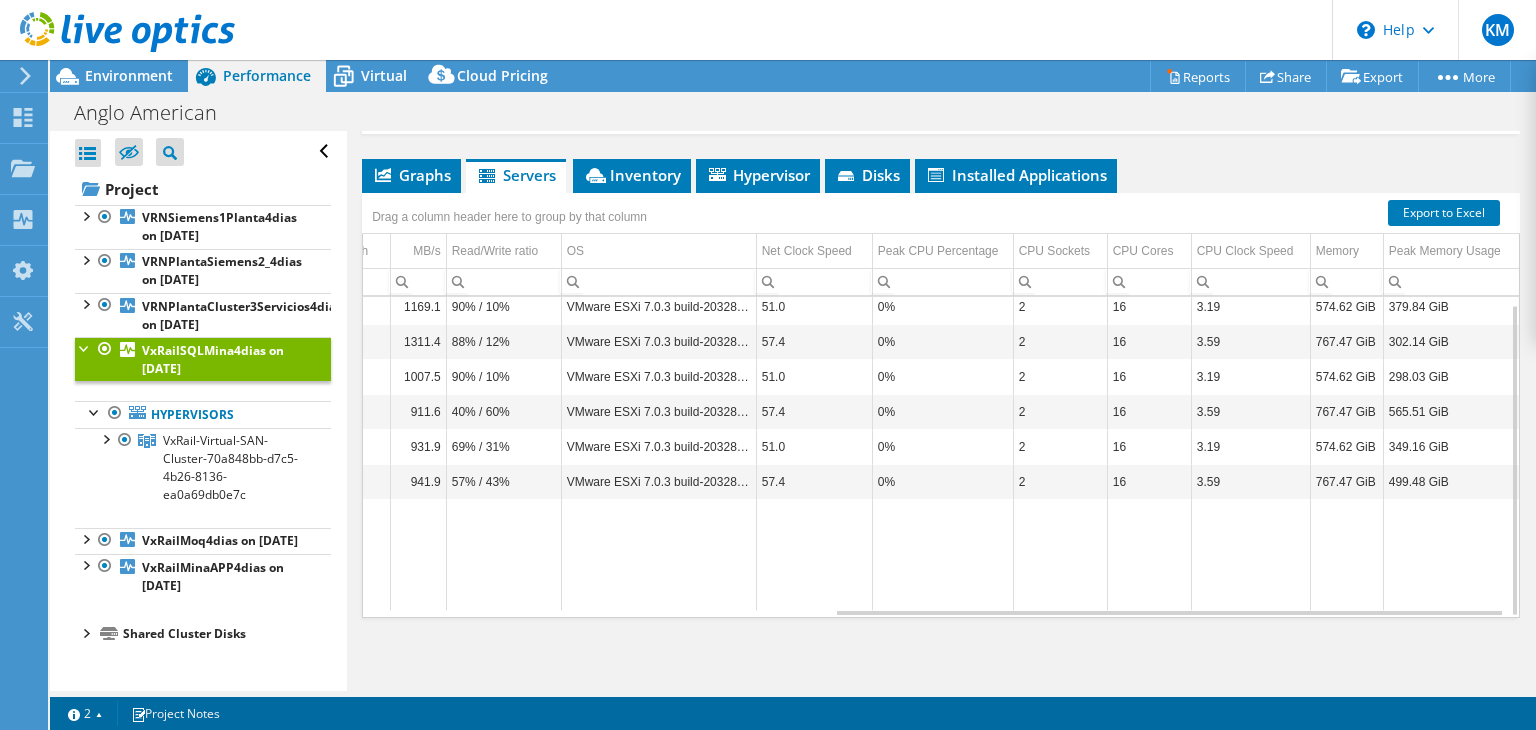 scroll, scrollTop: 0, scrollLeft: 806, axis: horizontal 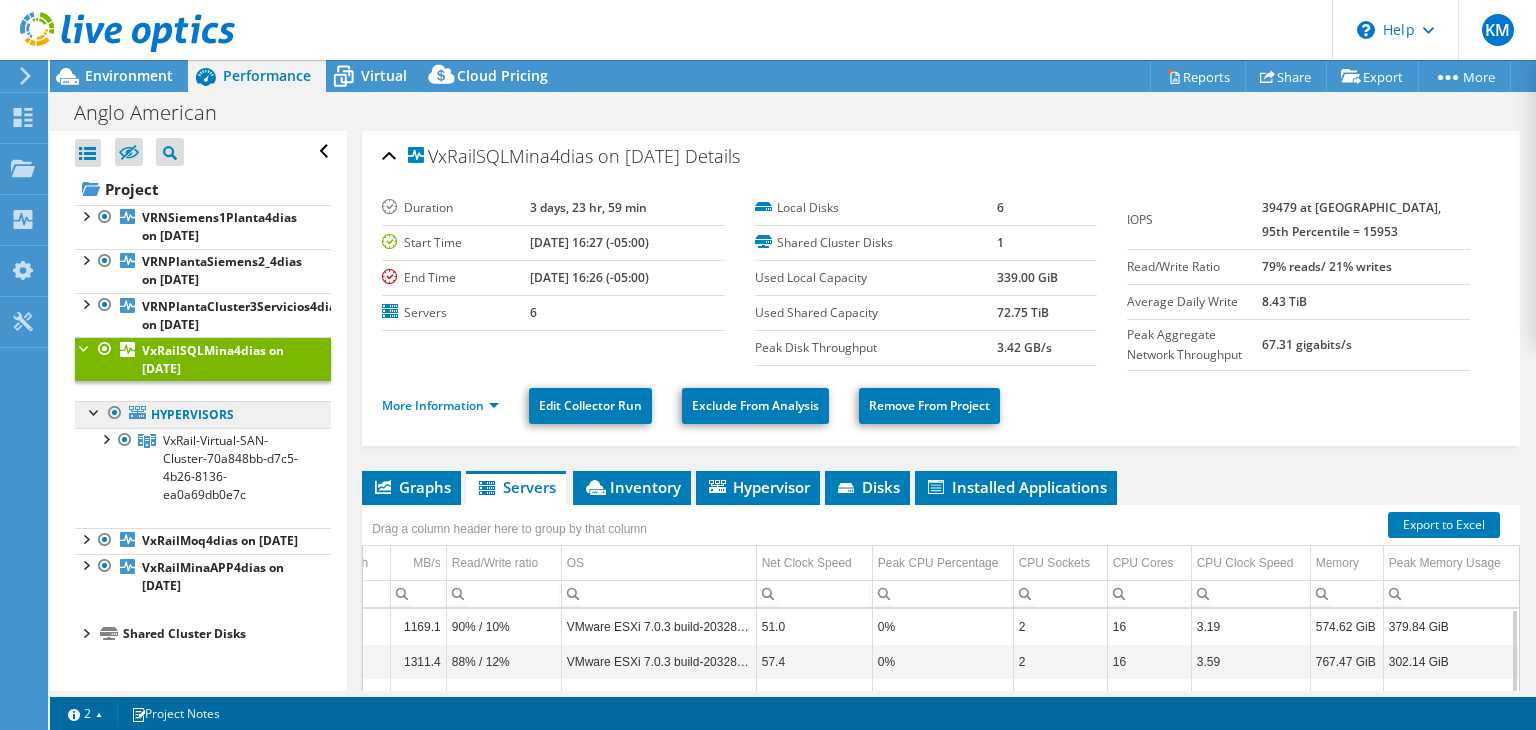 click on "Hypervisors" at bounding box center [203, 414] 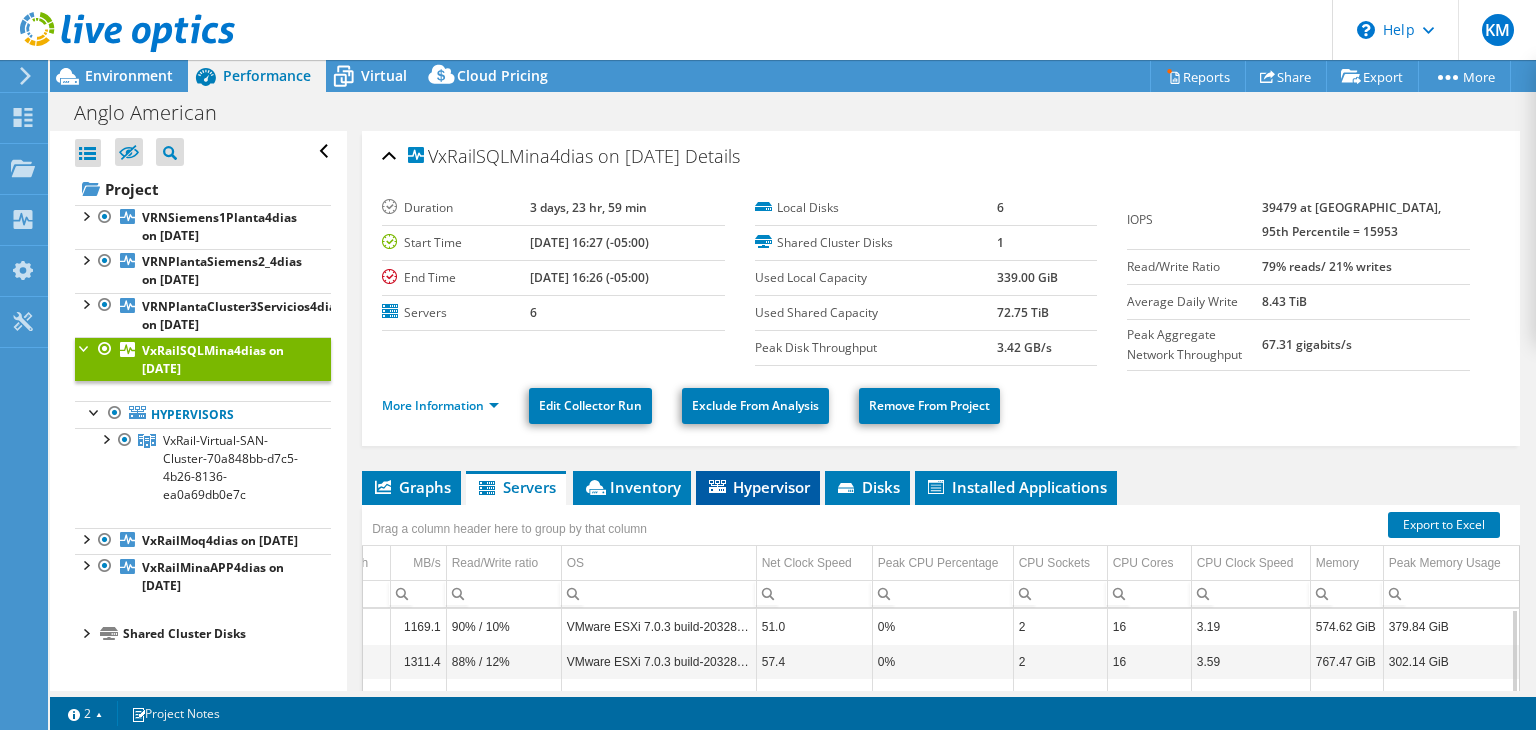 click on "Hypervisor" at bounding box center (758, 487) 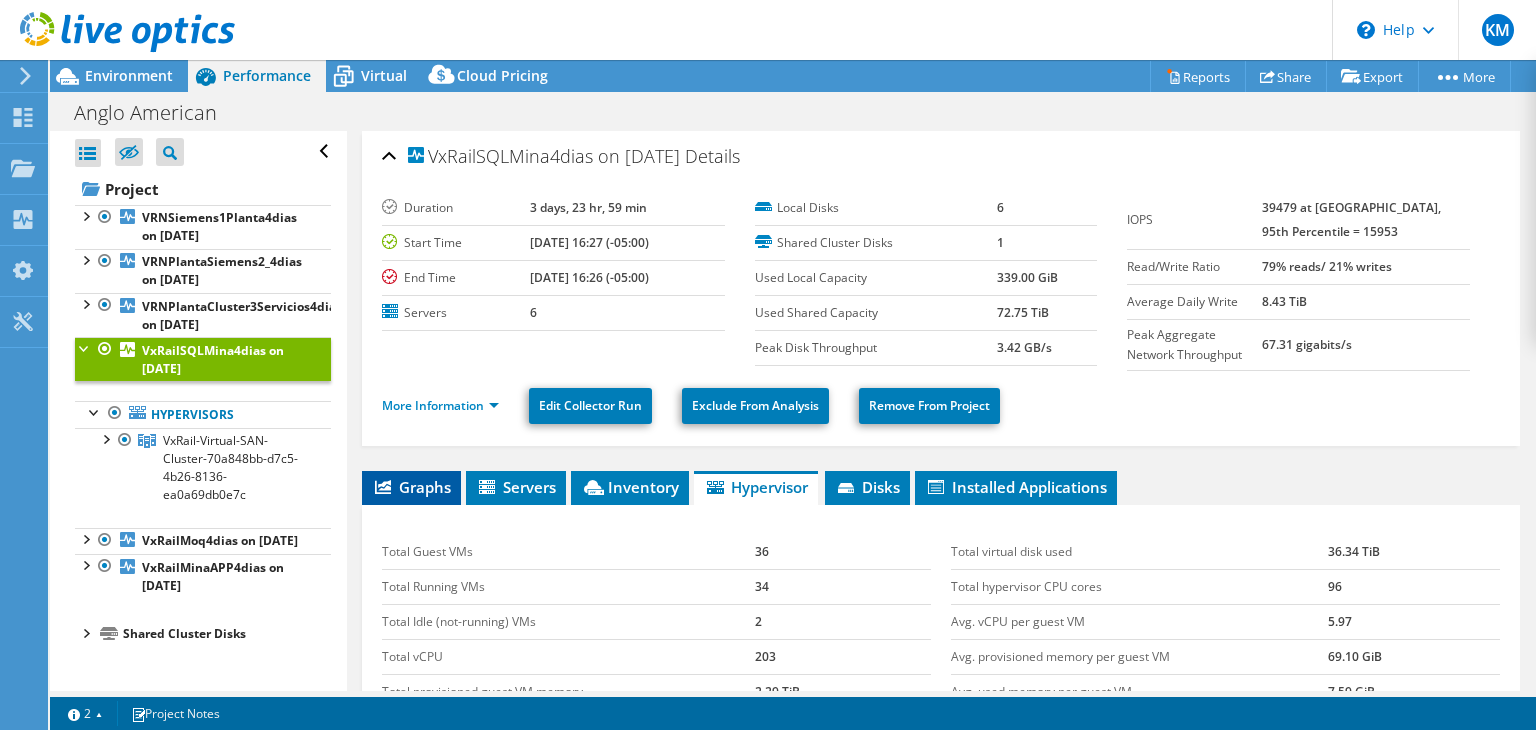 click on "Graphs" at bounding box center (411, 487) 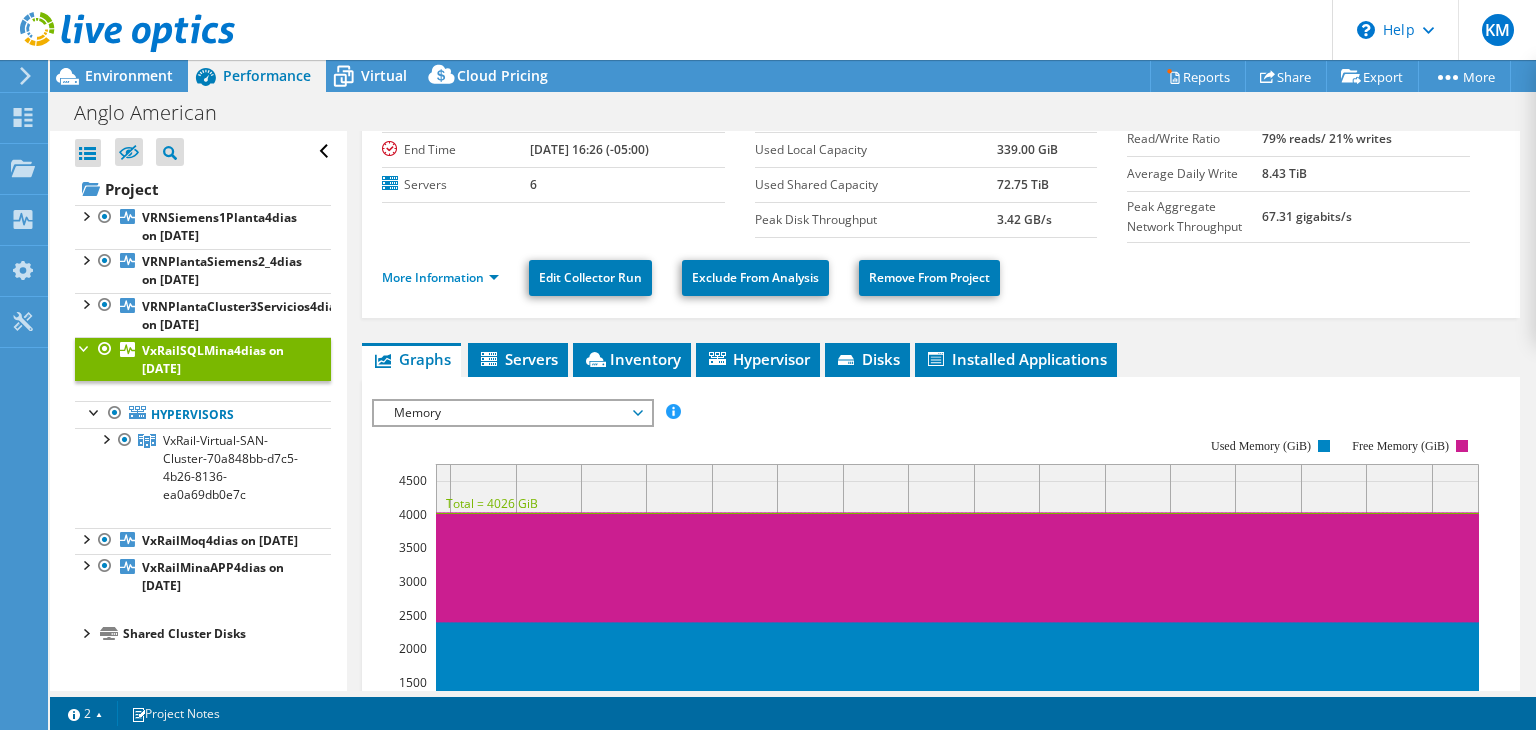 scroll, scrollTop: 160, scrollLeft: 0, axis: vertical 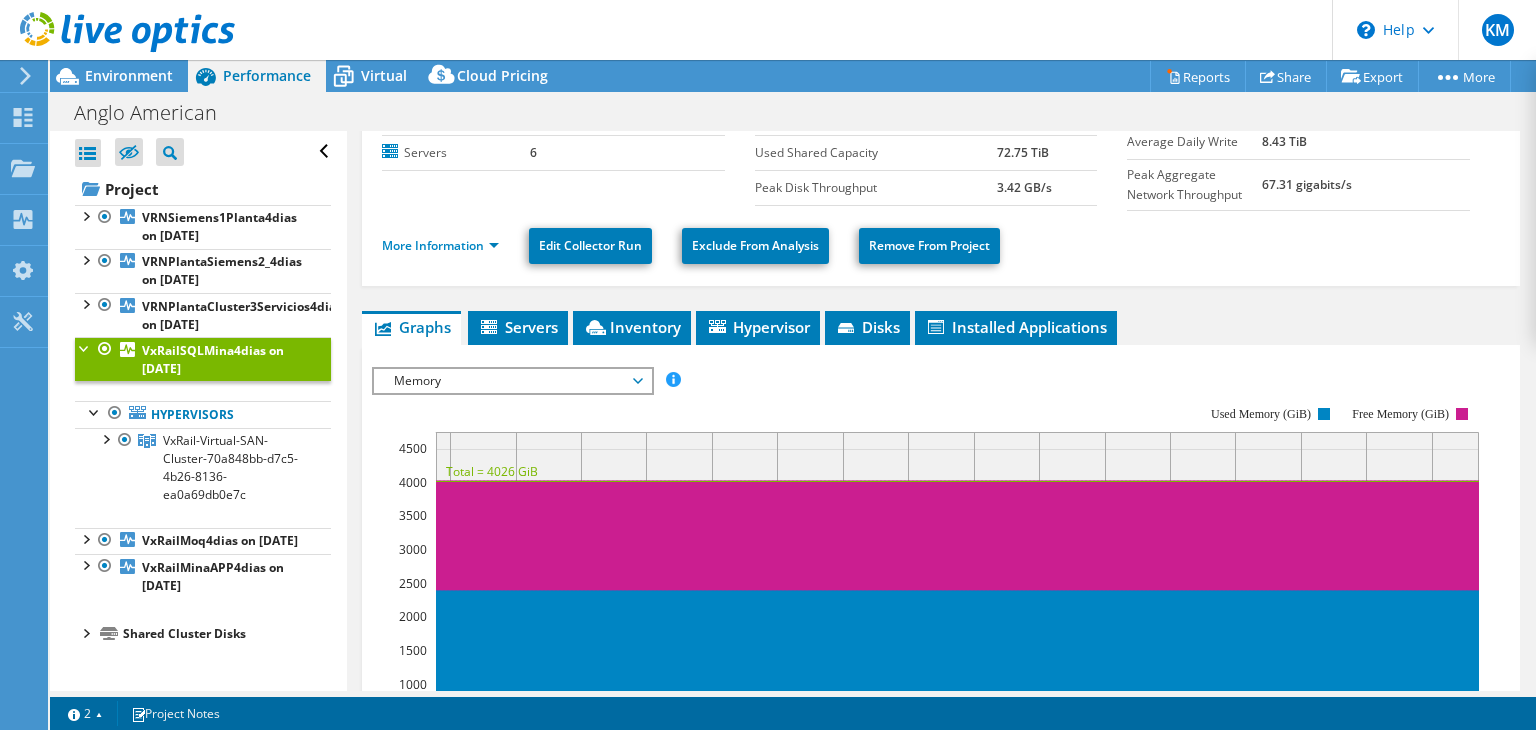 click on "Memory" at bounding box center (512, 381) 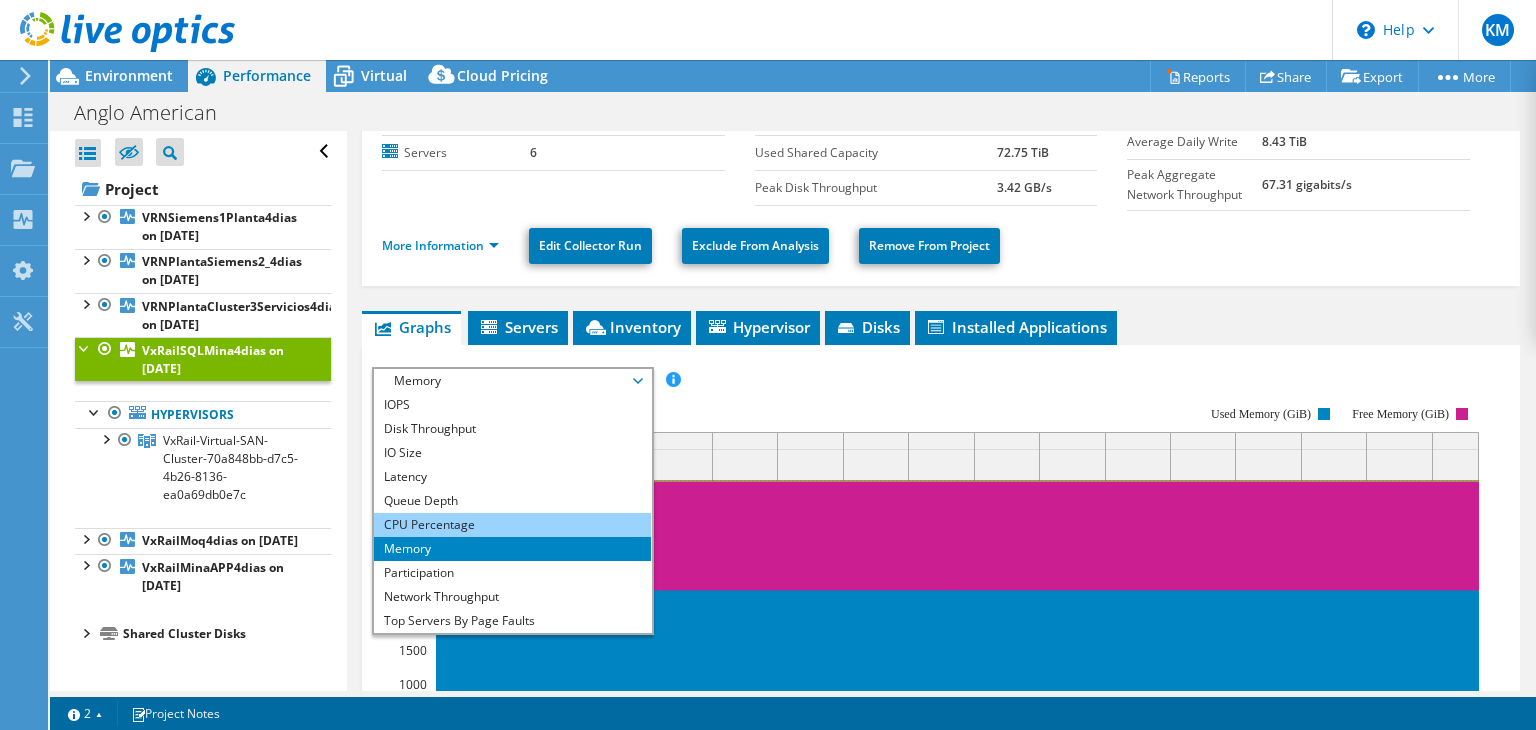 click on "CPU Percentage" at bounding box center [512, 525] 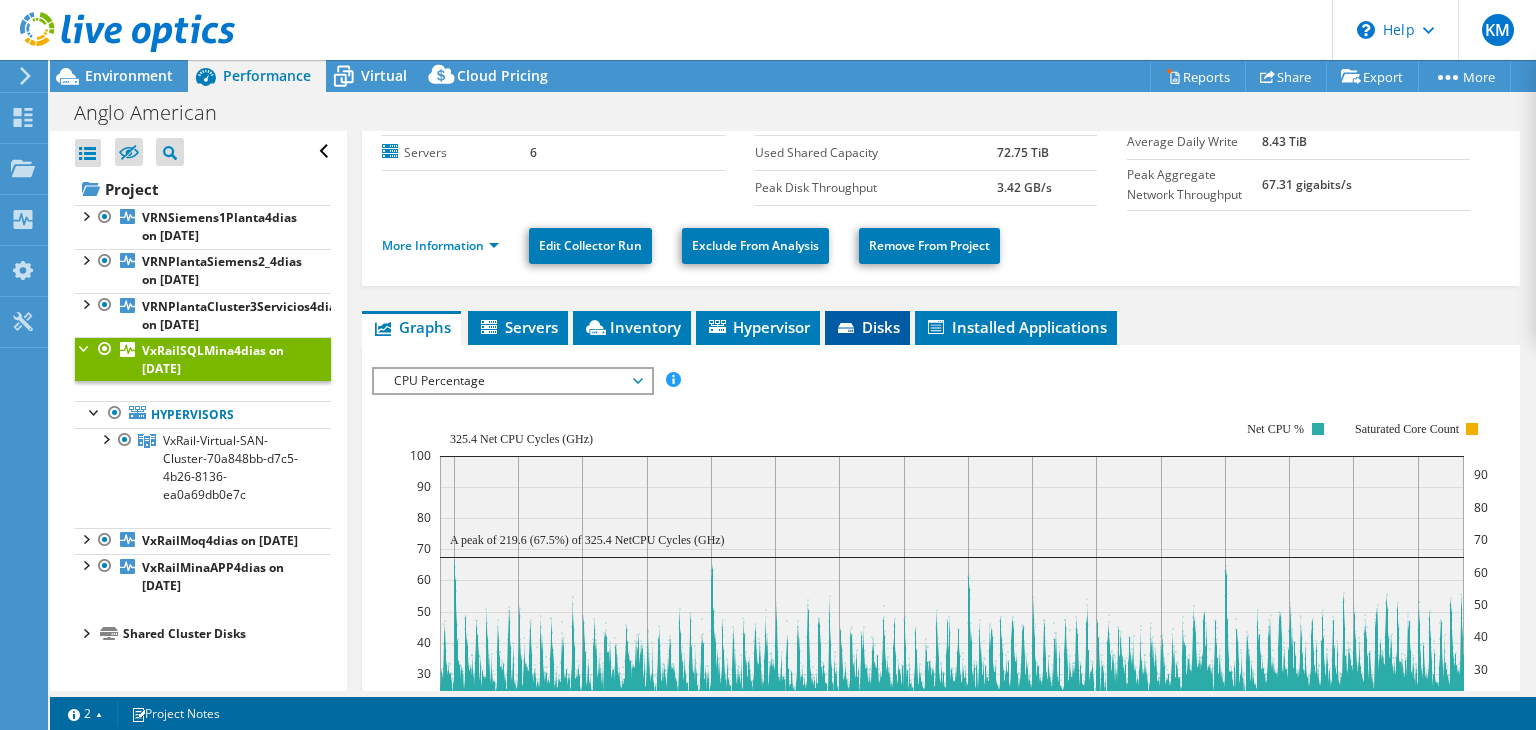 scroll, scrollTop: 0, scrollLeft: 0, axis: both 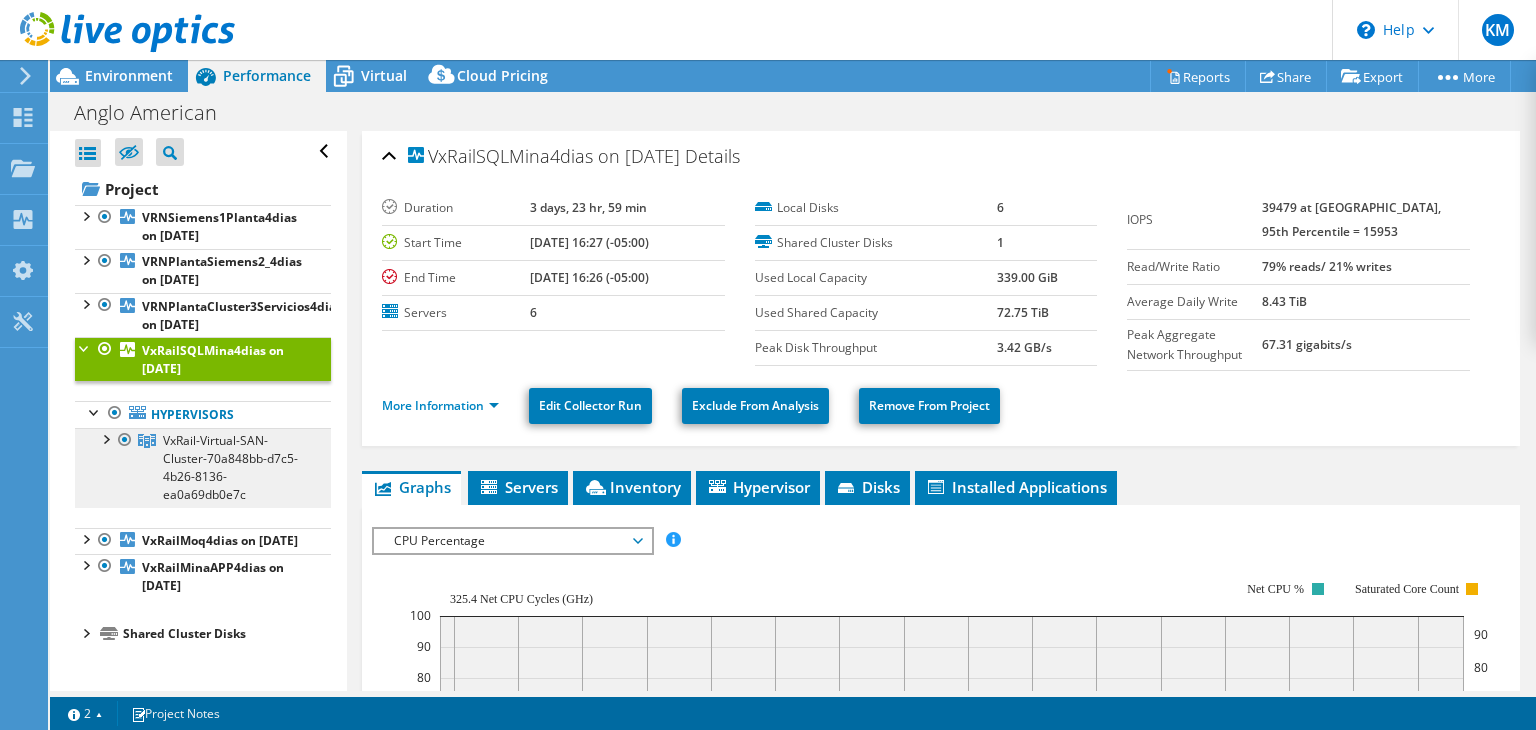 click on "VxRail-Virtual-SAN-Cluster-70a848bb-d7c5-4b26-8136-ea0a69db0e7c" at bounding box center (230, 467) 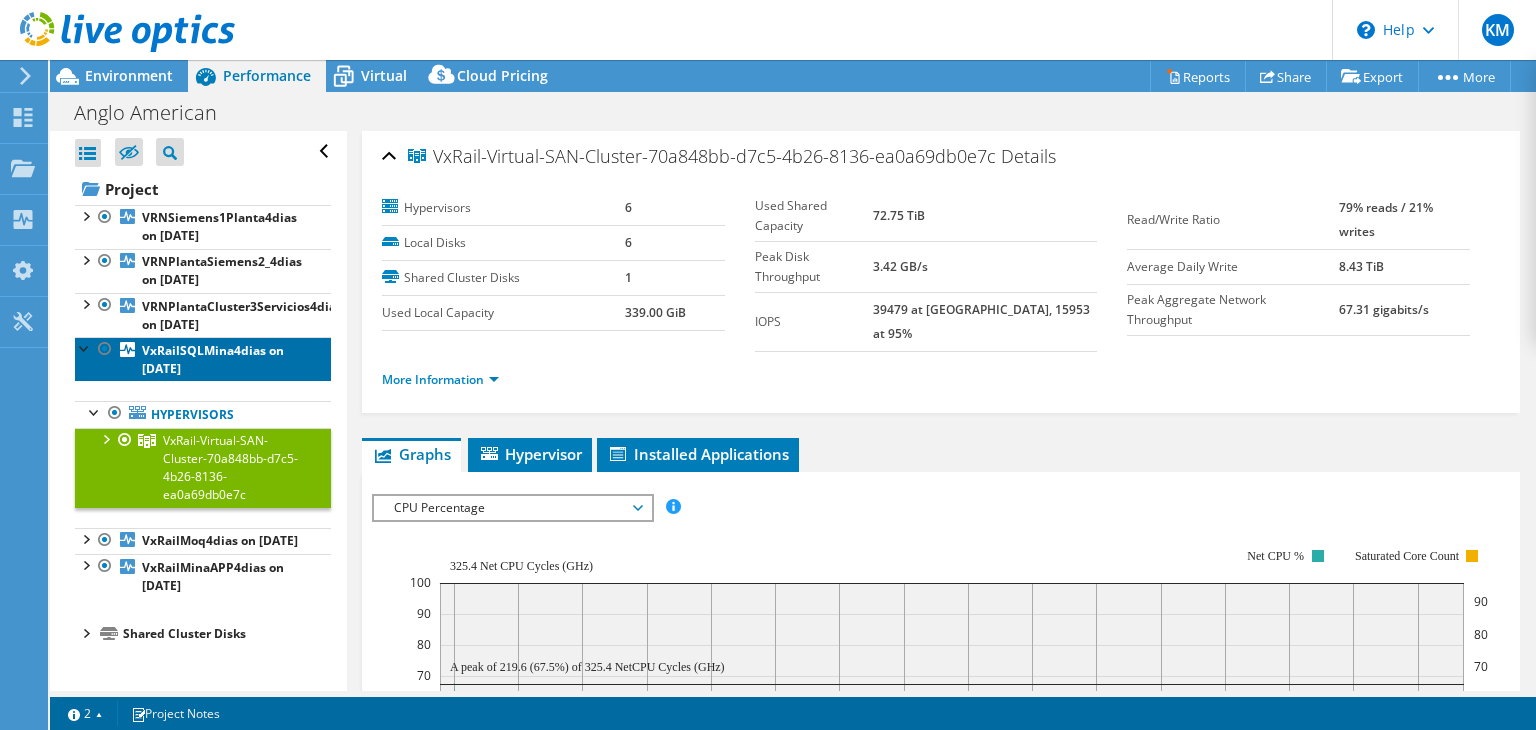 click on "VxRailSQLMina4dias on [DATE]" at bounding box center [213, 359] 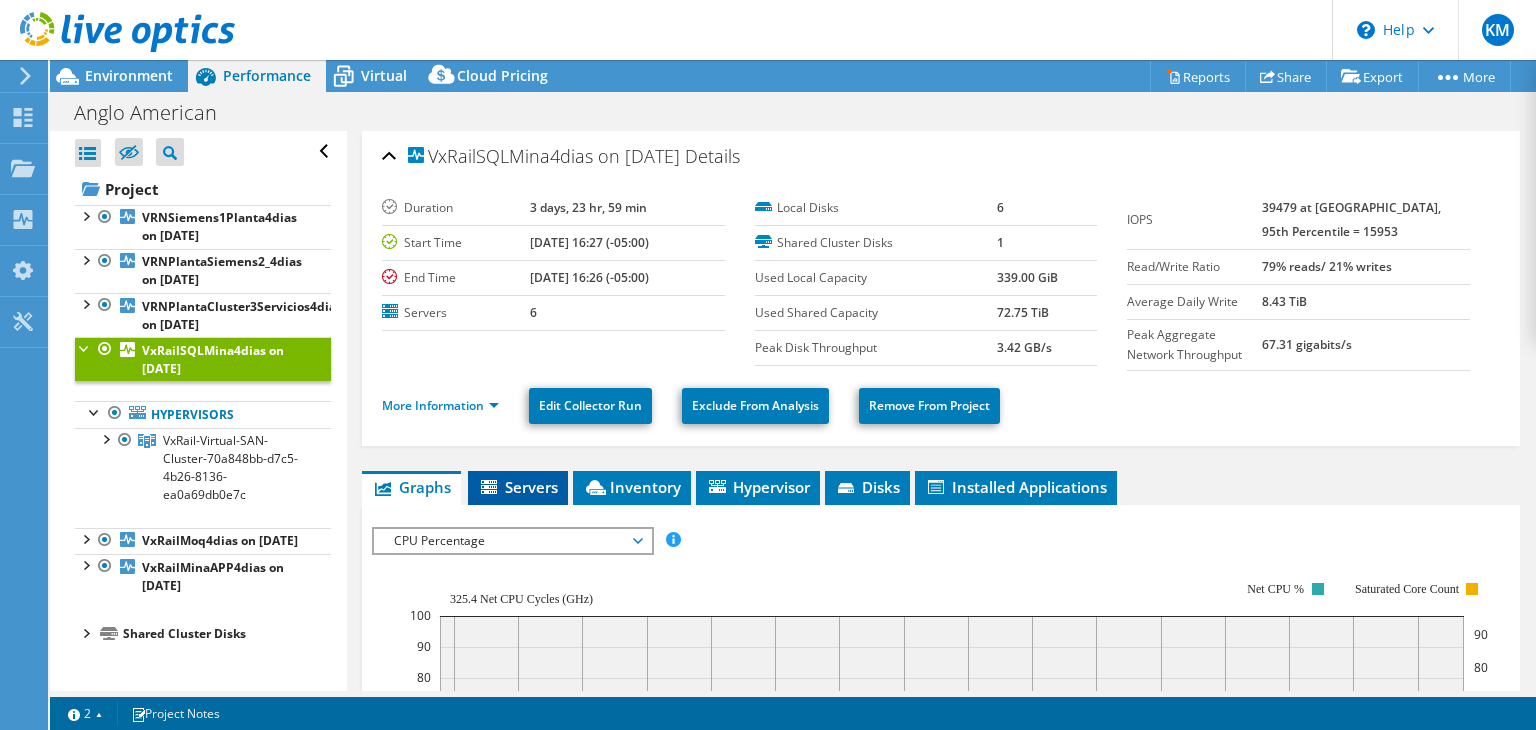 click on "Servers" at bounding box center (518, 487) 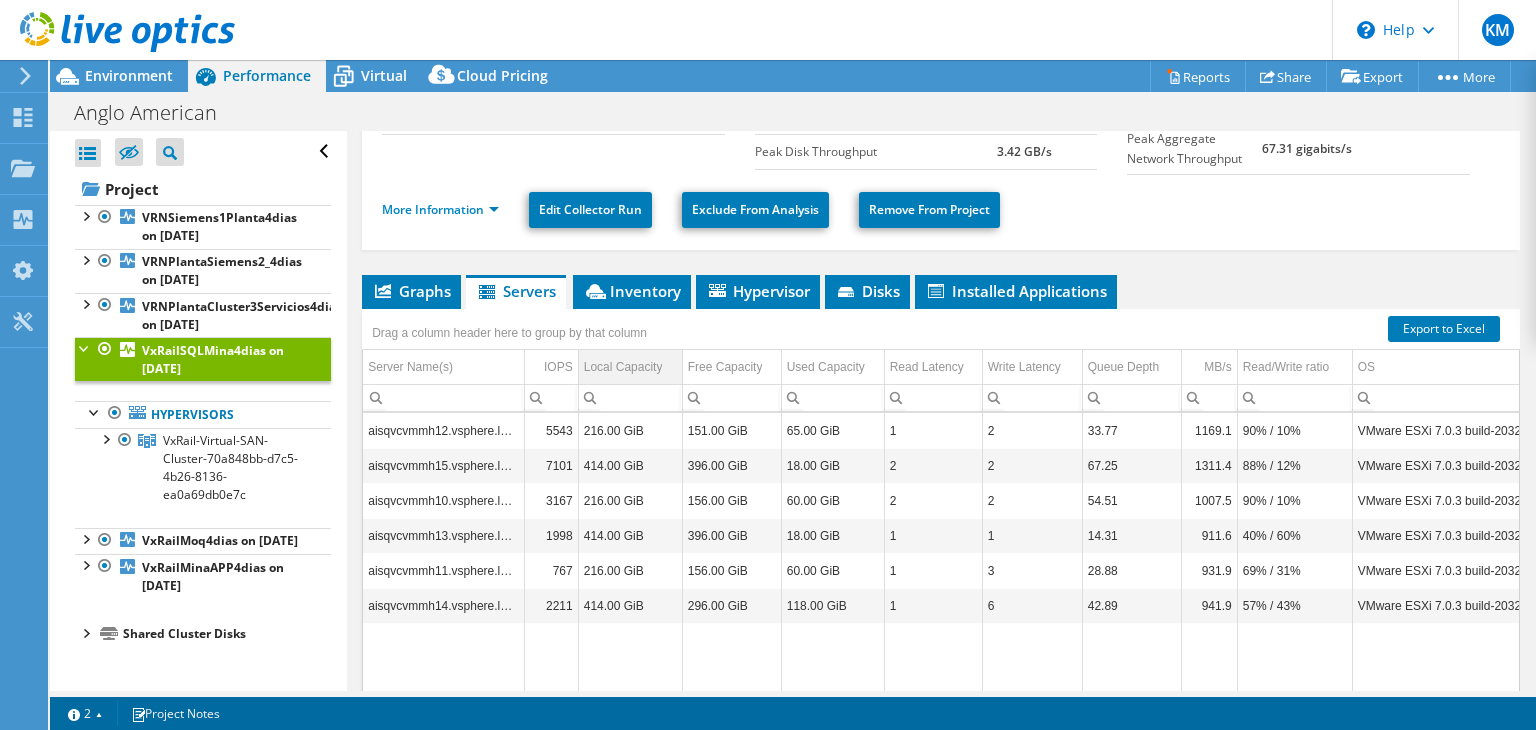 scroll, scrollTop: 196, scrollLeft: 0, axis: vertical 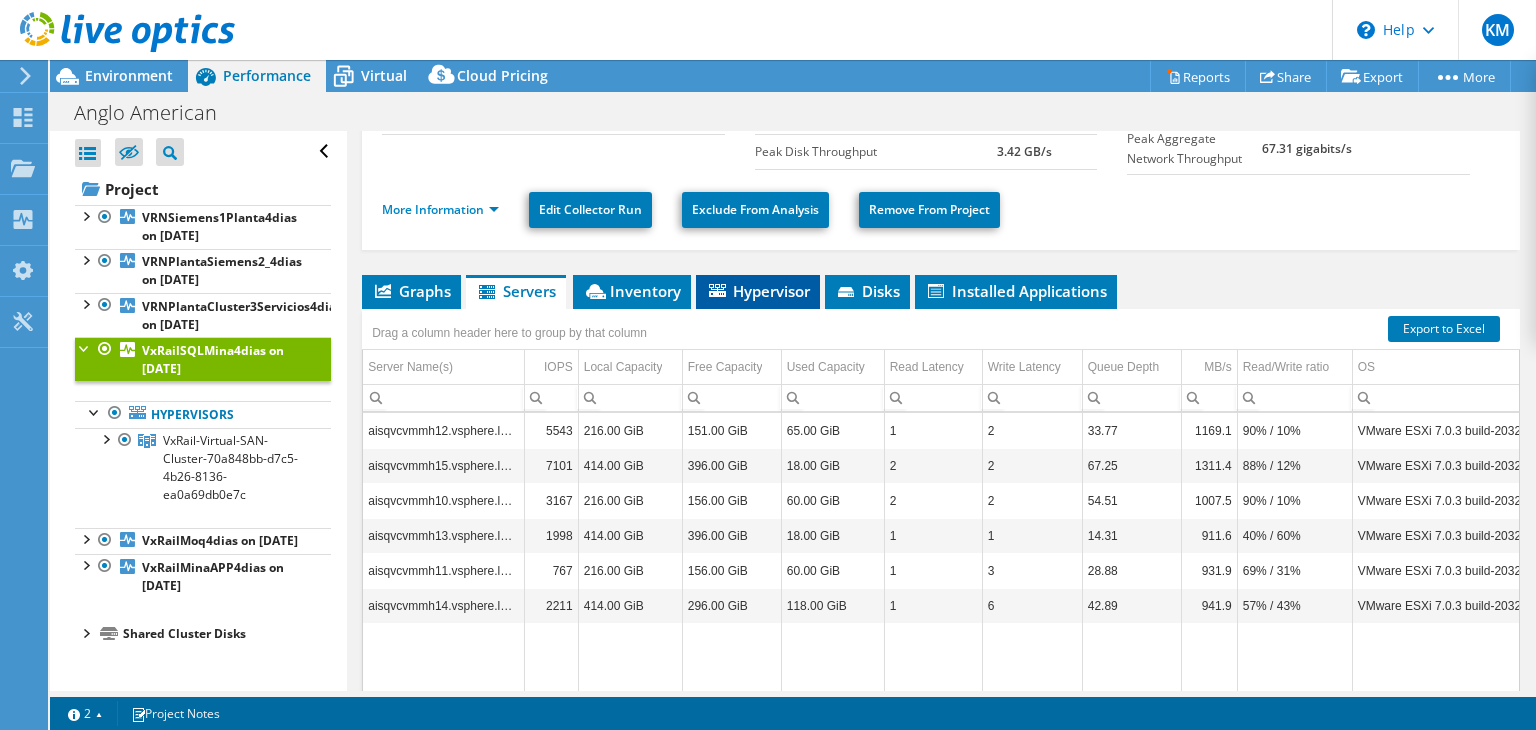 click on "Hypervisor" at bounding box center [758, 291] 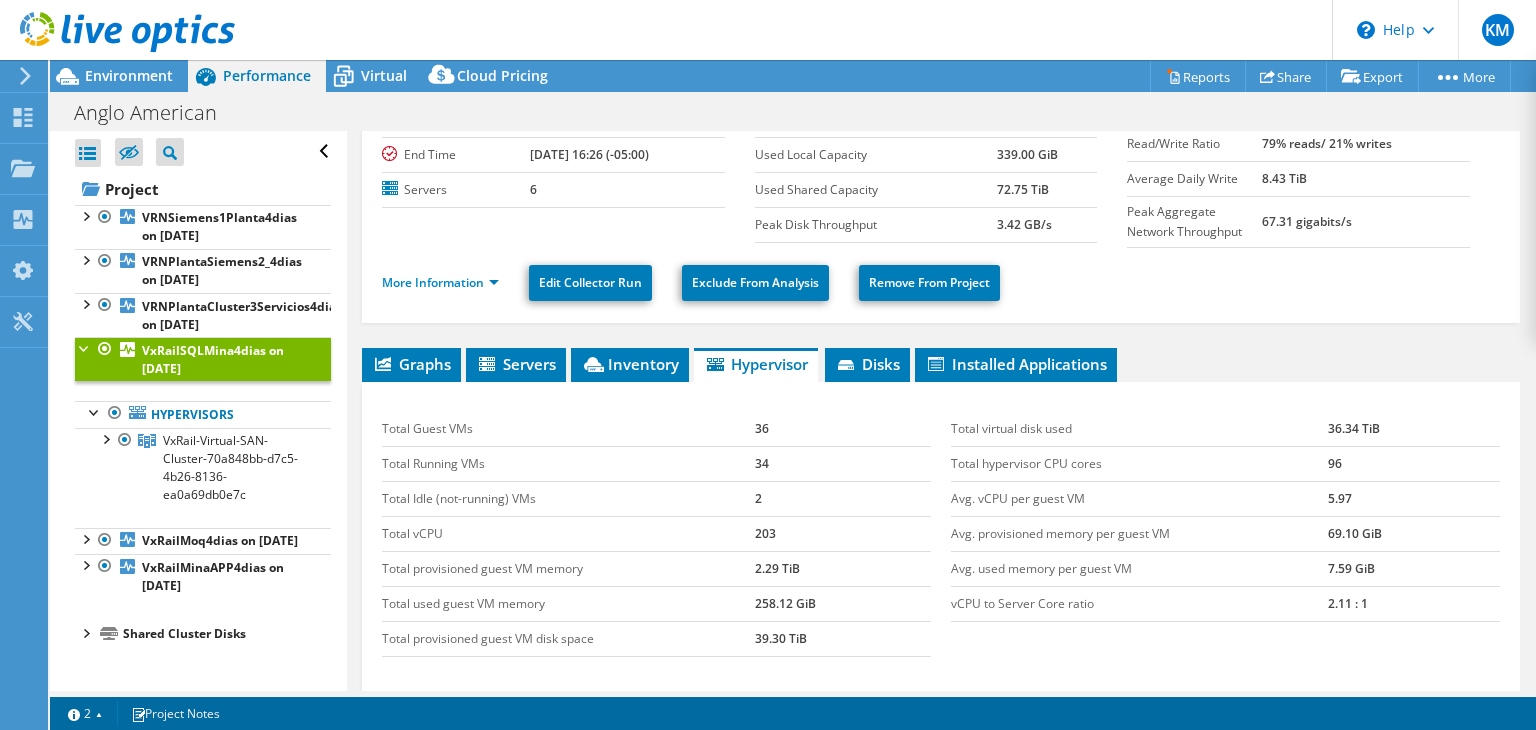 scroll, scrollTop: 124, scrollLeft: 0, axis: vertical 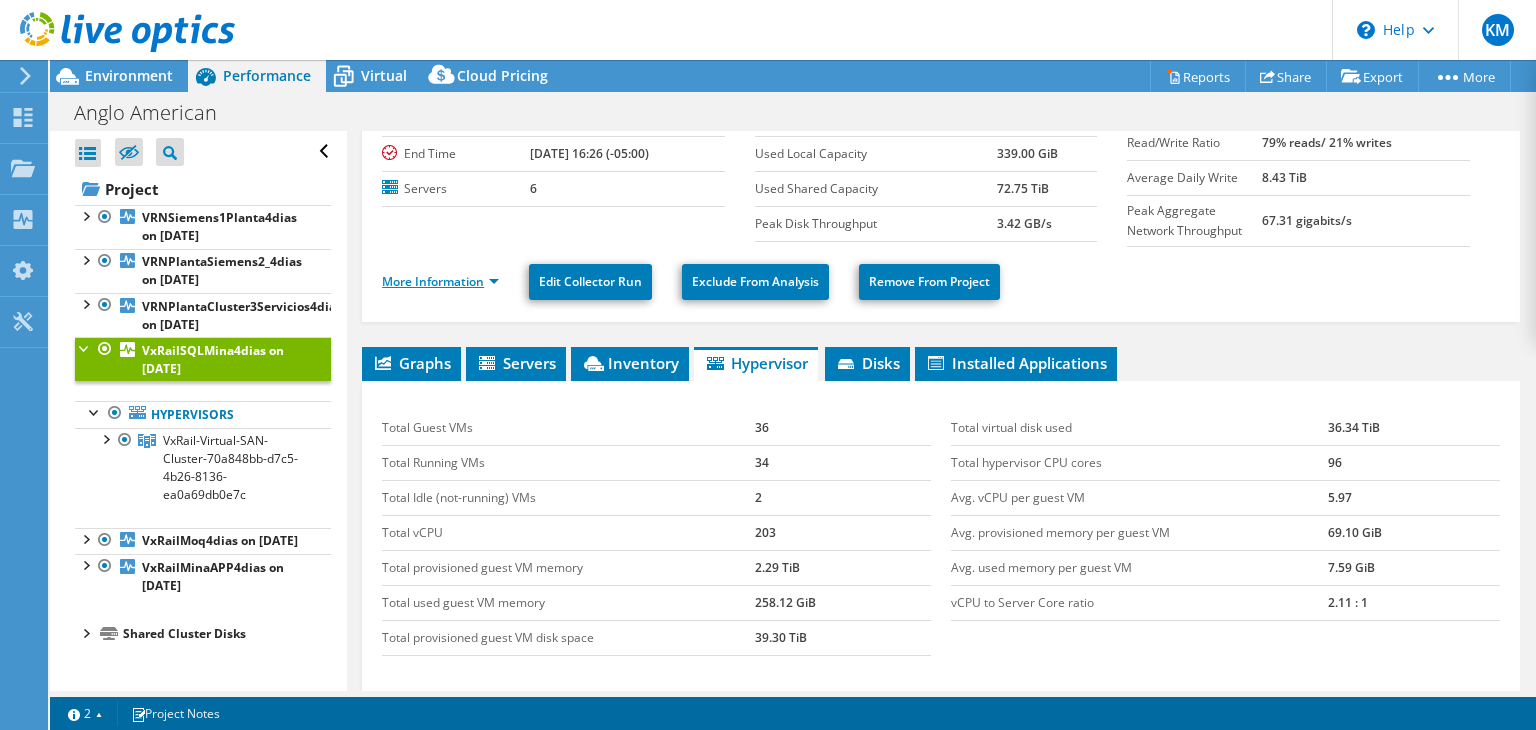 click on "More Information" at bounding box center (440, 281) 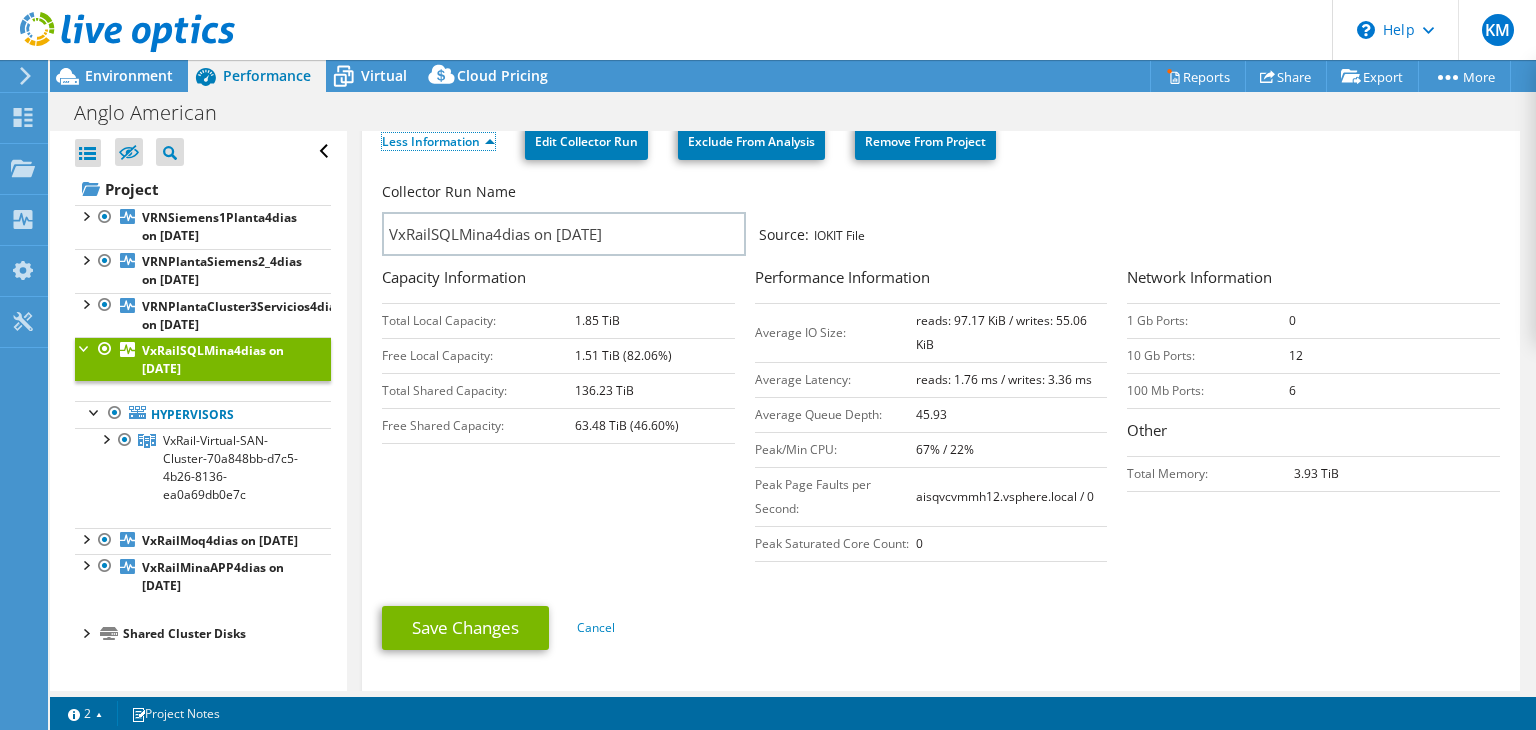 scroll, scrollTop: 267, scrollLeft: 0, axis: vertical 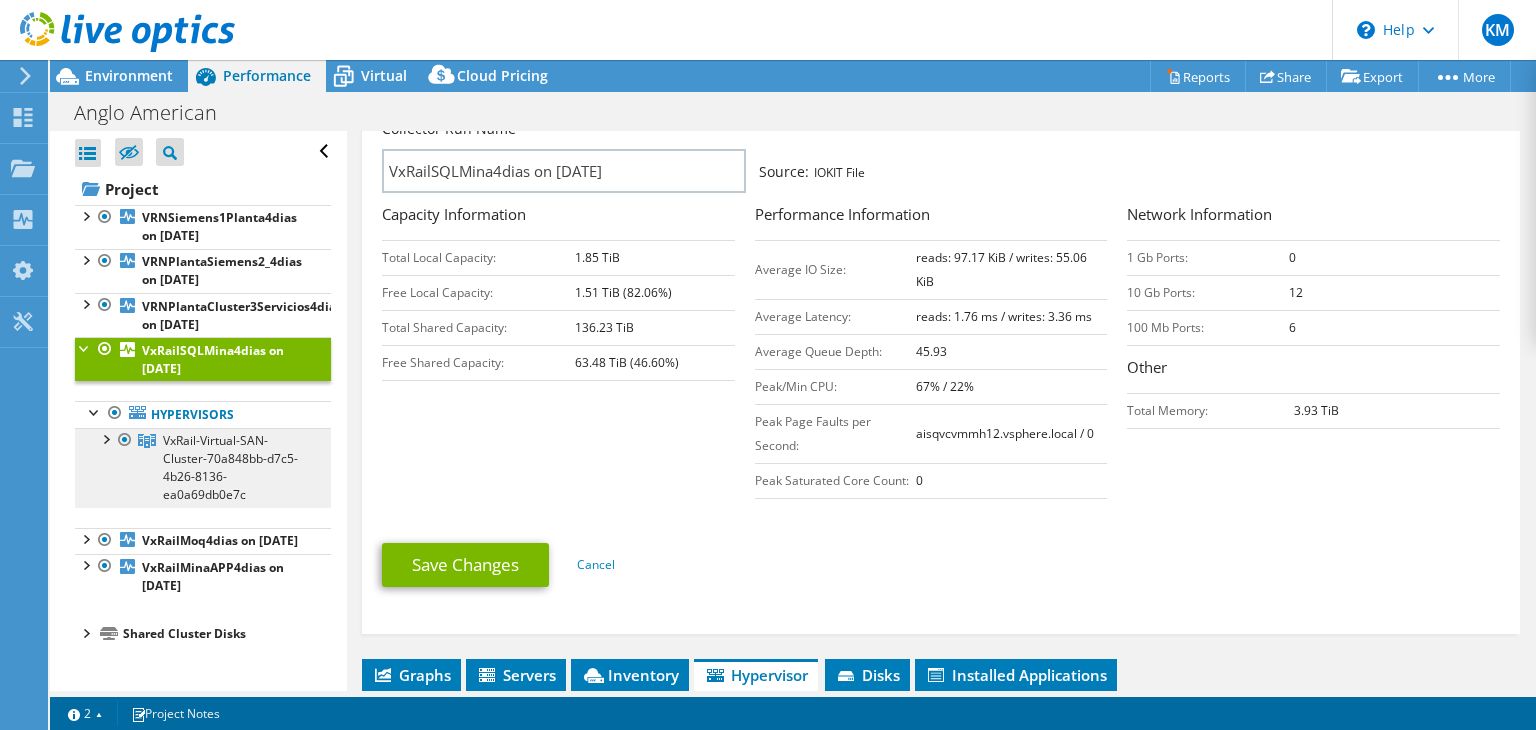 click on "VxRail-Virtual-SAN-Cluster-70a848bb-d7c5-4b26-8136-ea0a69db0e7c" at bounding box center (230, 467) 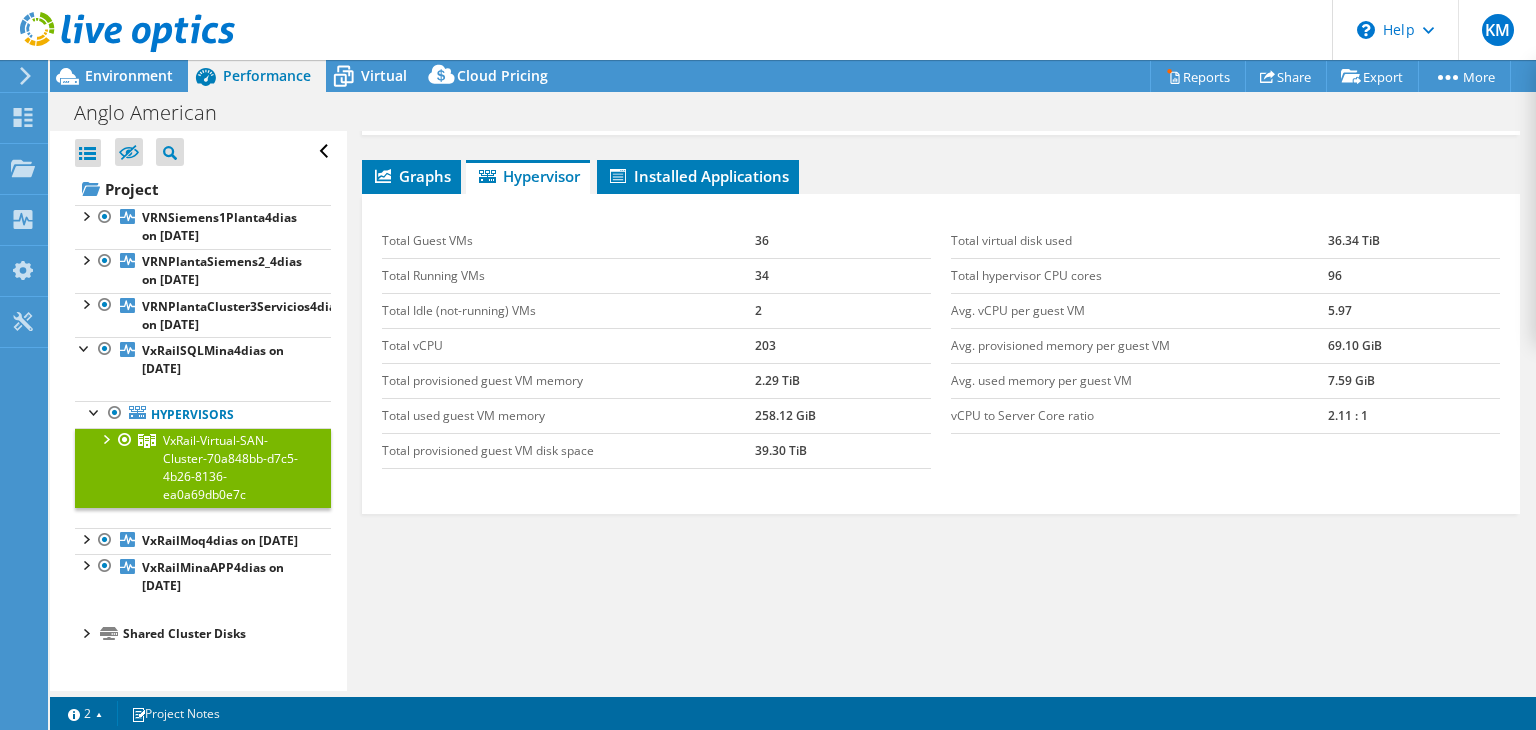 scroll, scrollTop: 264, scrollLeft: 0, axis: vertical 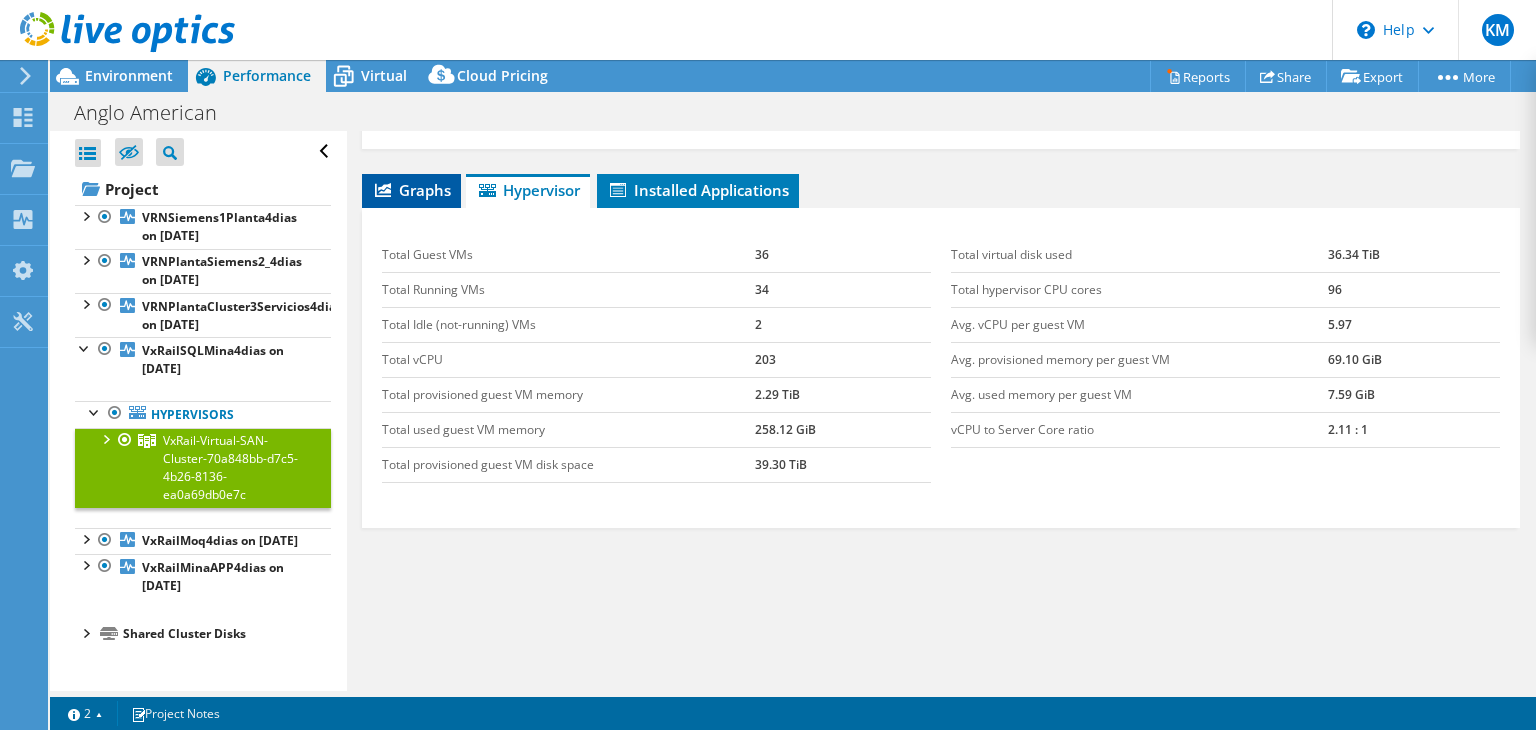 click on "Graphs" at bounding box center (411, 191) 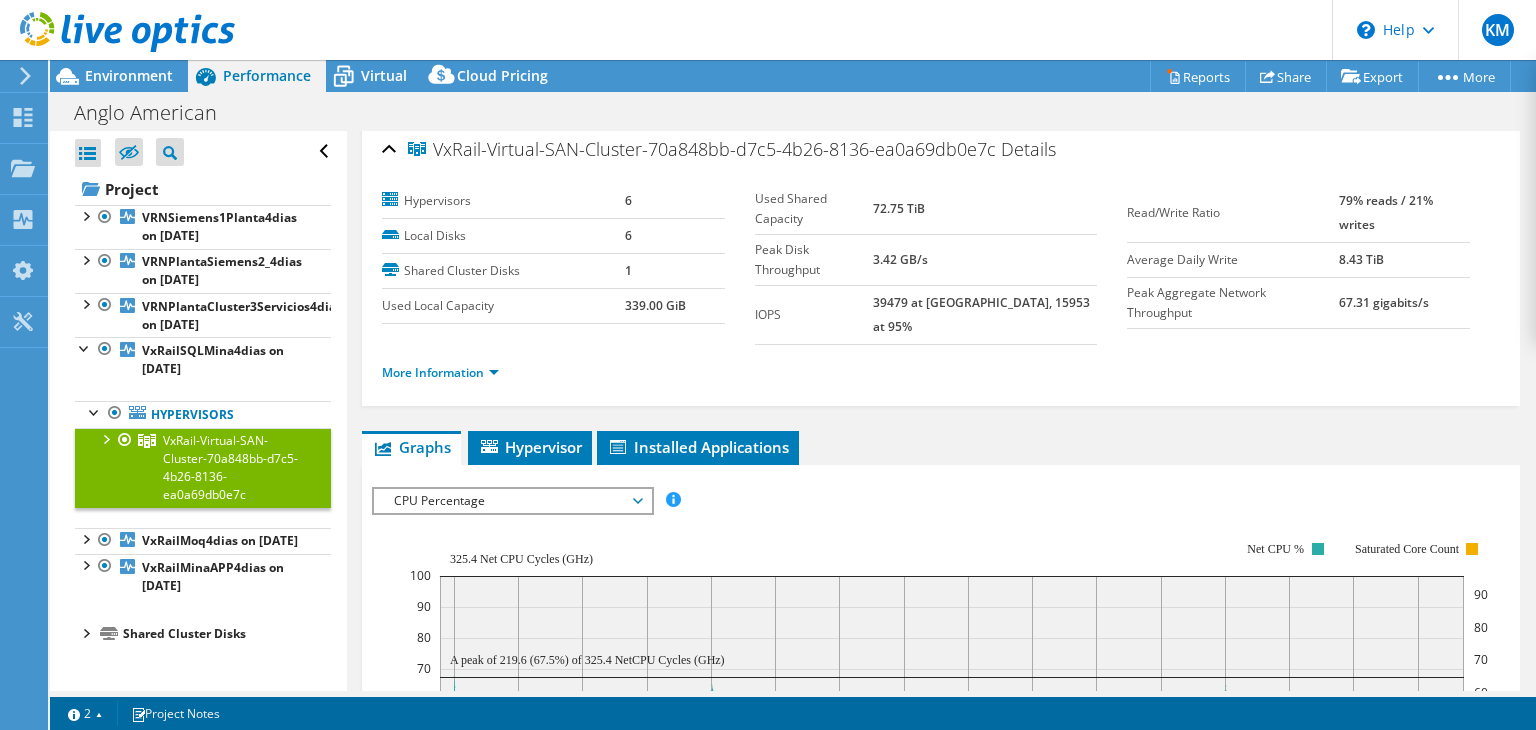 scroll, scrollTop: 0, scrollLeft: 0, axis: both 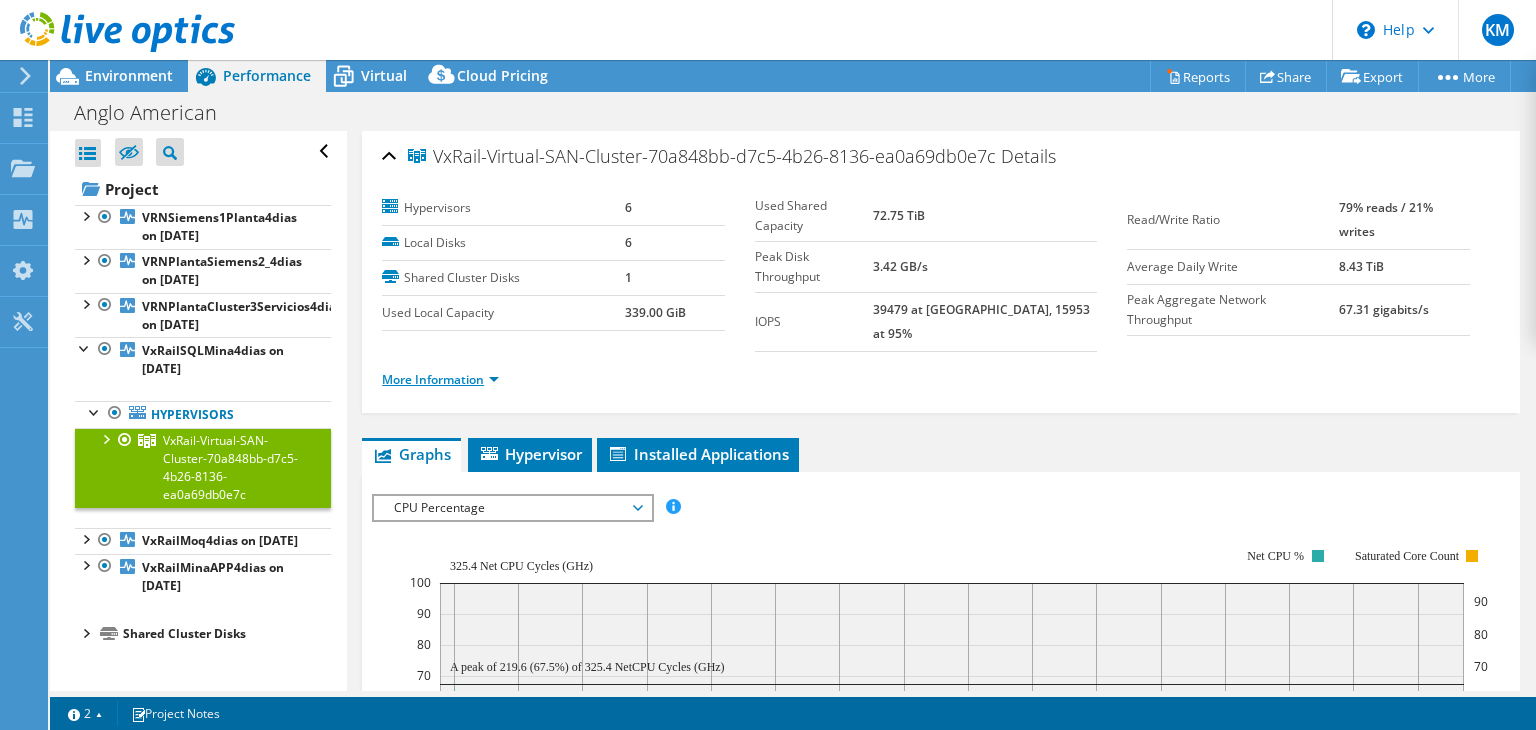 click on "More Information" at bounding box center (440, 379) 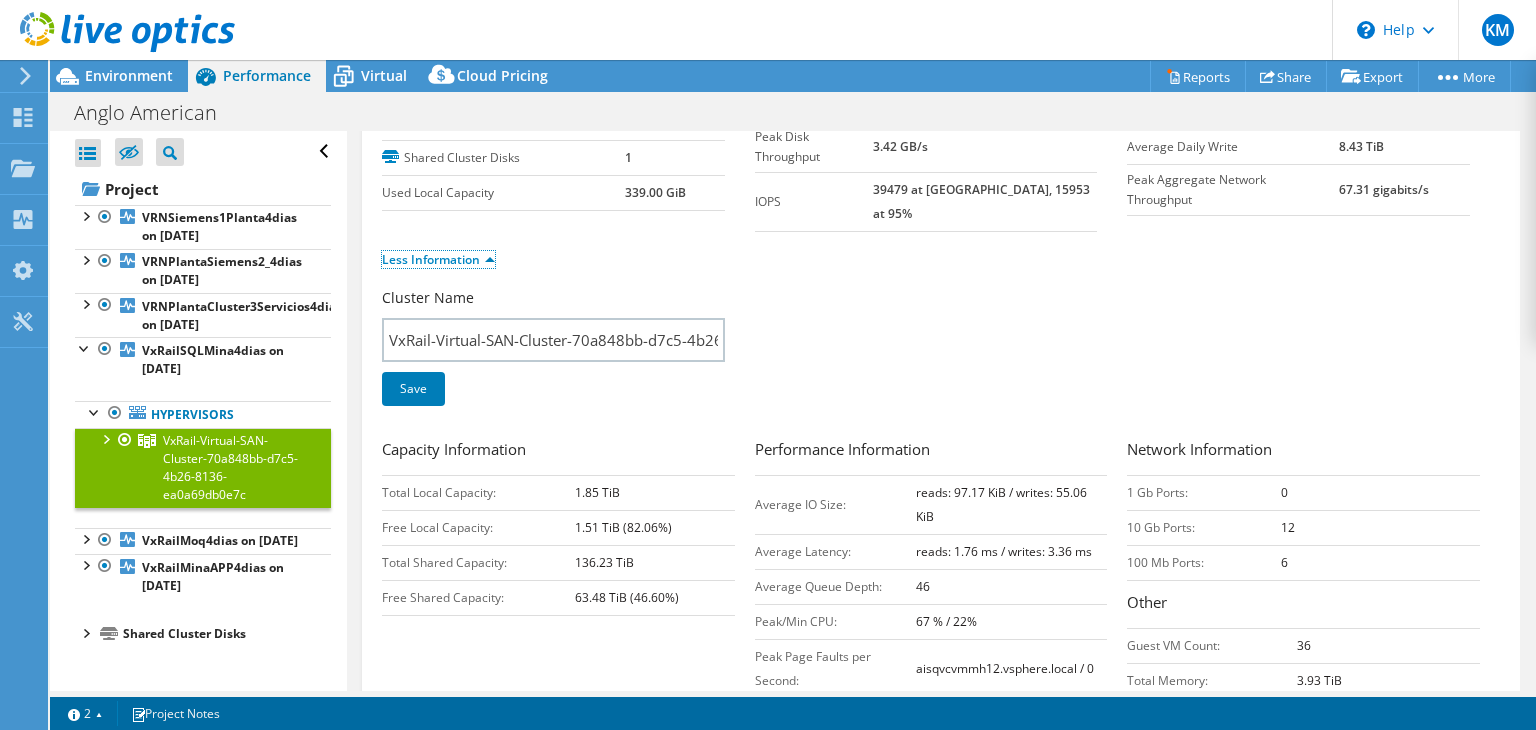 scroll, scrollTop: 135, scrollLeft: 0, axis: vertical 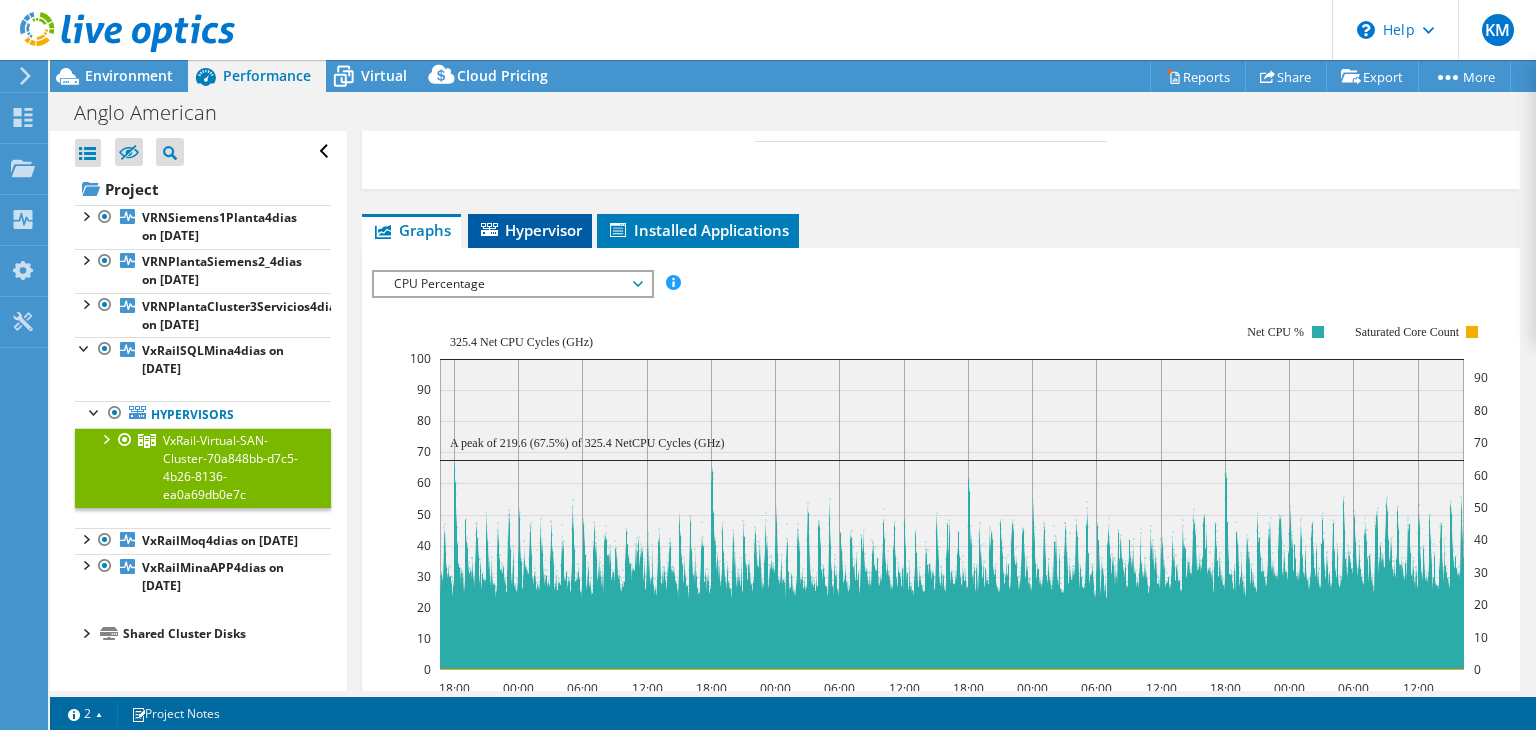 click on "Hypervisor" at bounding box center (530, 230) 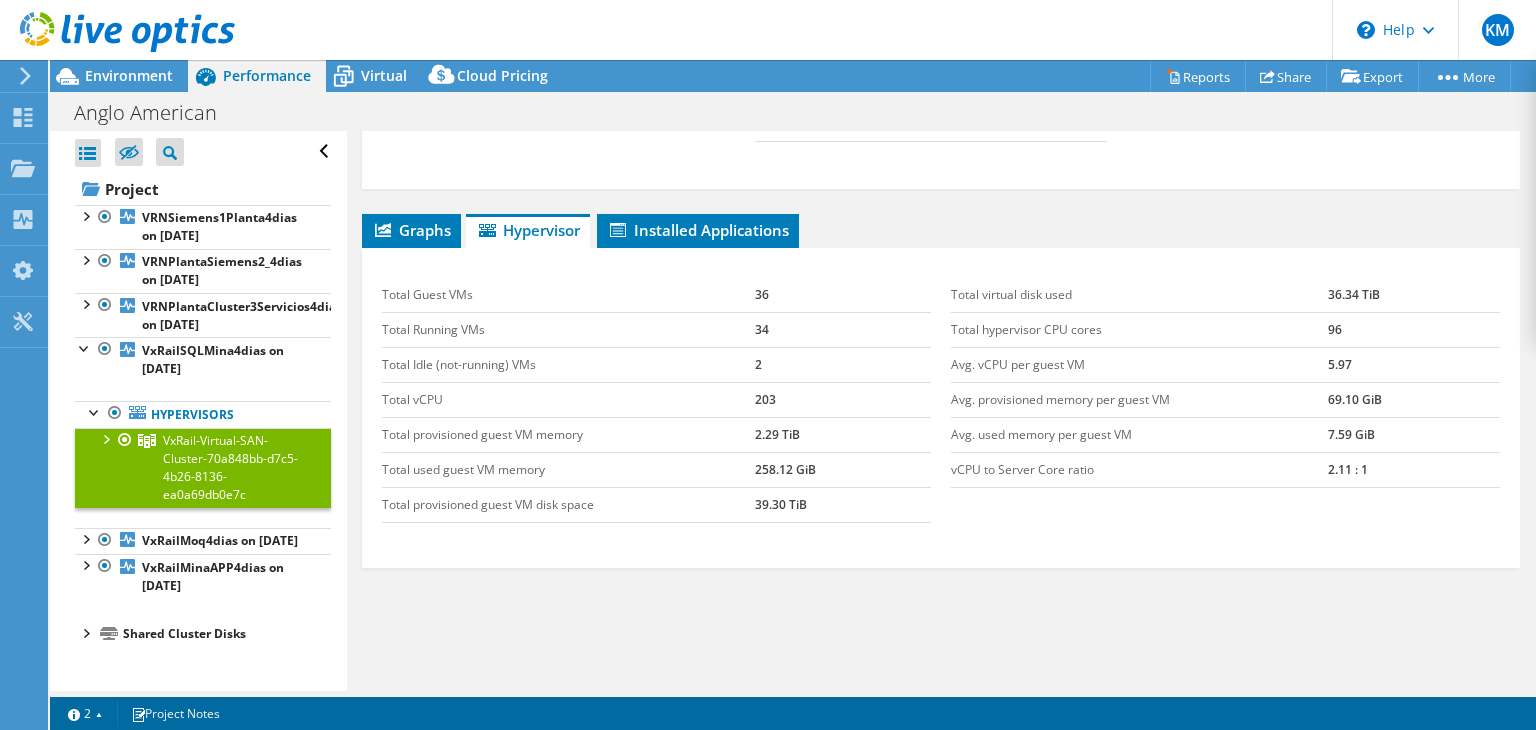 scroll, scrollTop: 0, scrollLeft: 0, axis: both 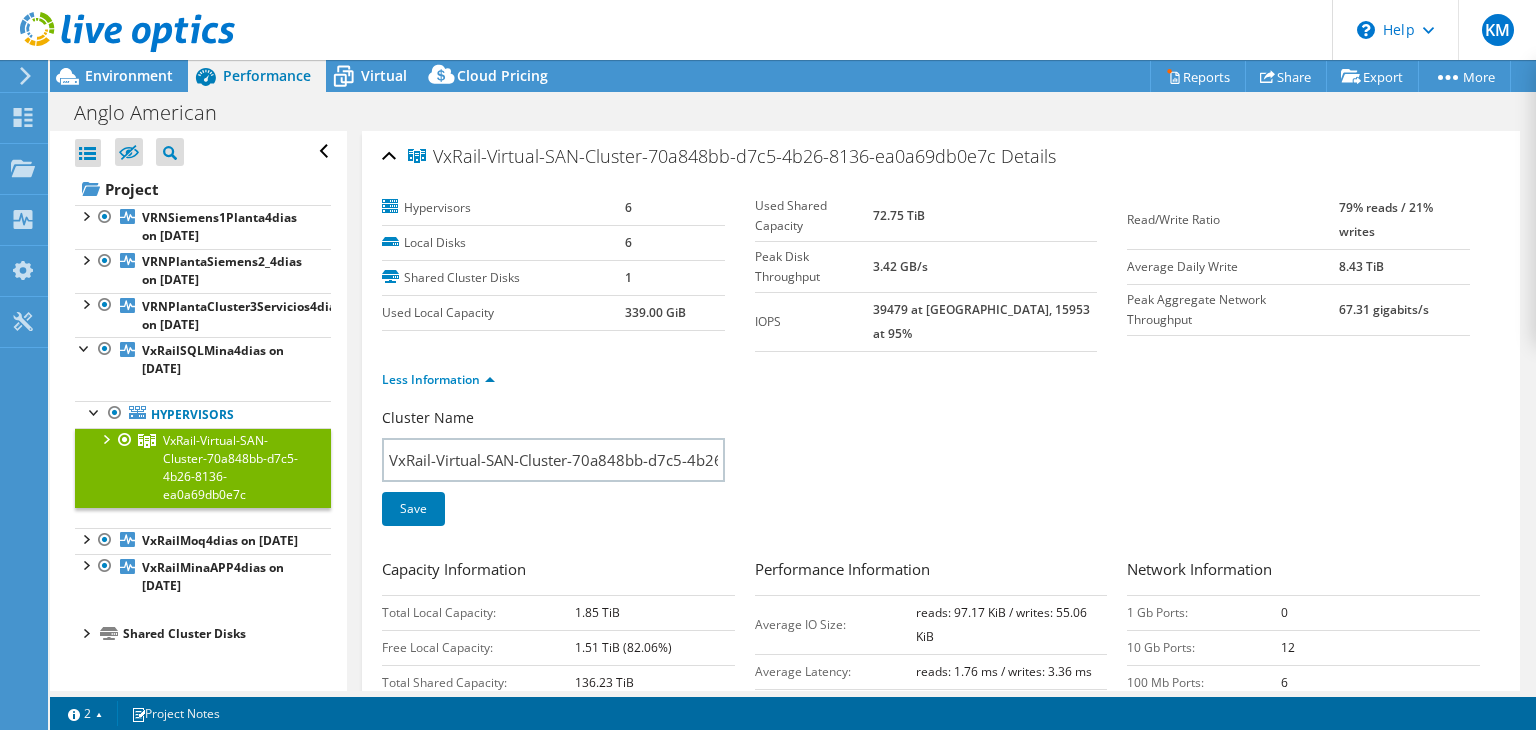 click on "39479 at [GEOGRAPHIC_DATA], 15953 at 95%" at bounding box center [981, 321] 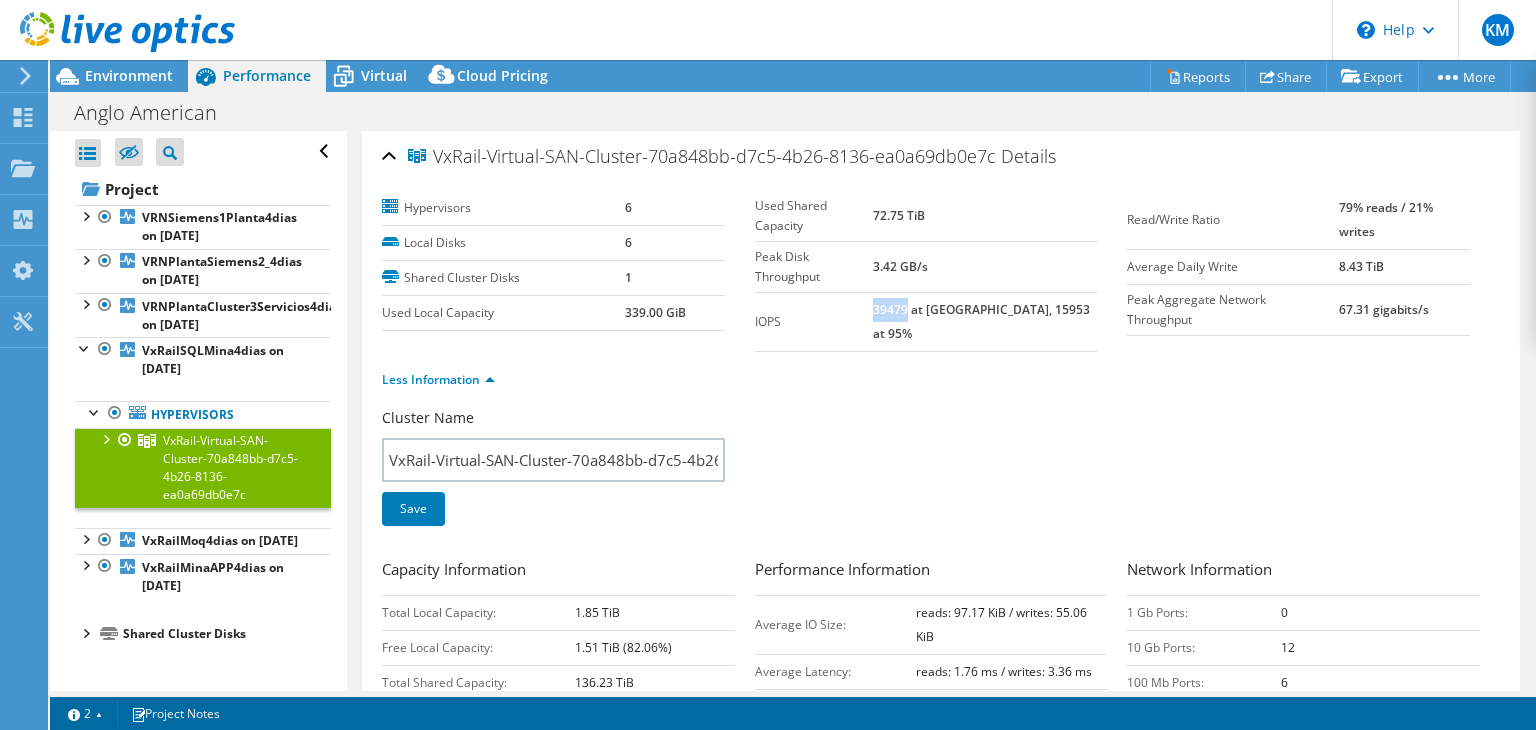 click on "39479 at [GEOGRAPHIC_DATA], 15953 at 95%" at bounding box center (981, 321) 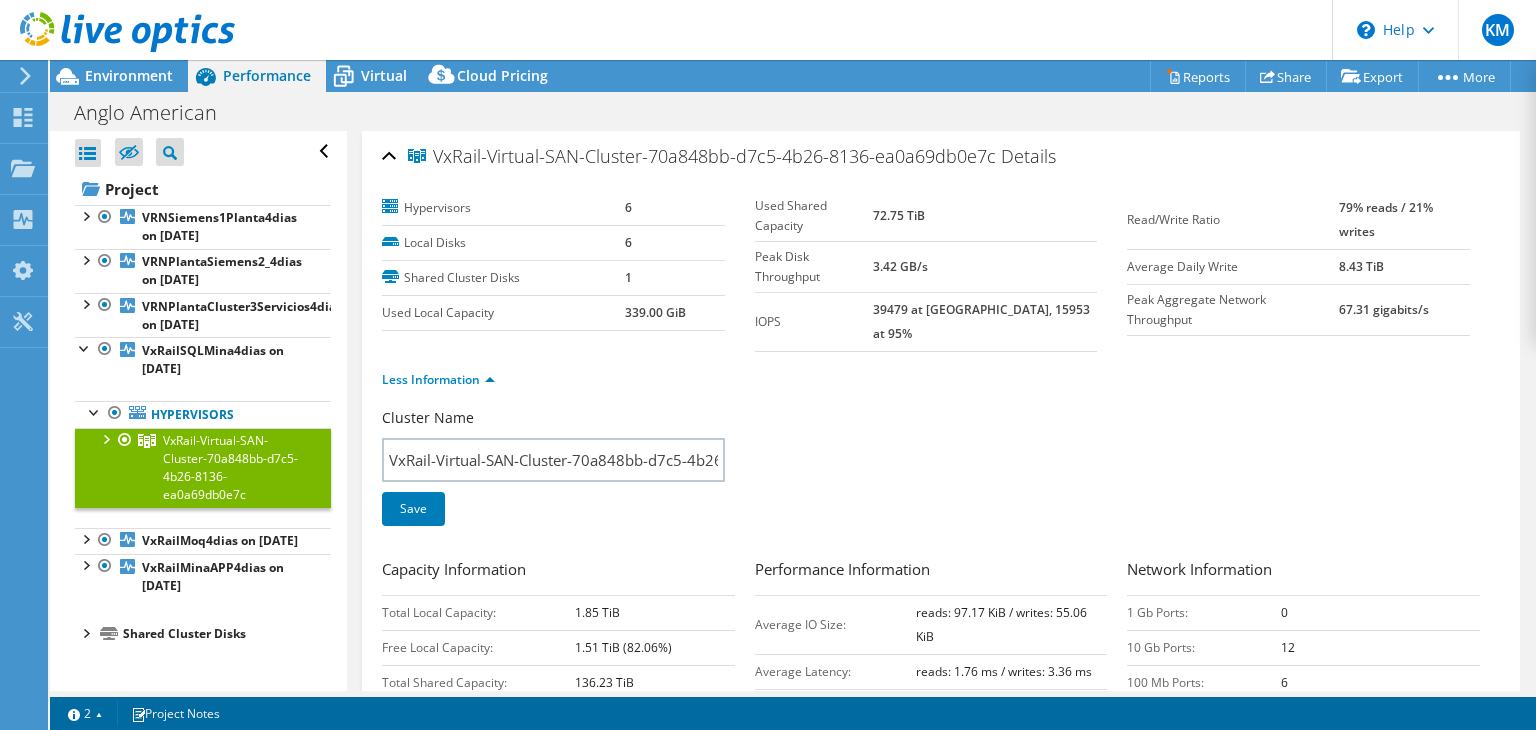 click on "39479 at [GEOGRAPHIC_DATA], 15953 at 95%" at bounding box center (981, 321) 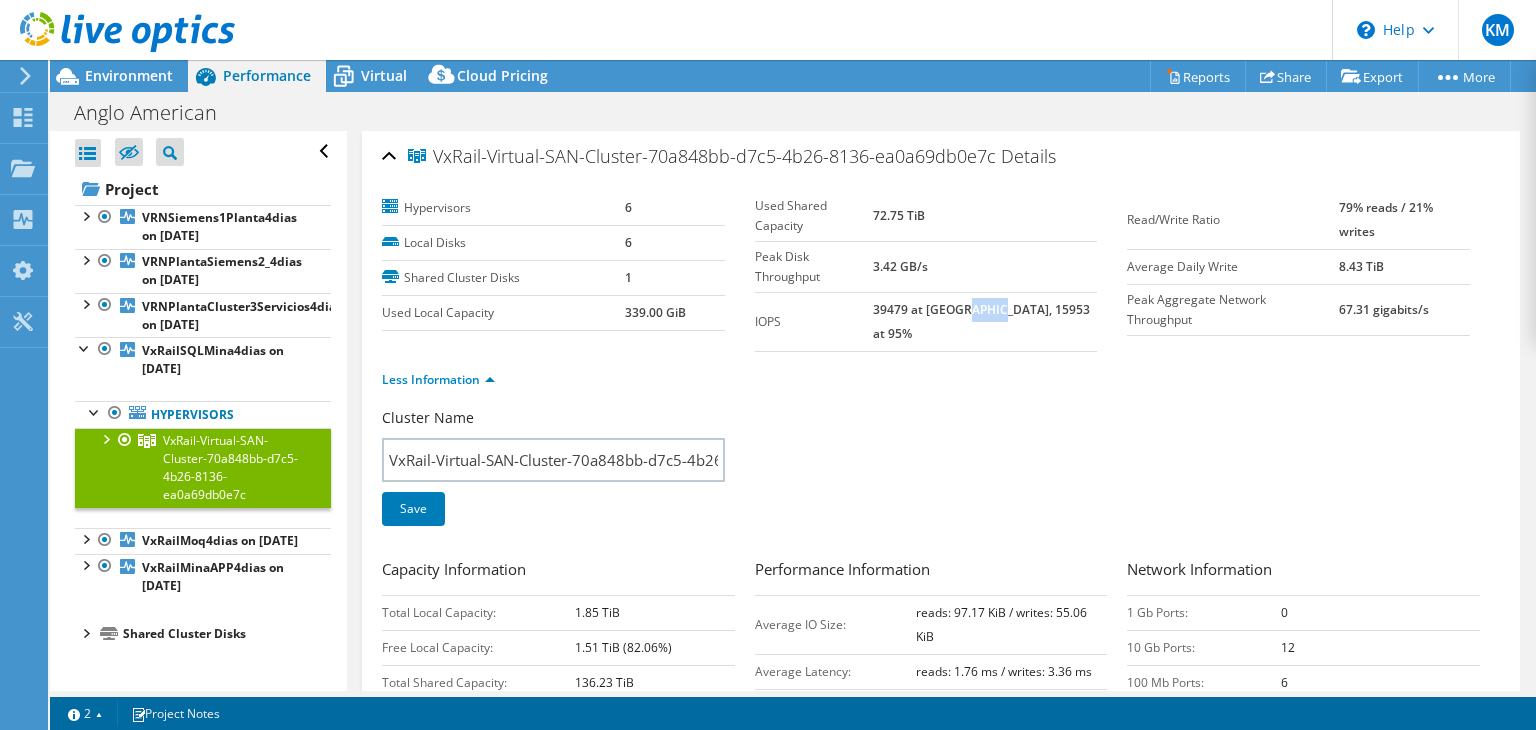 click on "39479 at [GEOGRAPHIC_DATA], 15953 at 95%" at bounding box center [981, 321] 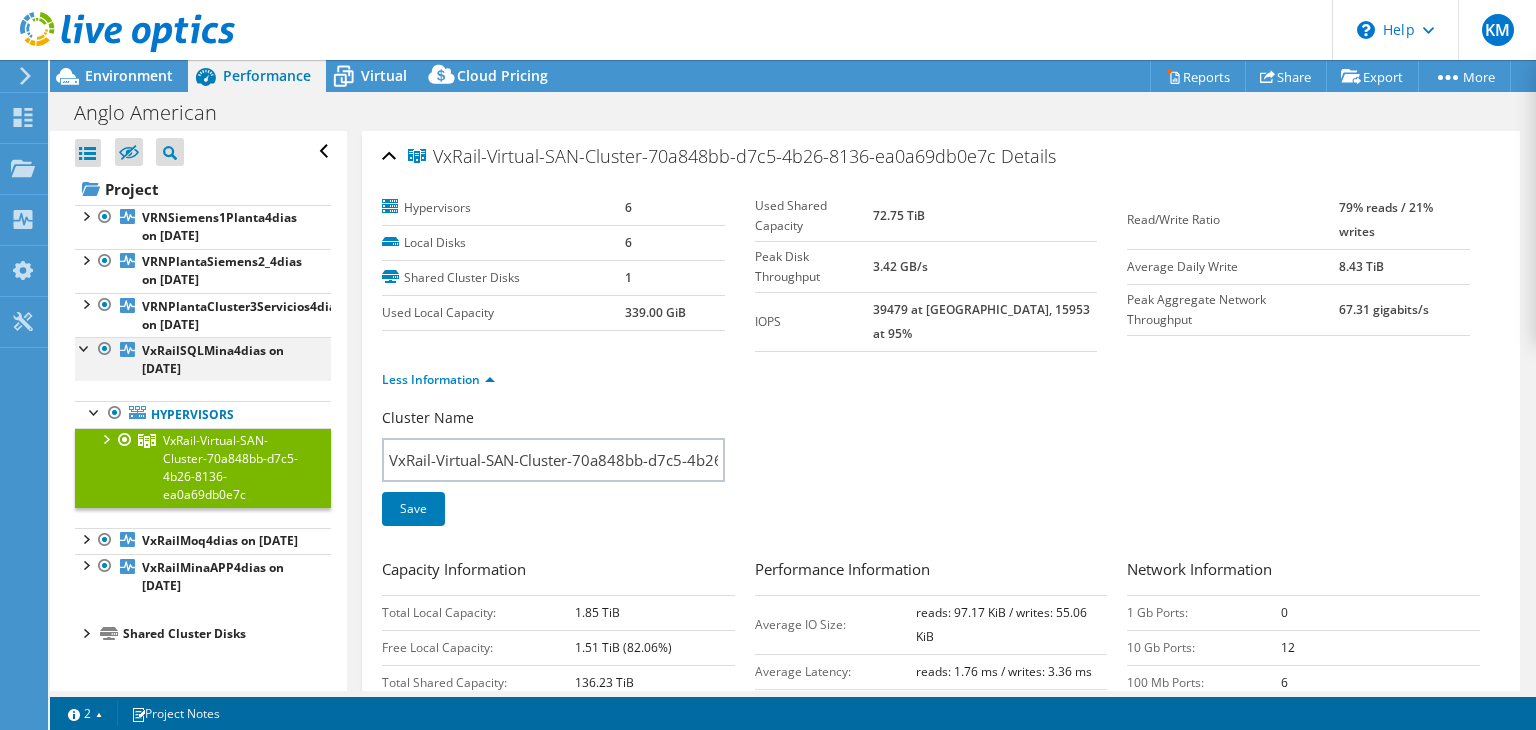 click at bounding box center [85, 347] 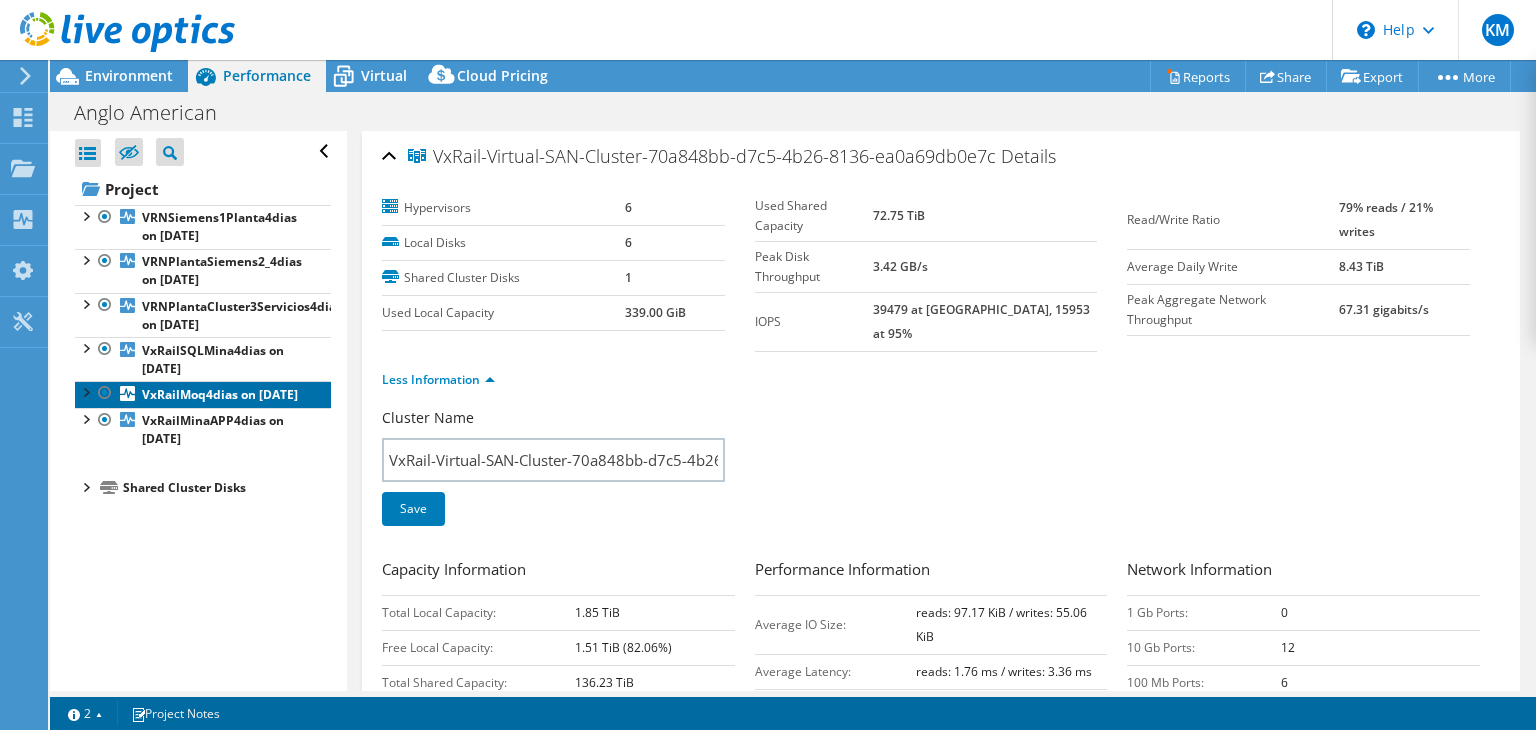 click on "VxRailMoq4dias on [DATE]" at bounding box center [203, 394] 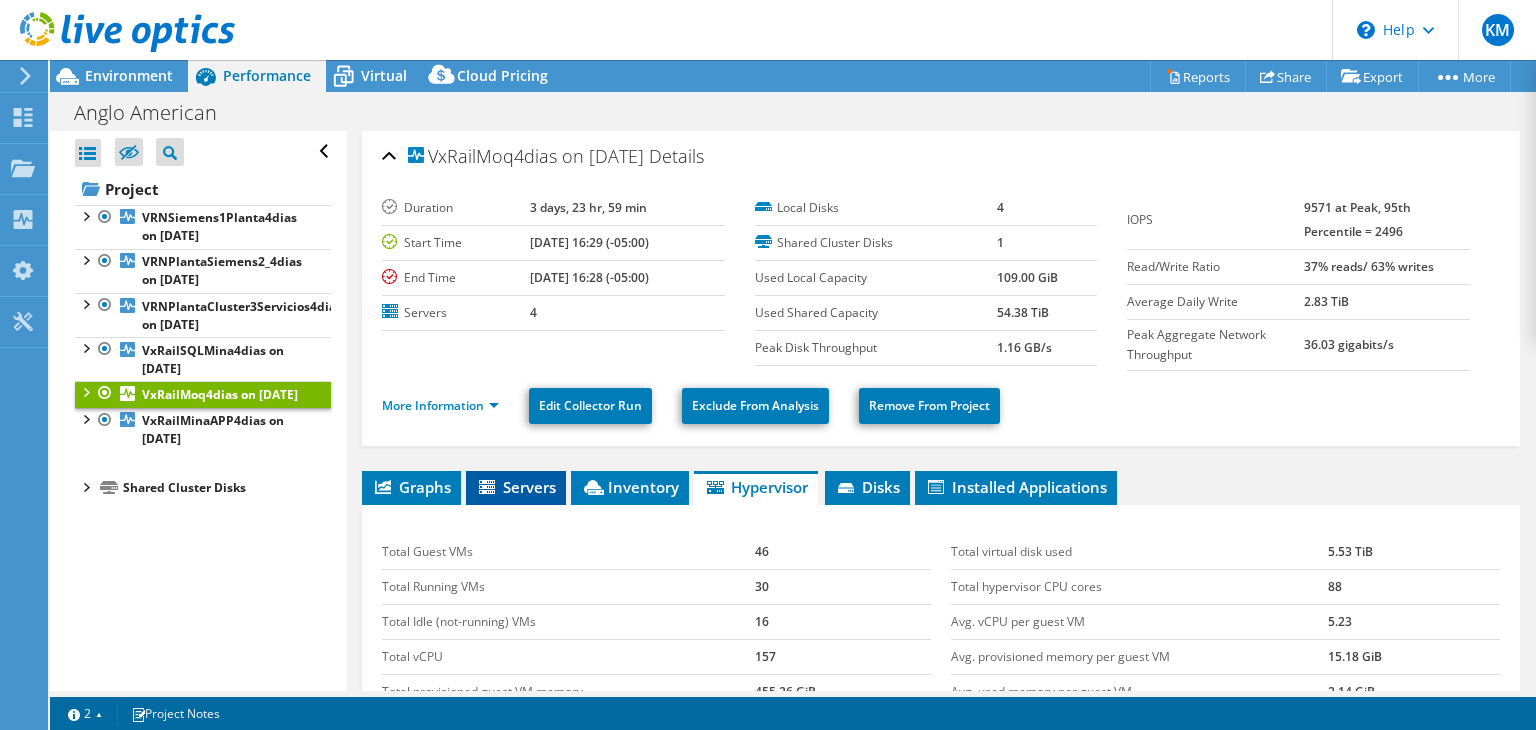 click on "Servers" at bounding box center [516, 488] 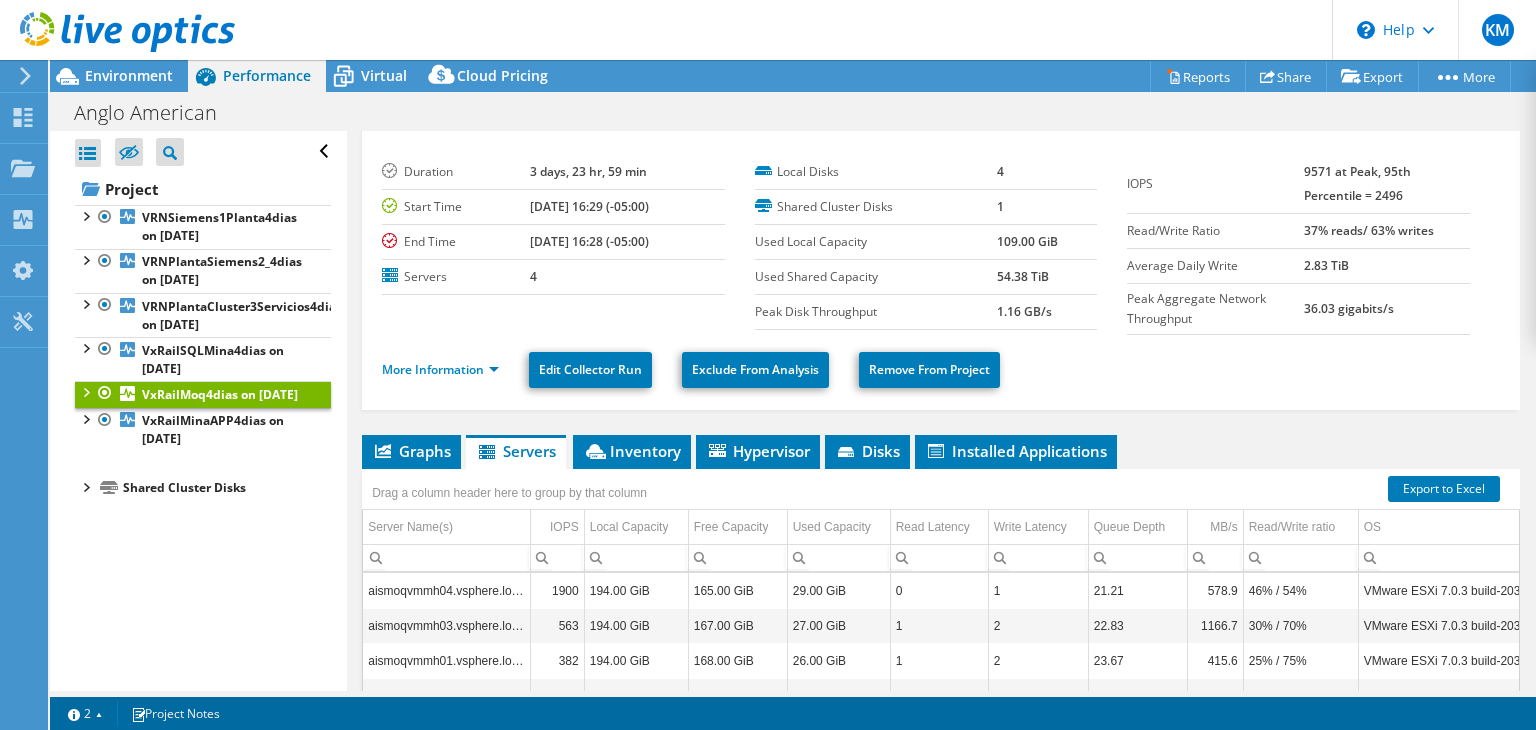 scroll, scrollTop: 36, scrollLeft: 0, axis: vertical 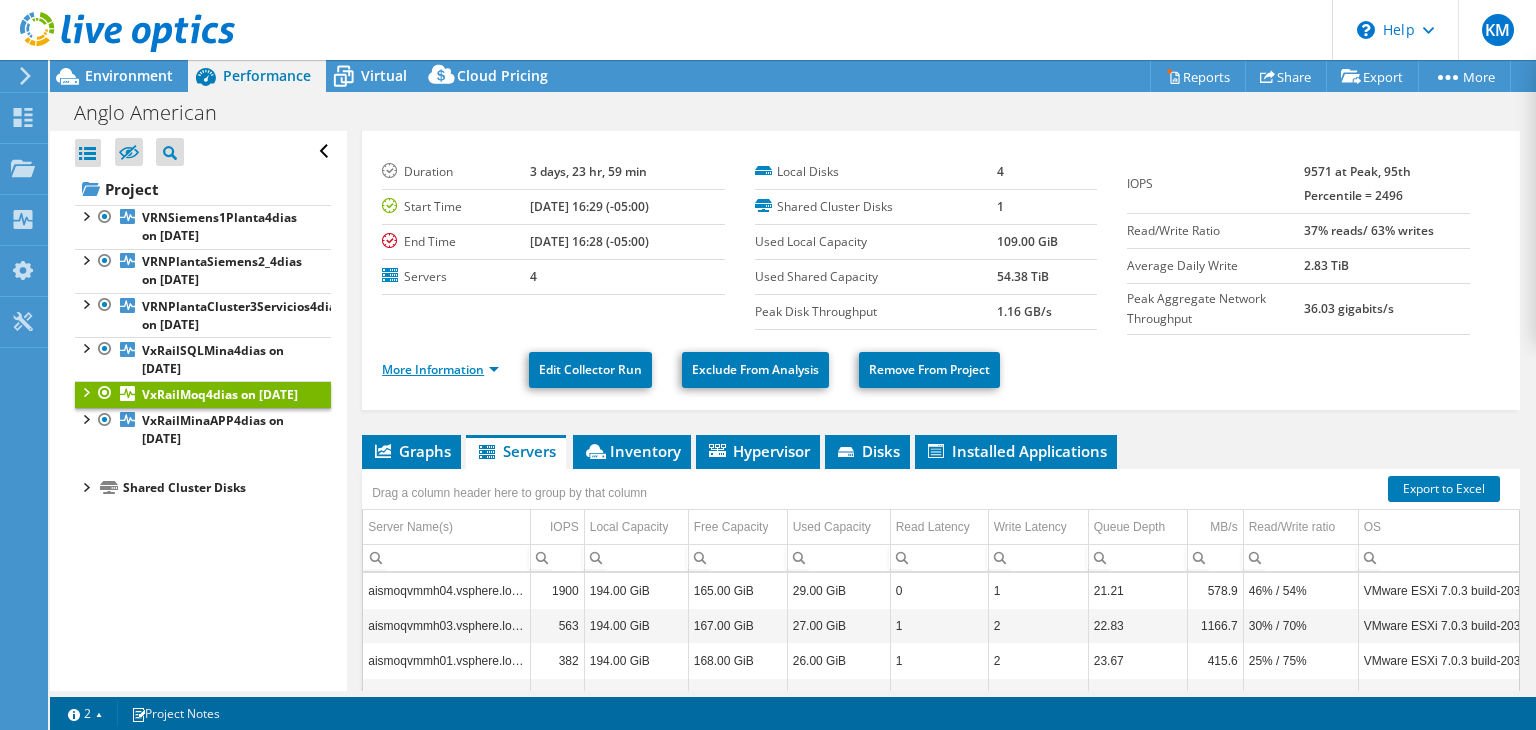 click on "More Information" at bounding box center [440, 369] 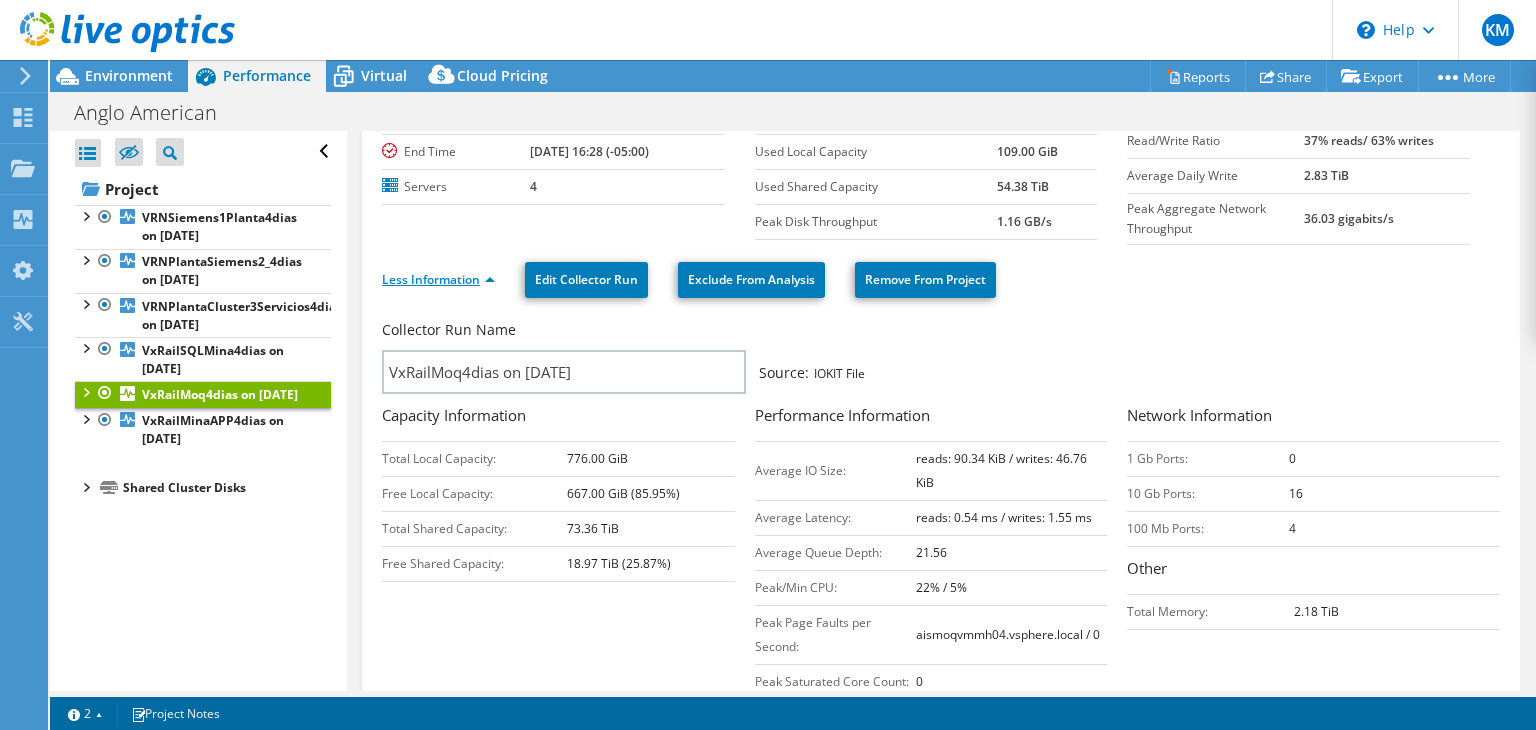scroll, scrollTop: 124, scrollLeft: 0, axis: vertical 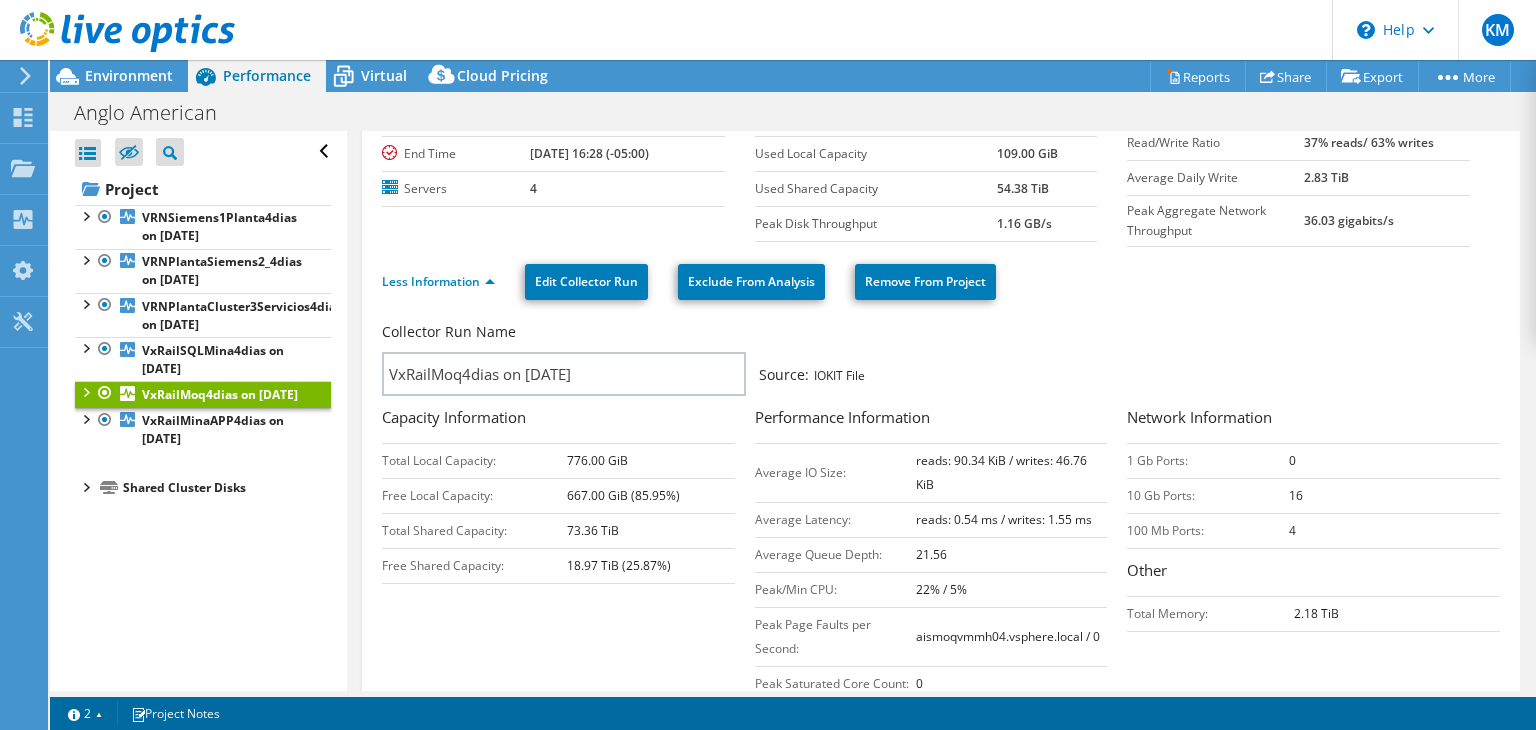 click on "Collector Run Name
VxRailMoq4dias on [DATE]                          Source:   IOKIT File
Capacity Information
Total Local Capacity:  776.00 GiB
Free Local Capacity:  667.00 GiB (85.95%)
Total Shared Capacity:   73.36 TiB
Free Shared Capacity:   18.97 TiB (25.87%)
Performance Information
Average IO Size:  reads: 90.34 KiB  / writes: 46.76 KiB
Average Latency:  reads: 0.54 ms / writes: 1.55 ms
Average Queue Depth:   21.56
Peak/Min CPU:  22% / 5%
Peak Page Faults per Second:  0" at bounding box center [946, 514] 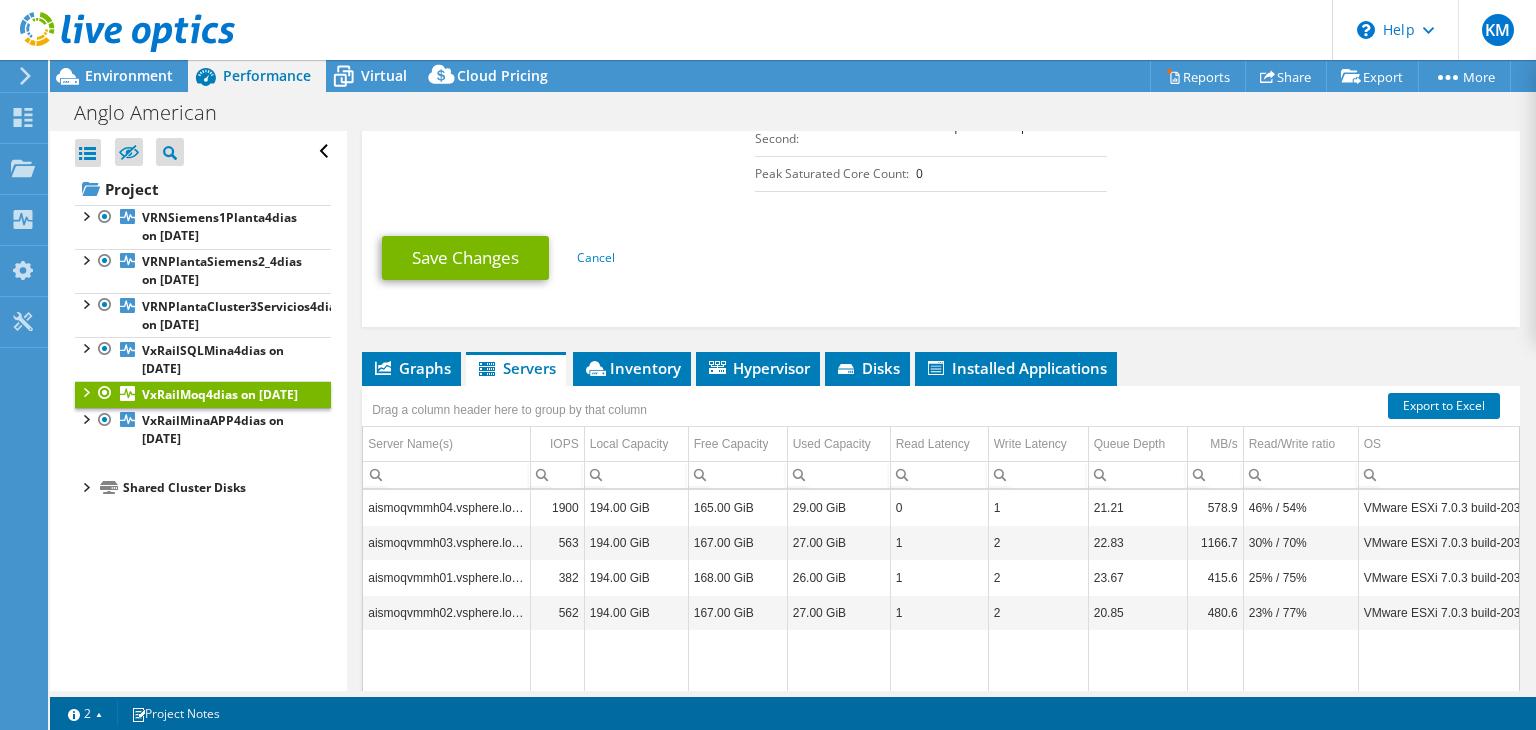 scroll, scrollTop: 632, scrollLeft: 0, axis: vertical 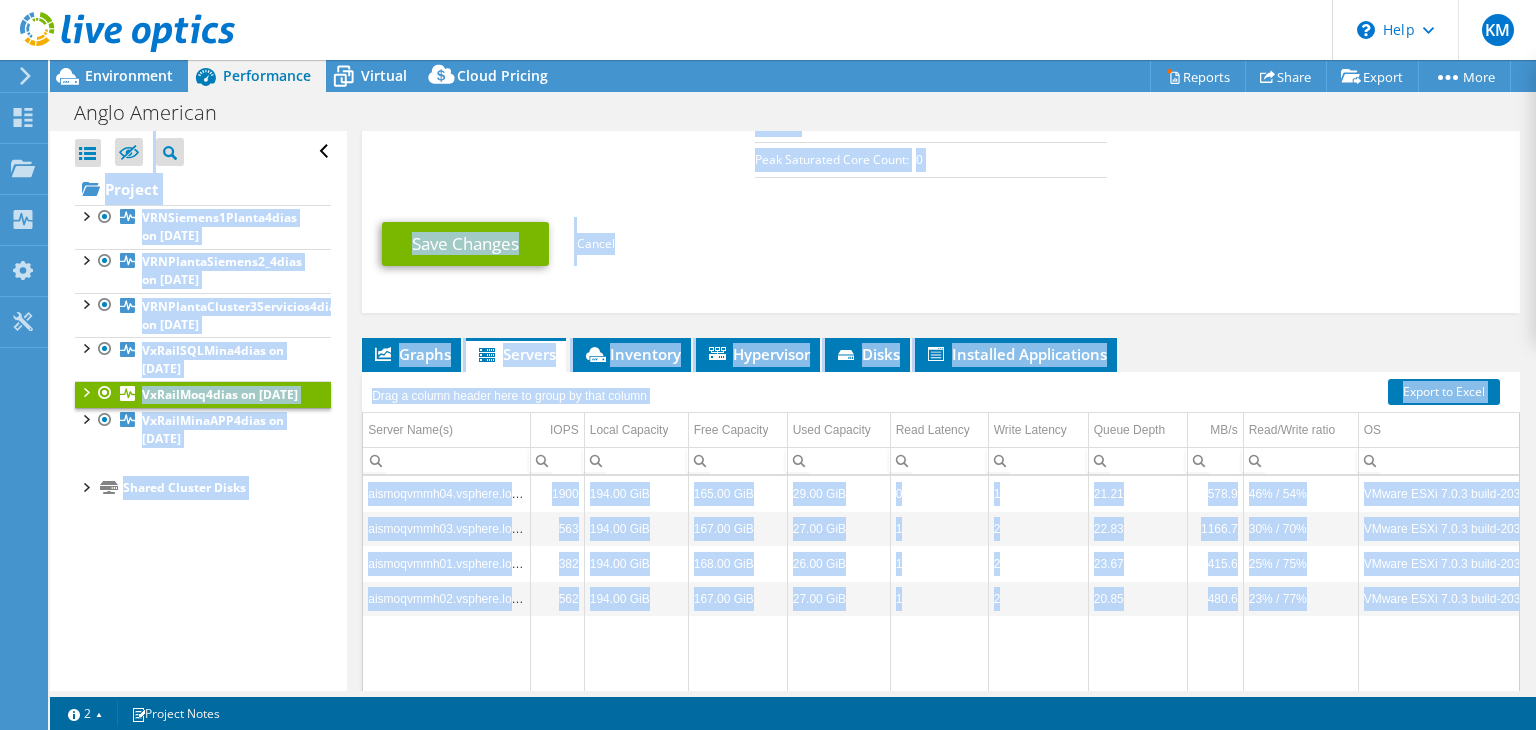 drag, startPoint x: 1315, startPoint y: 694, endPoint x: 1424, endPoint y: 627, distance: 127.9453 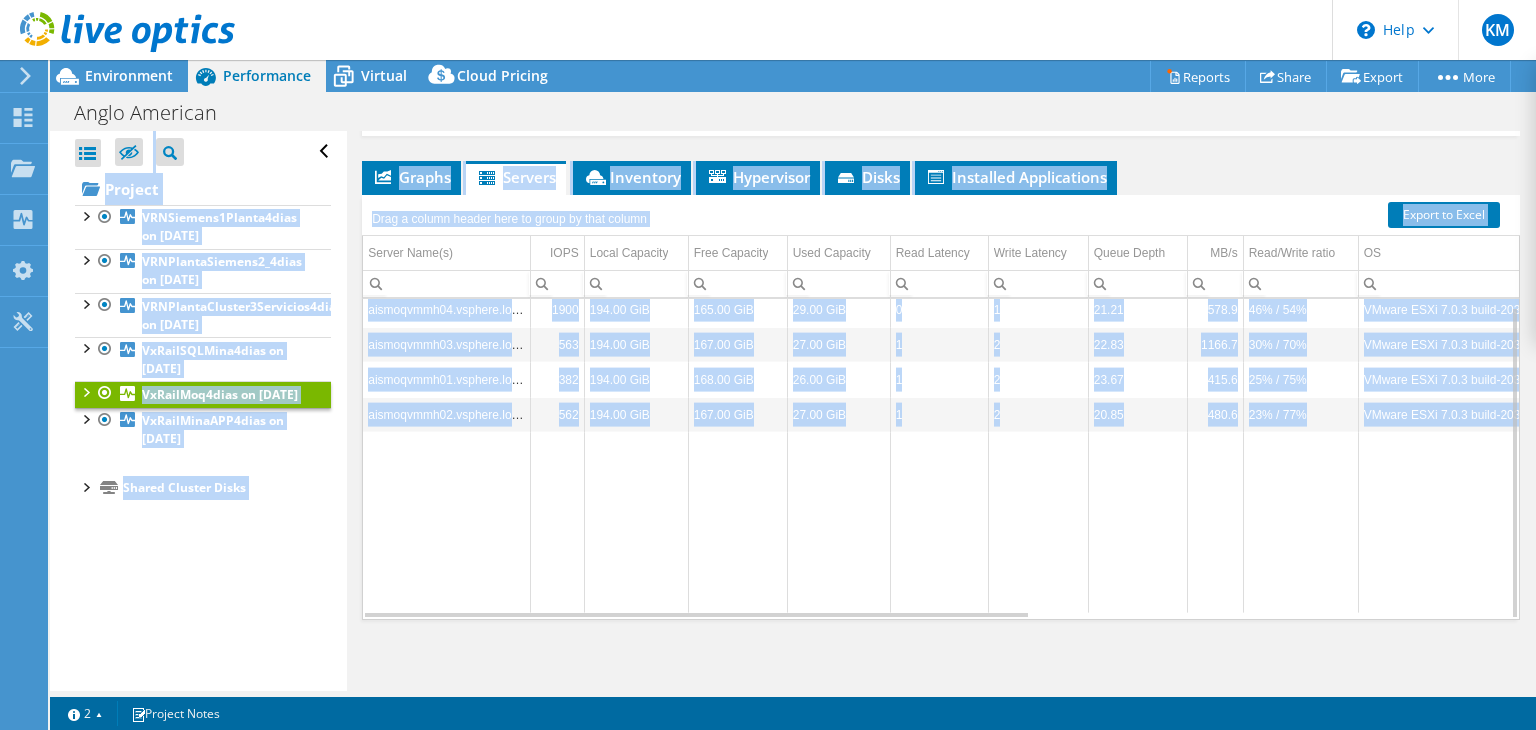 scroll, scrollTop: 7, scrollLeft: 0, axis: vertical 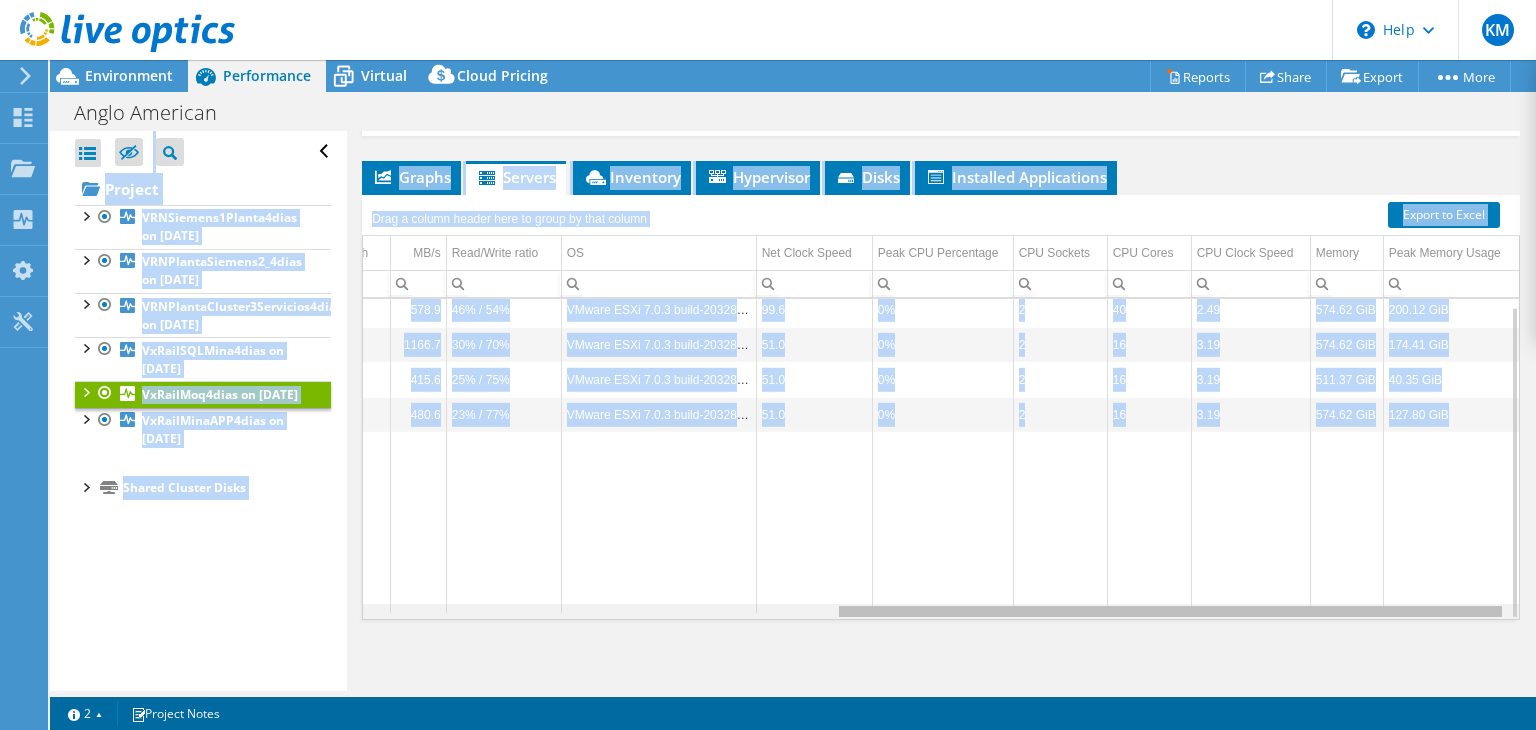 click at bounding box center (941, 611) 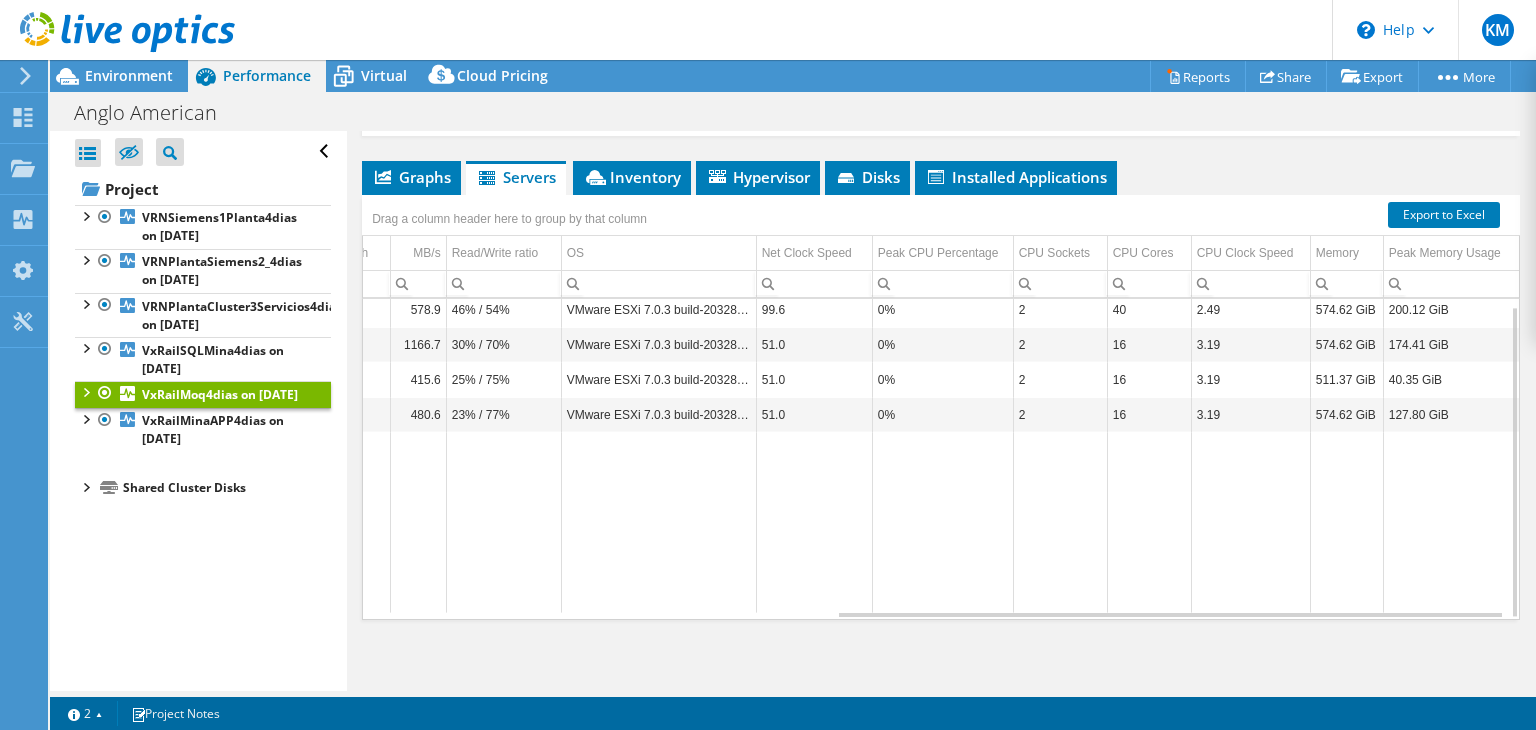 click at bounding box center (1346, 522) 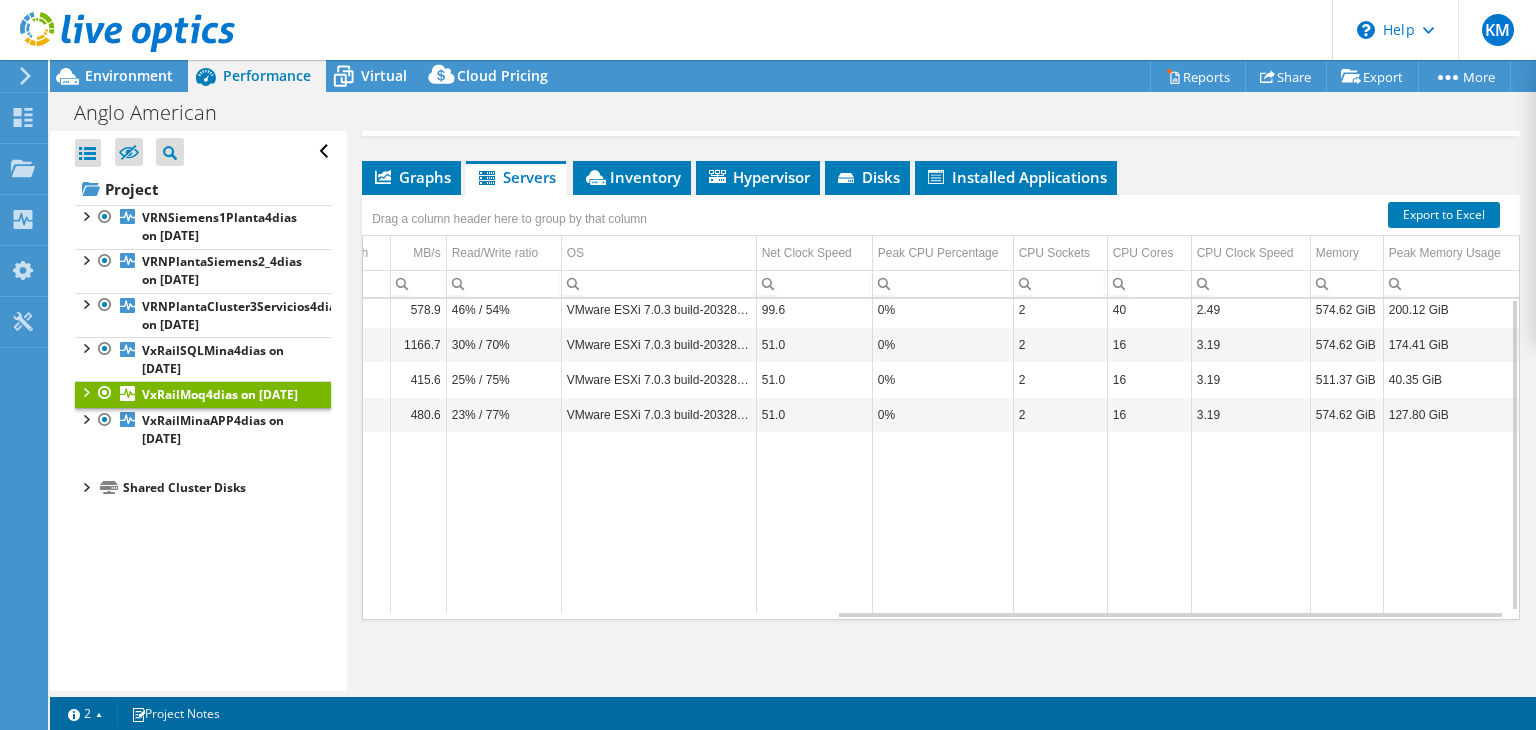 scroll, scrollTop: 0, scrollLeft: 812, axis: horizontal 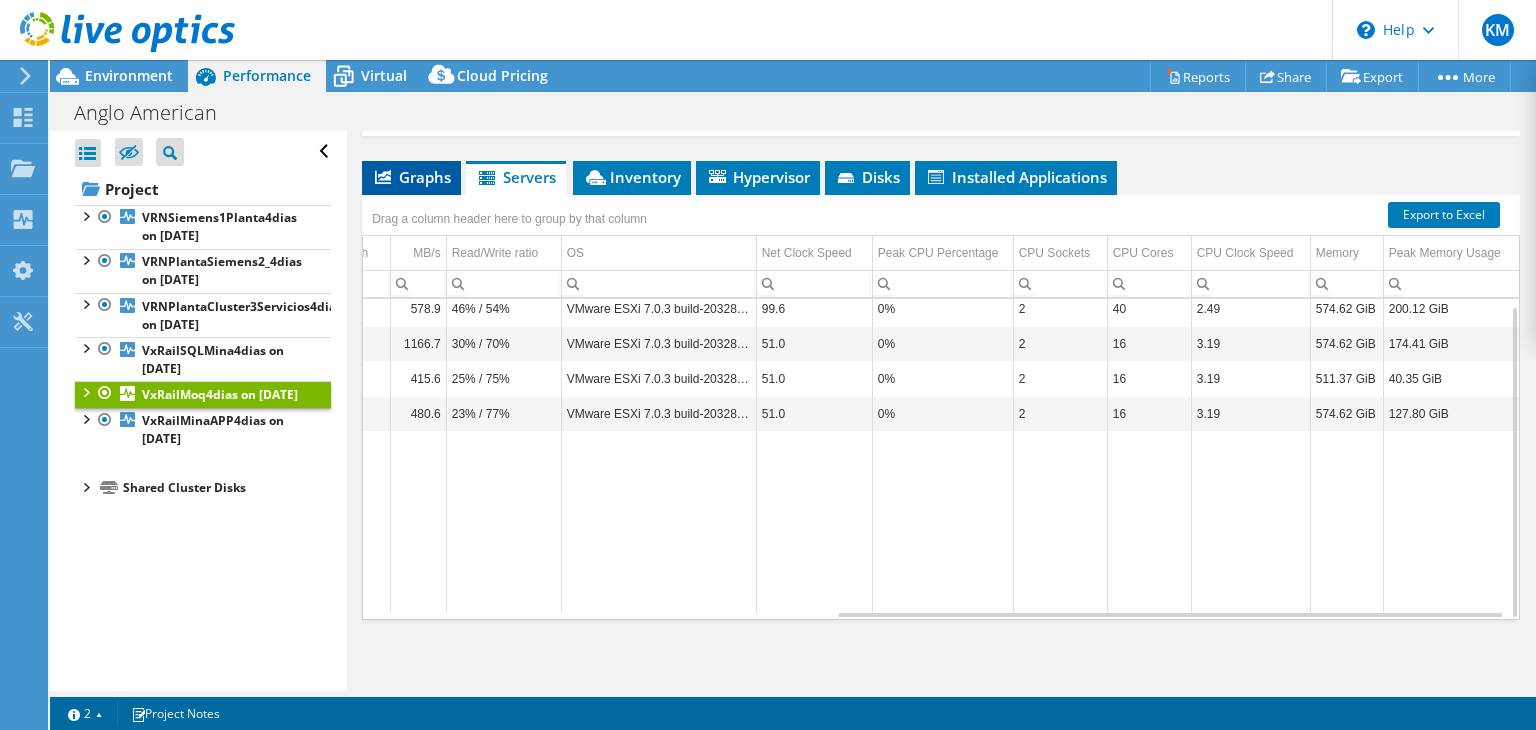 click on "Graphs" at bounding box center (411, 177) 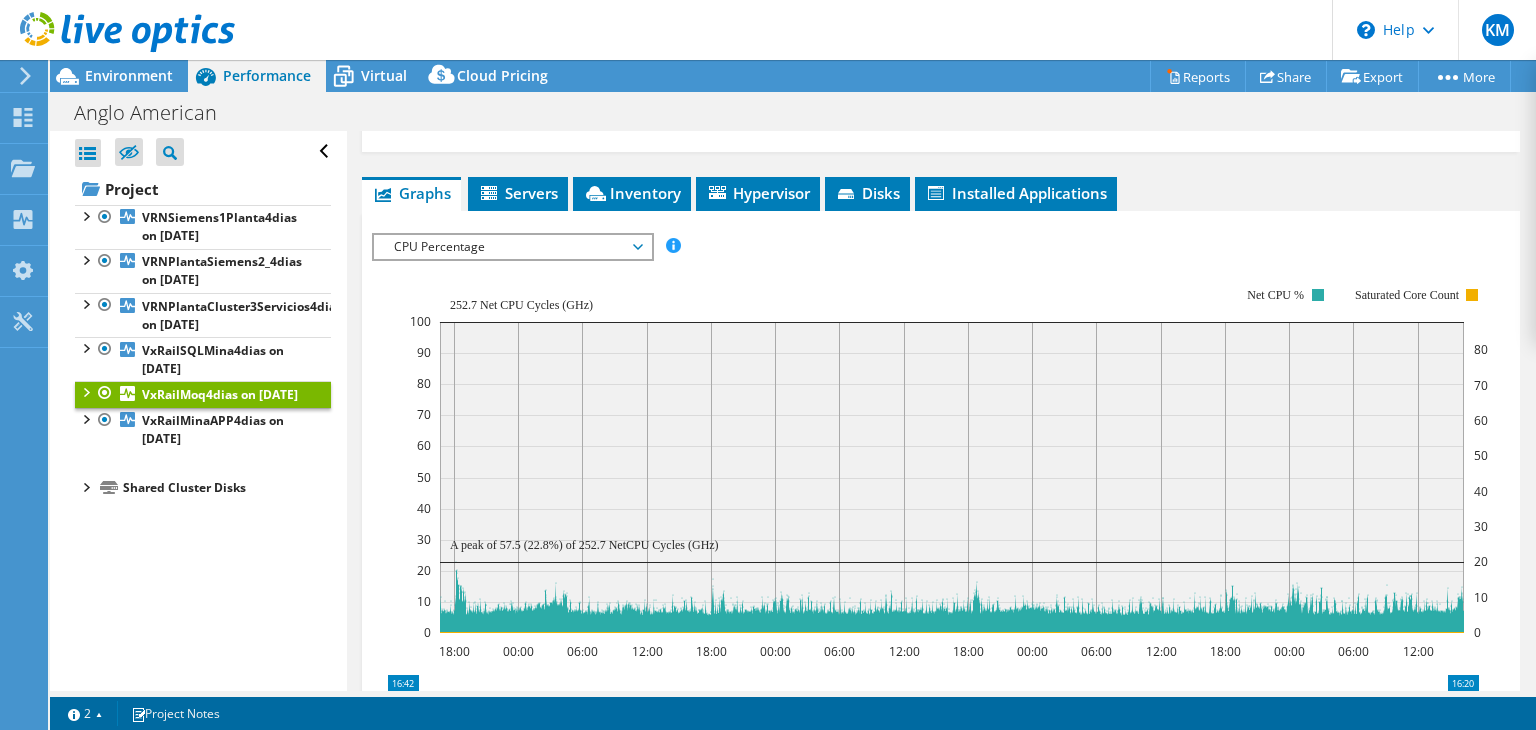 scroll, scrollTop: 802, scrollLeft: 0, axis: vertical 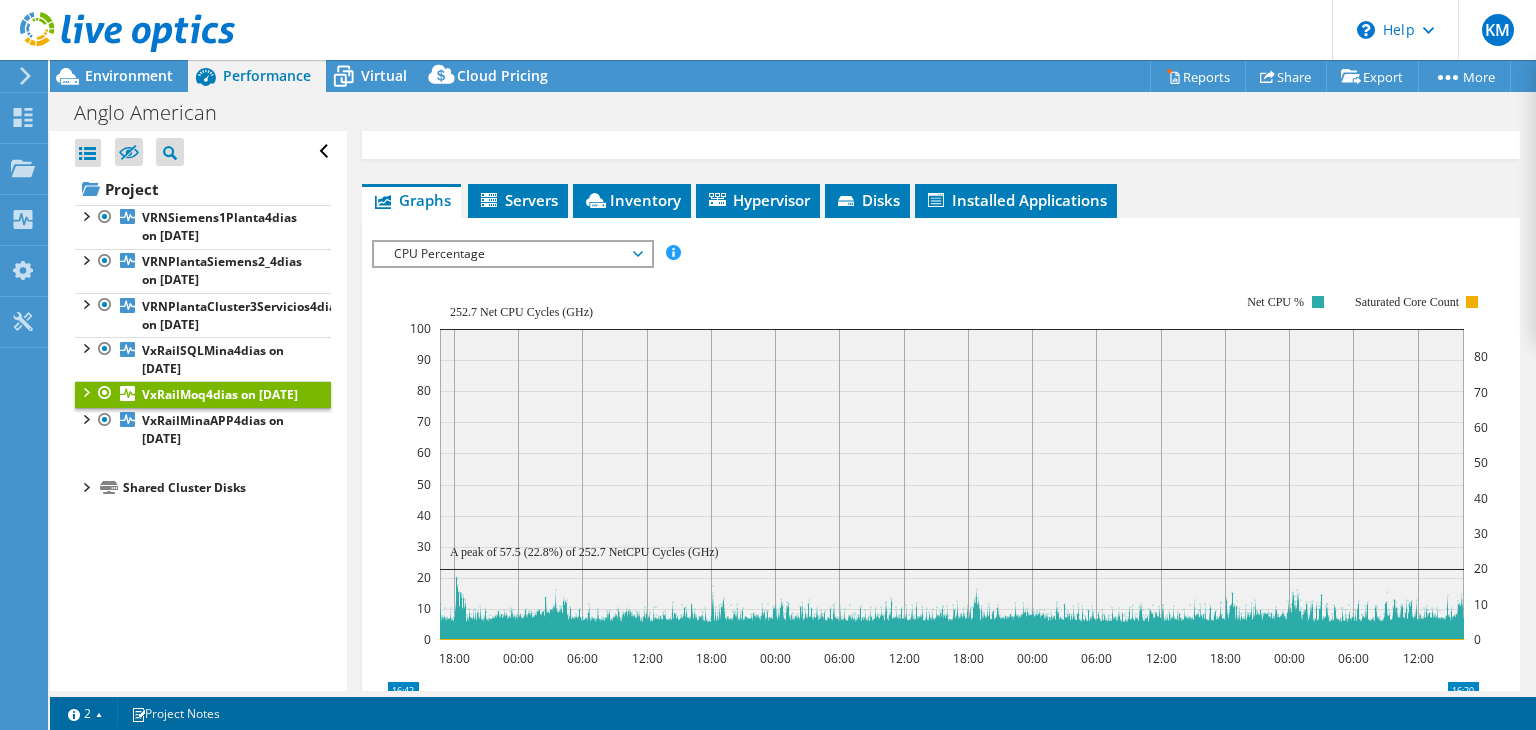 click on "CPU Percentage" at bounding box center (512, 254) 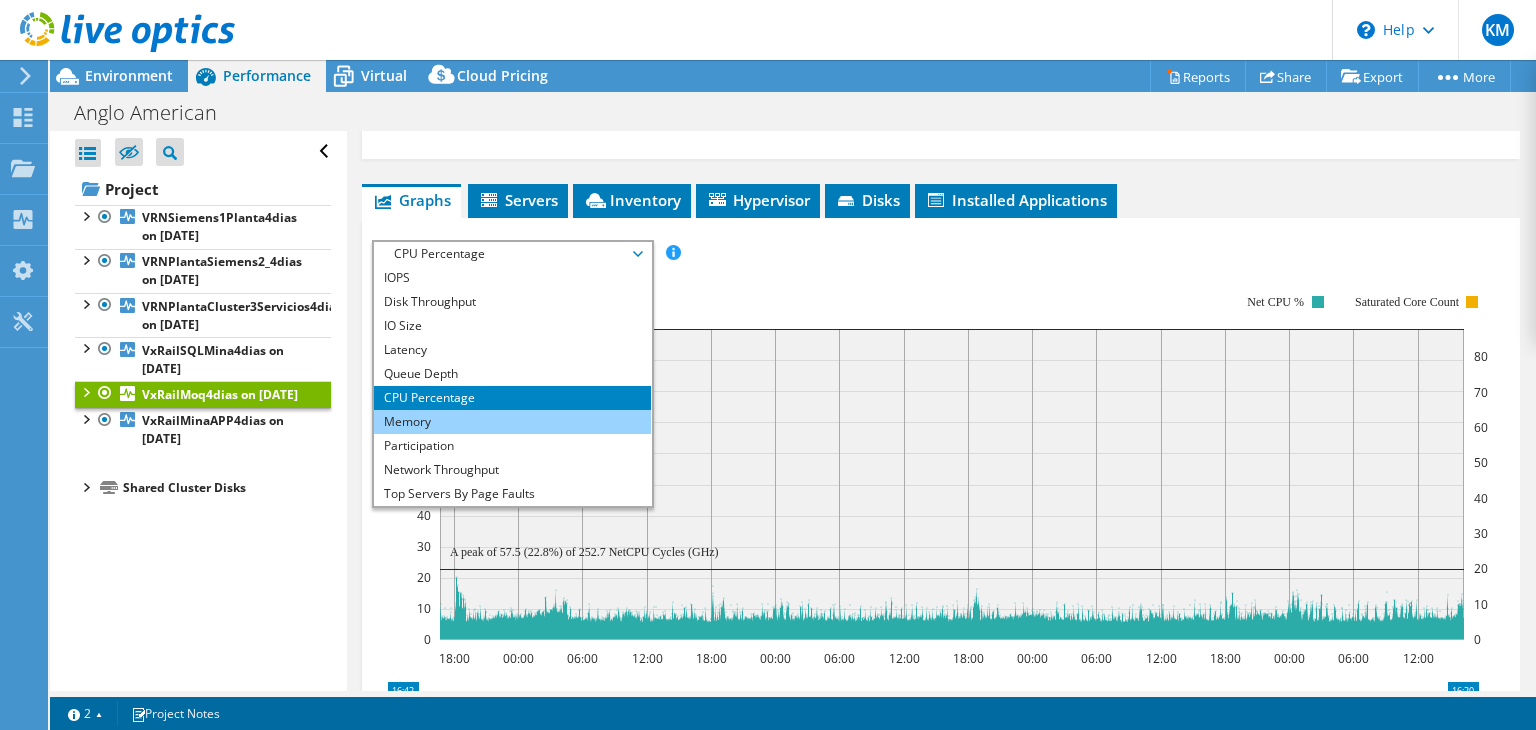 click on "Memory" at bounding box center [512, 422] 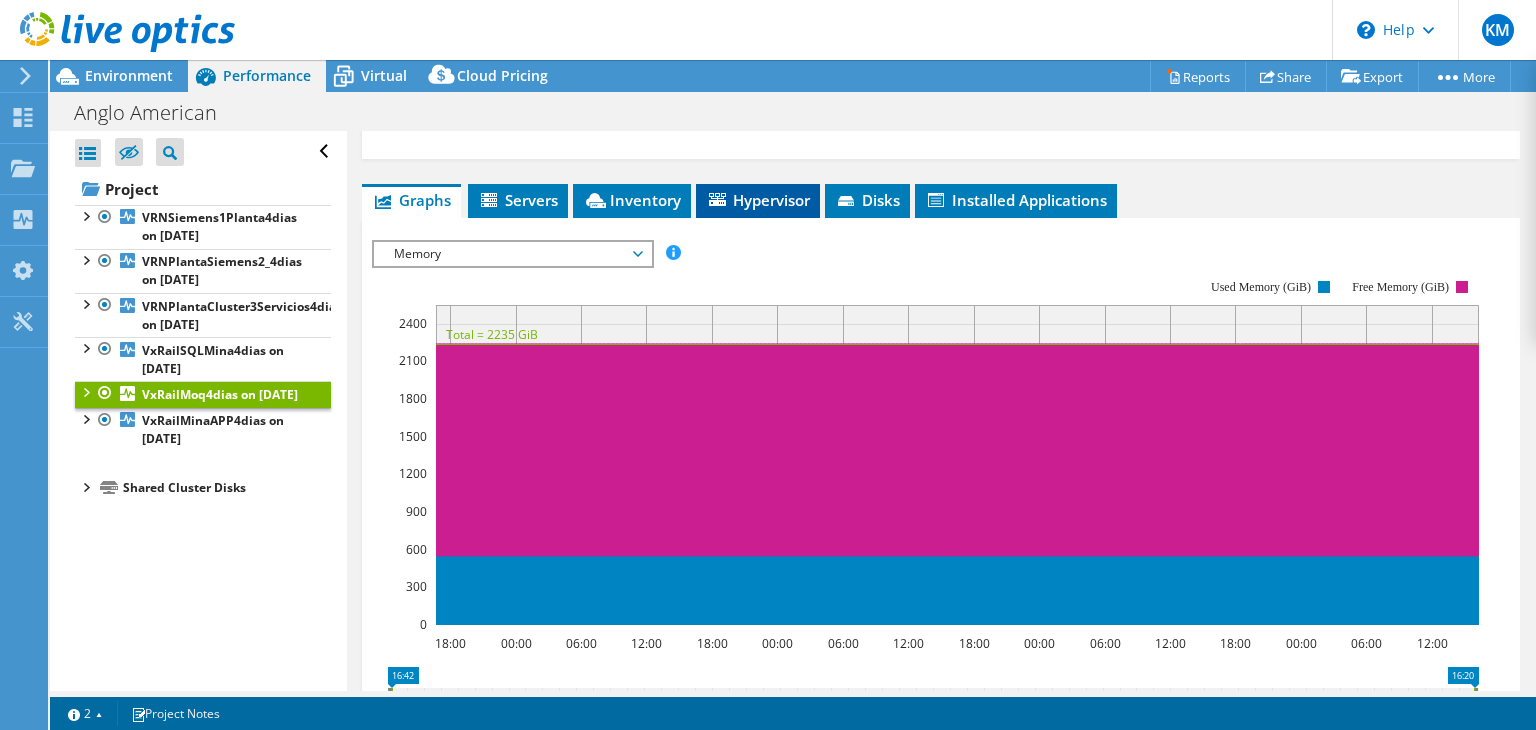click on "Hypervisor" at bounding box center [758, 200] 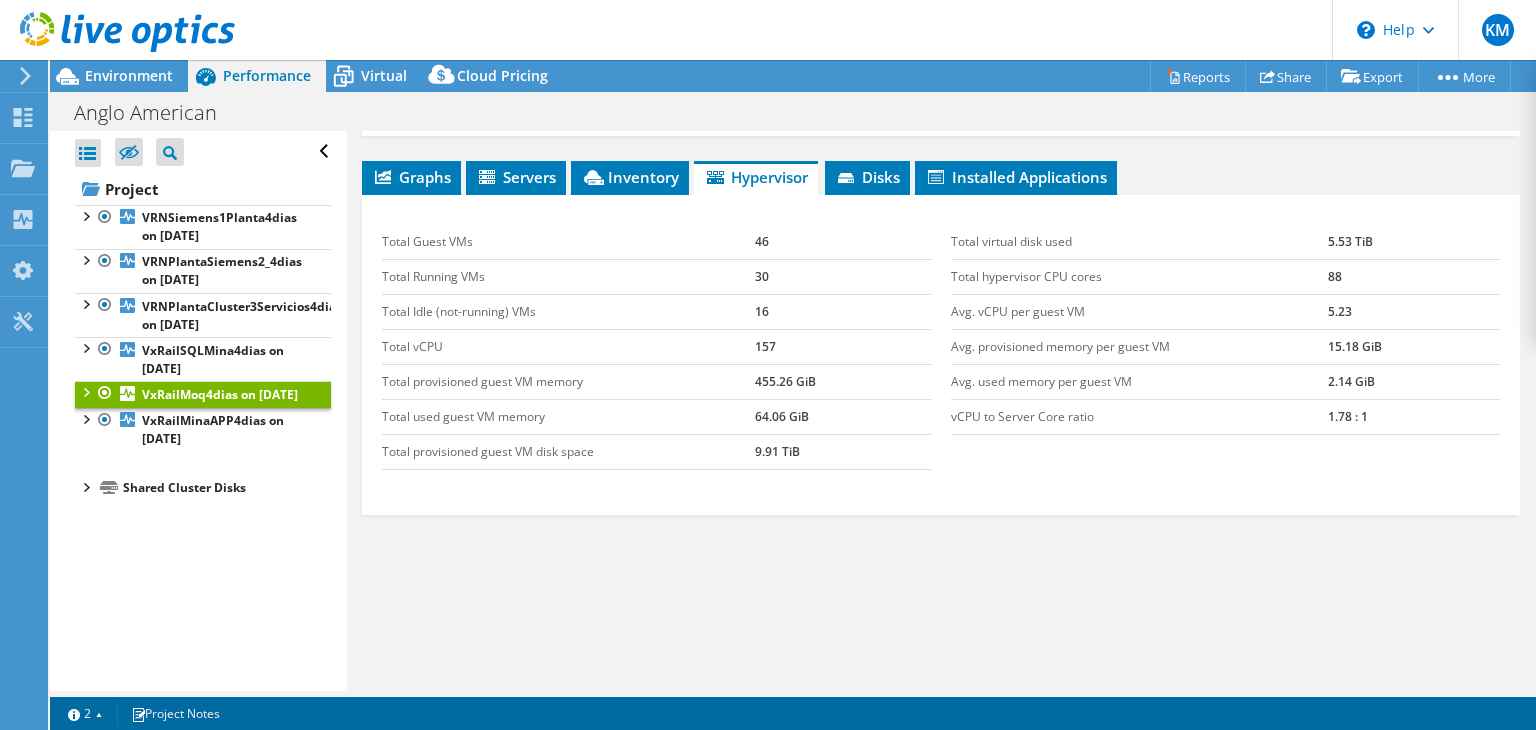 scroll, scrollTop: 649, scrollLeft: 0, axis: vertical 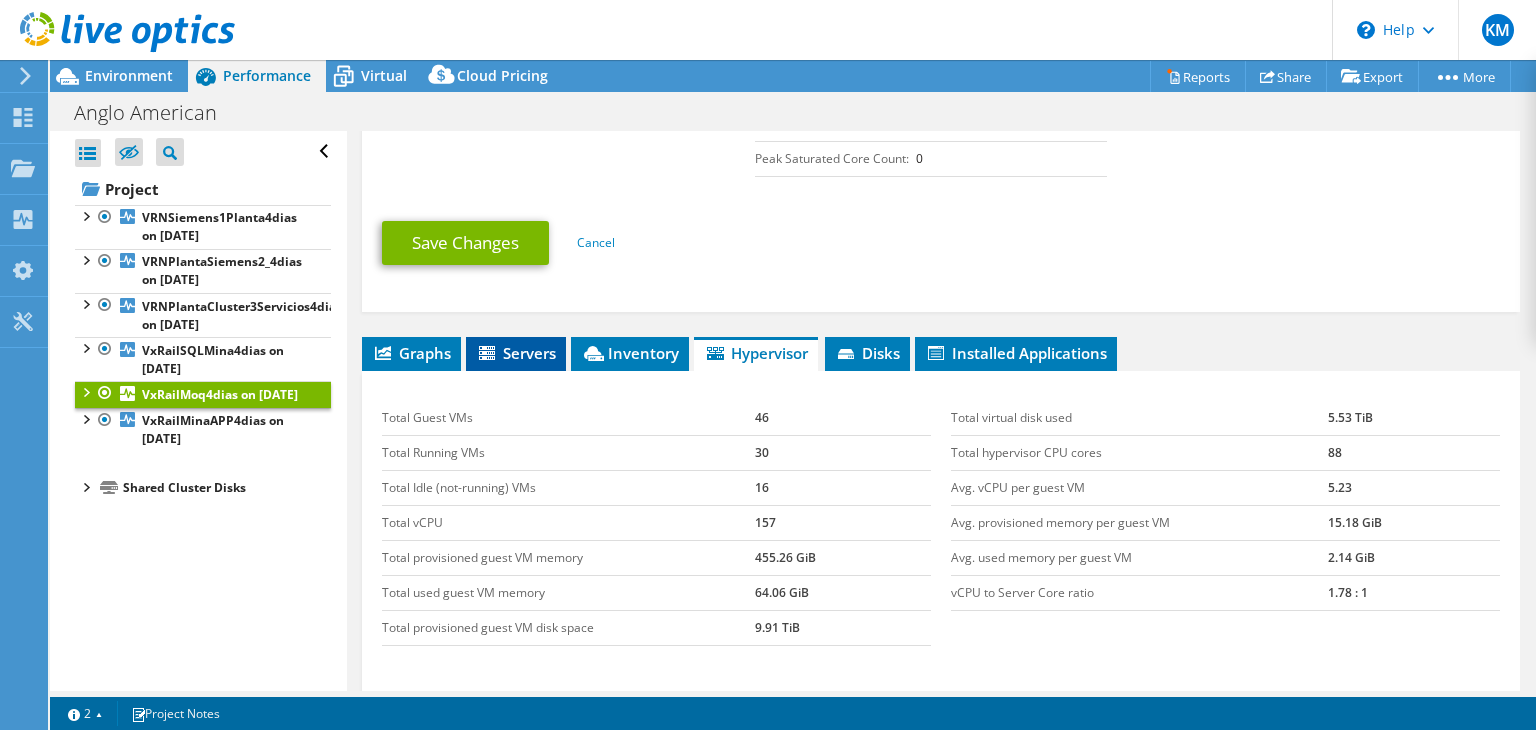 click on "Servers" at bounding box center [516, 353] 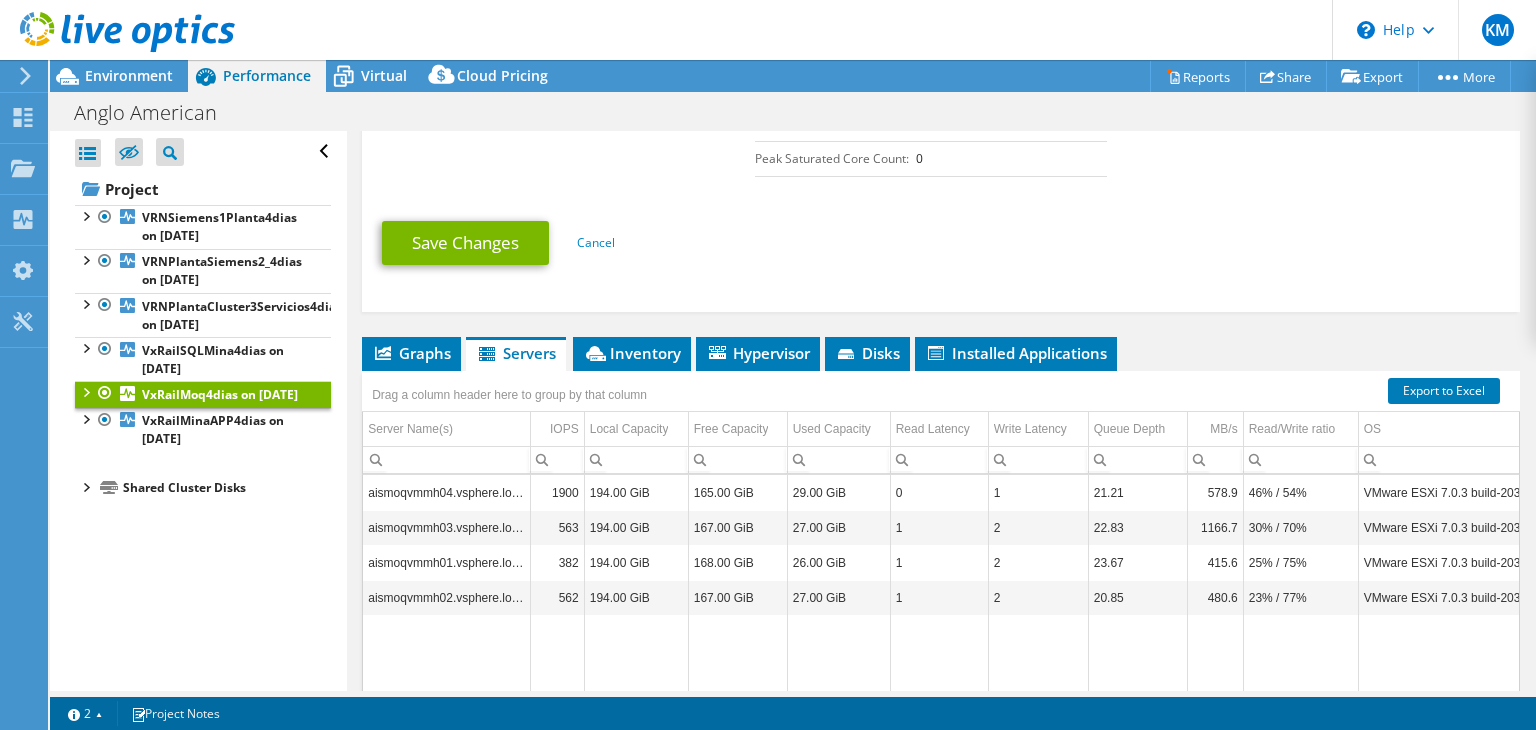 scroll, scrollTop: 7, scrollLeft: 0, axis: vertical 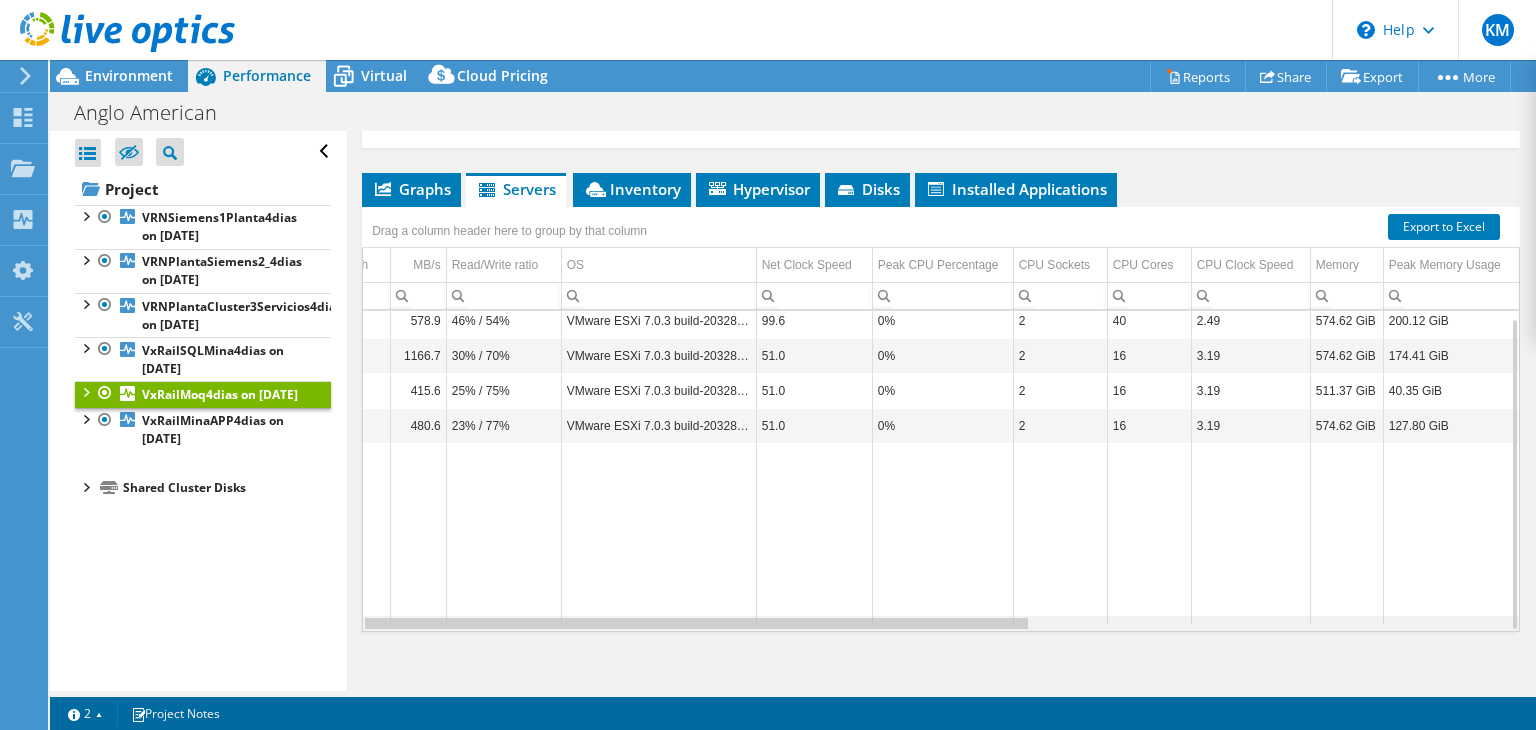 click at bounding box center [941, 623] 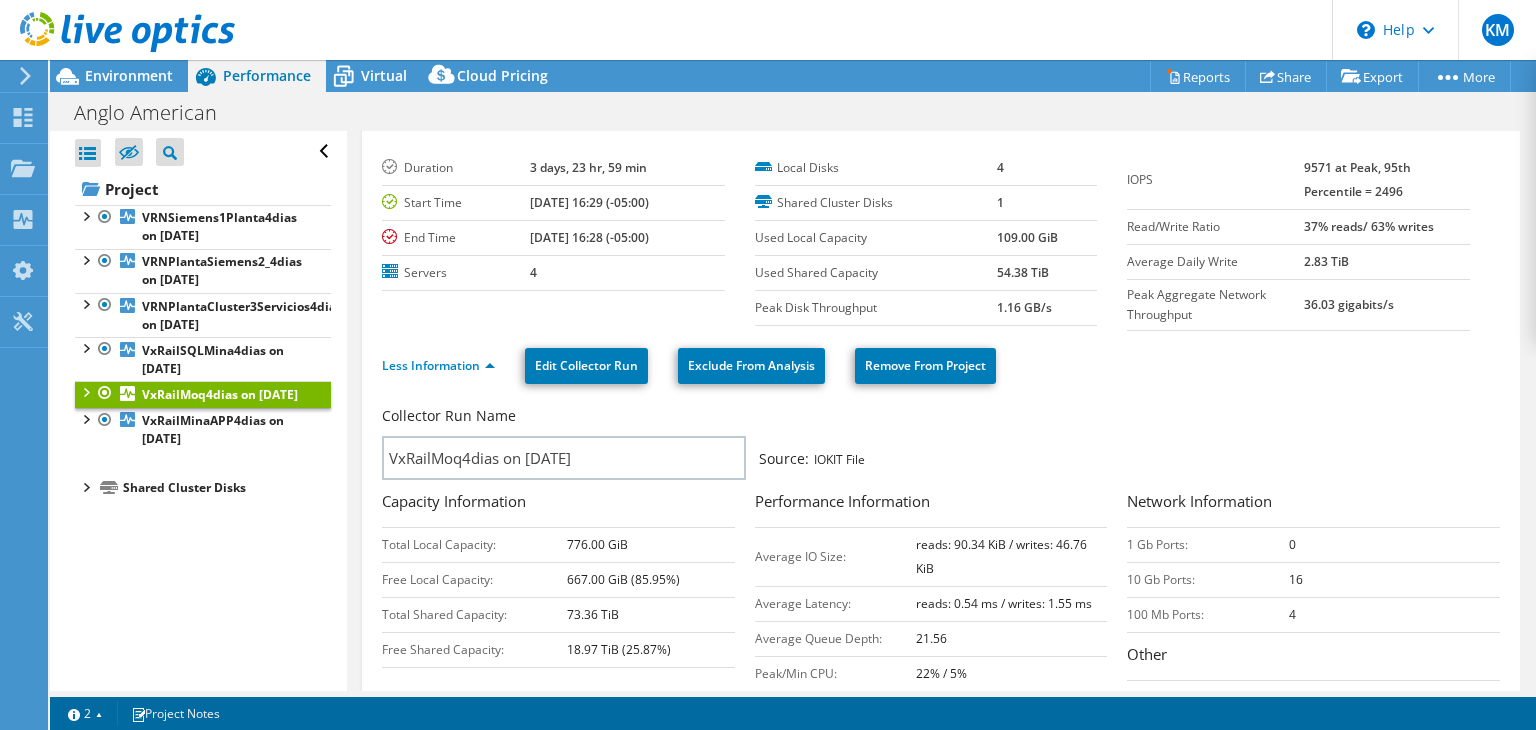 scroll, scrollTop: 0, scrollLeft: 0, axis: both 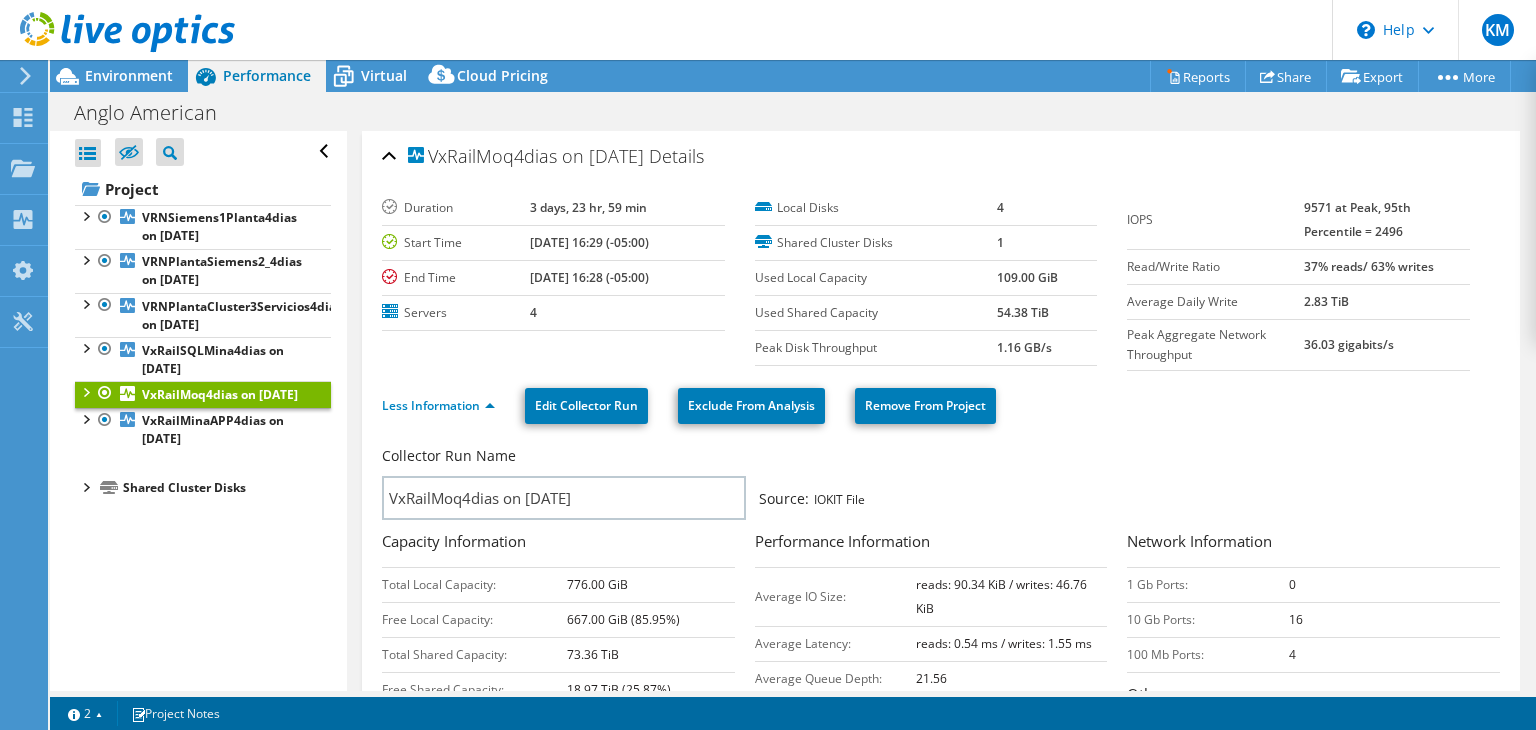 click at bounding box center [85, 391] 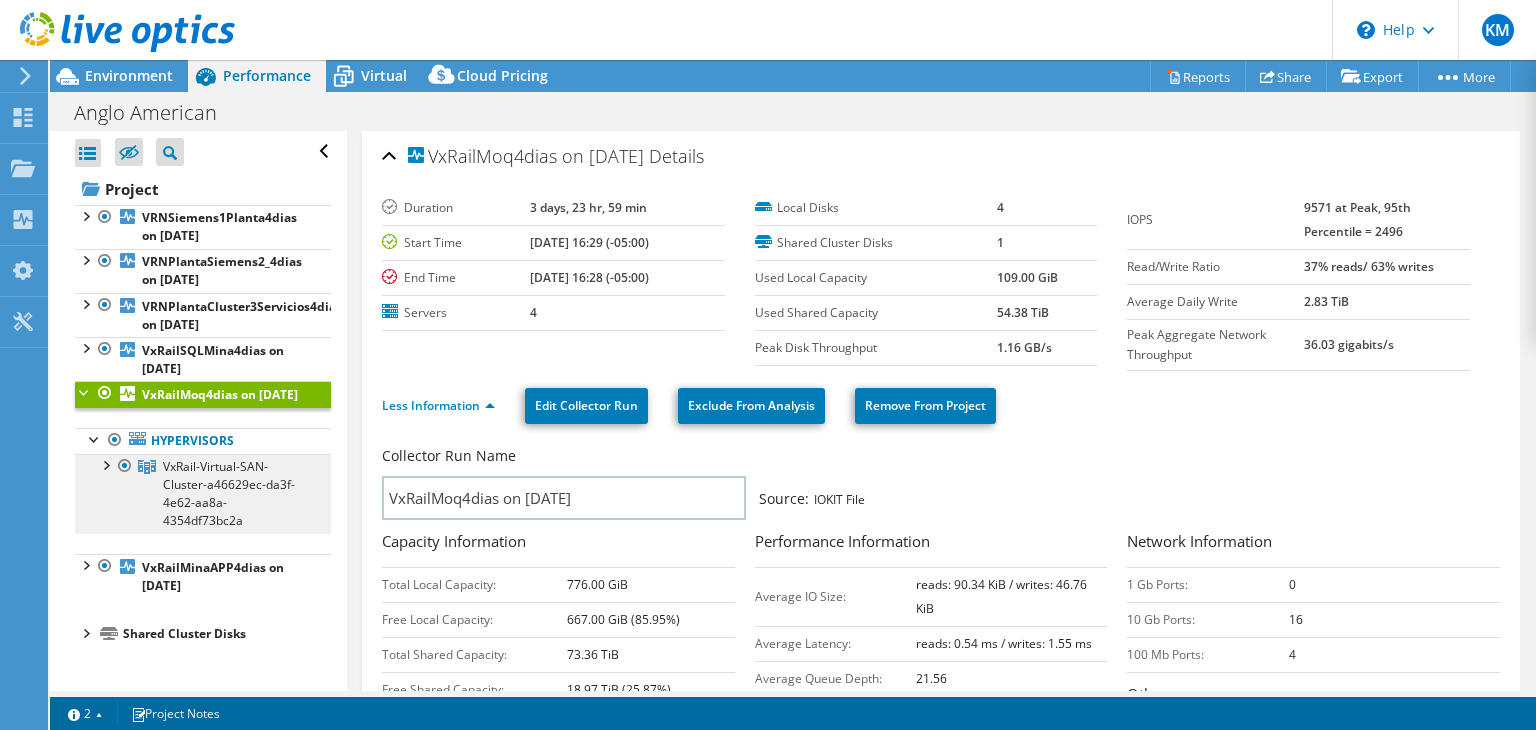 click on "VxRail-Virtual-SAN-Cluster-a46629ec-da3f-4e62-aa8a-4354df73bc2a" at bounding box center [229, 493] 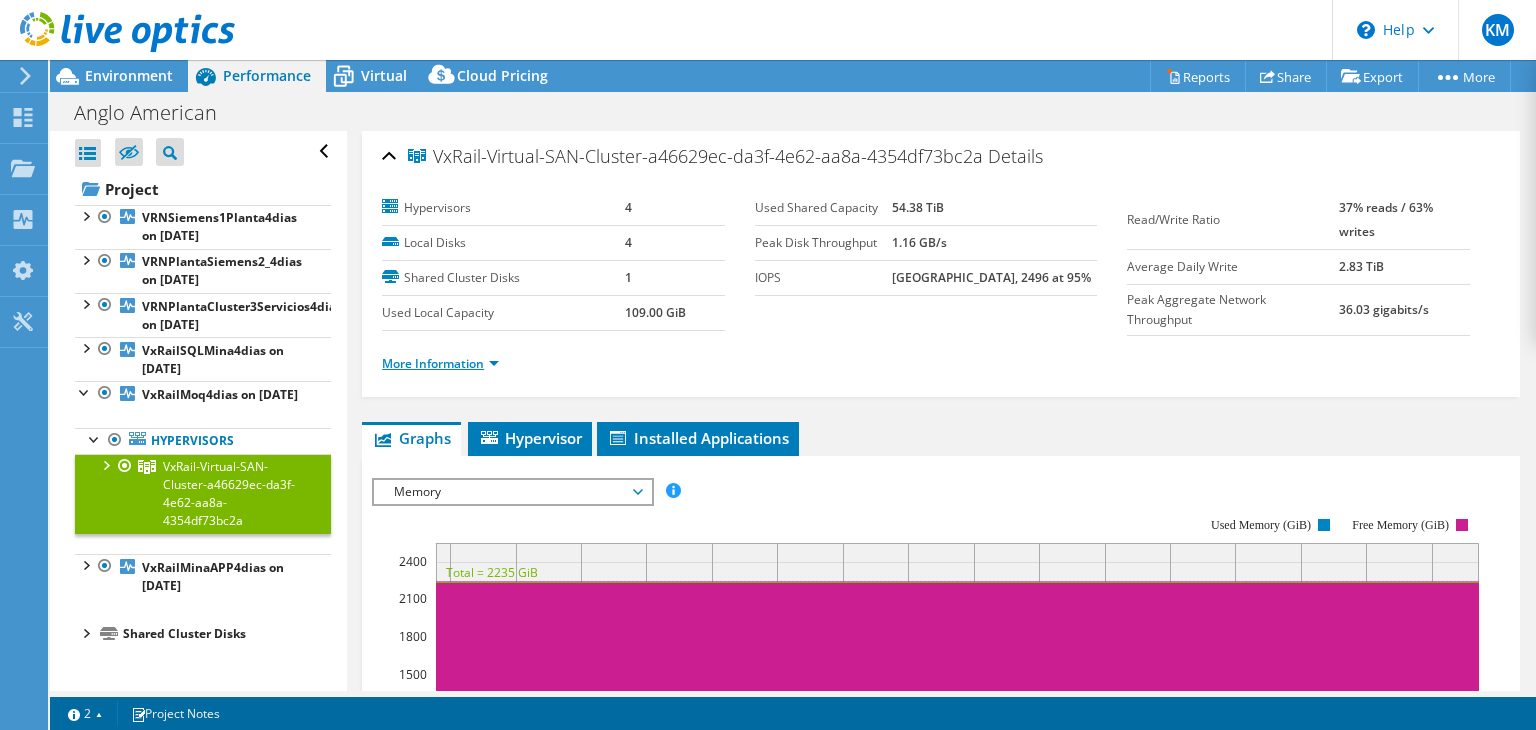 click on "More Information" at bounding box center (440, 363) 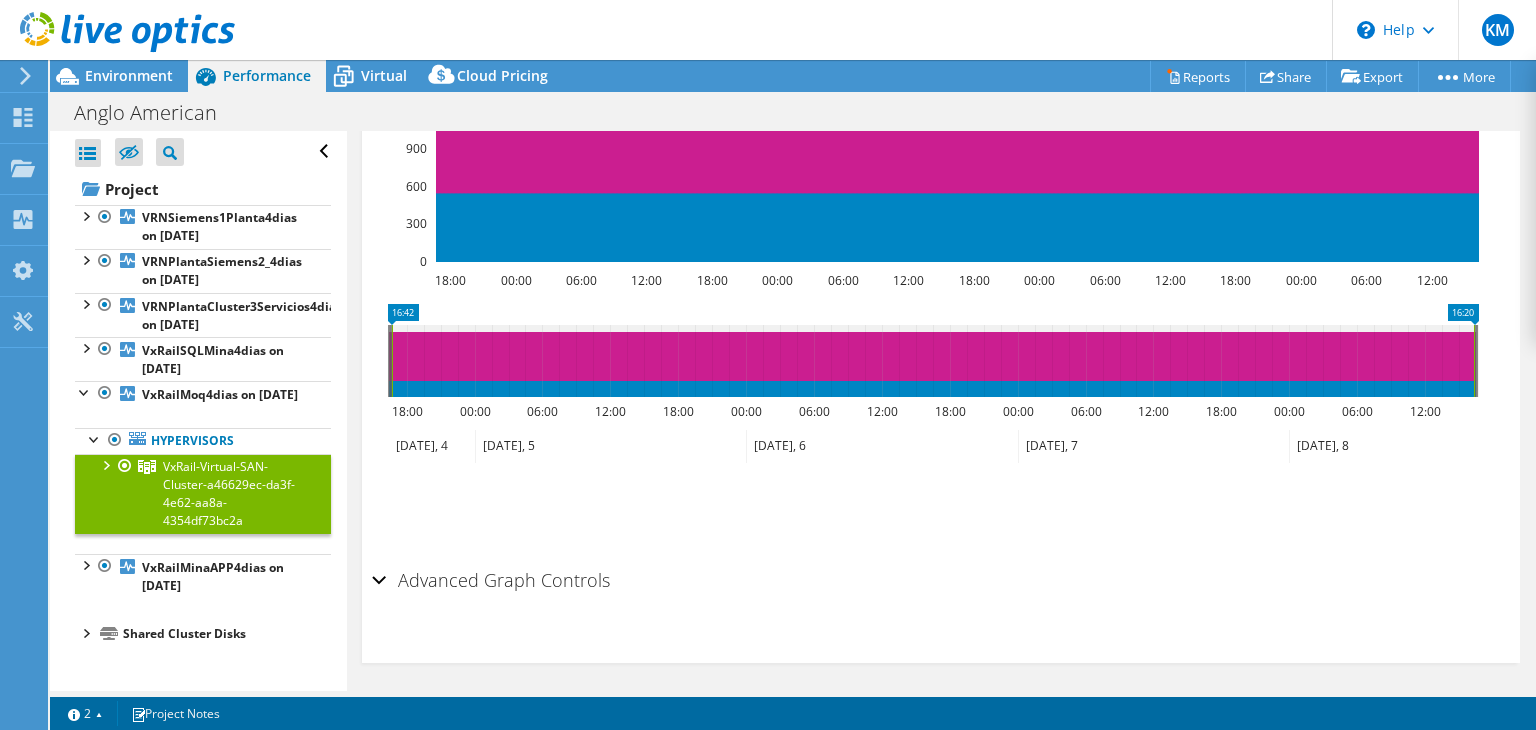 scroll, scrollTop: 1088, scrollLeft: 0, axis: vertical 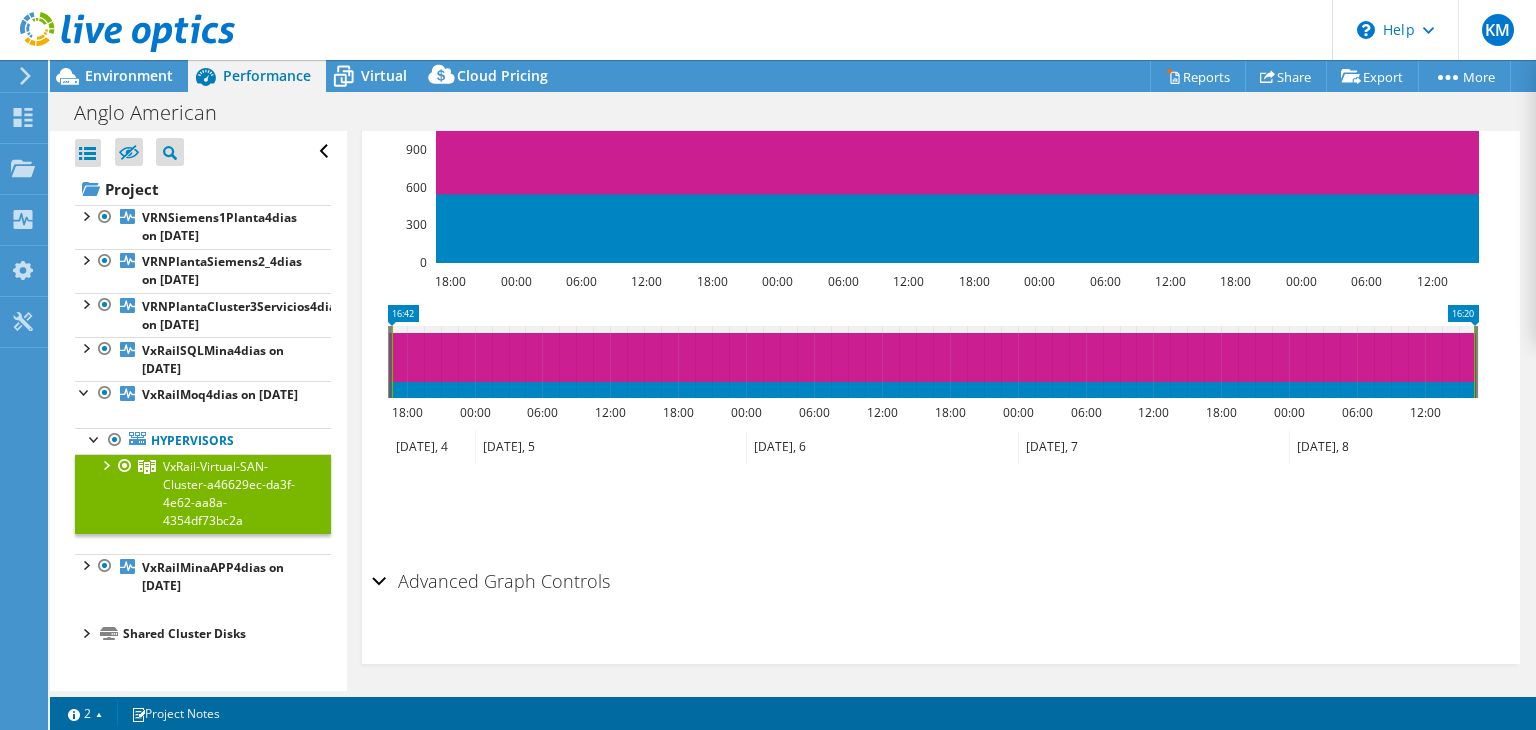 click on "Advanced Graph Controls" at bounding box center [941, 582] 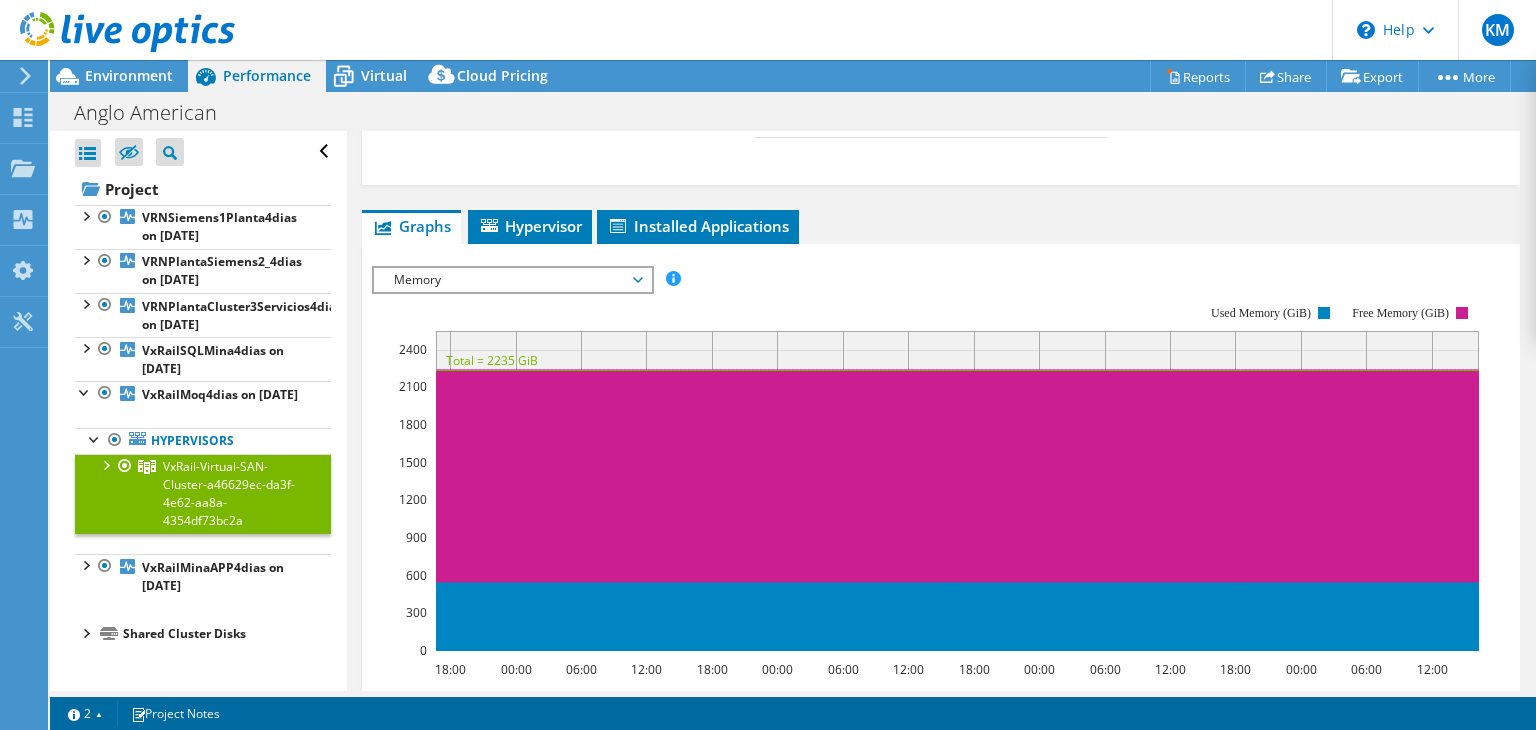 scroll, scrollTop: 696, scrollLeft: 0, axis: vertical 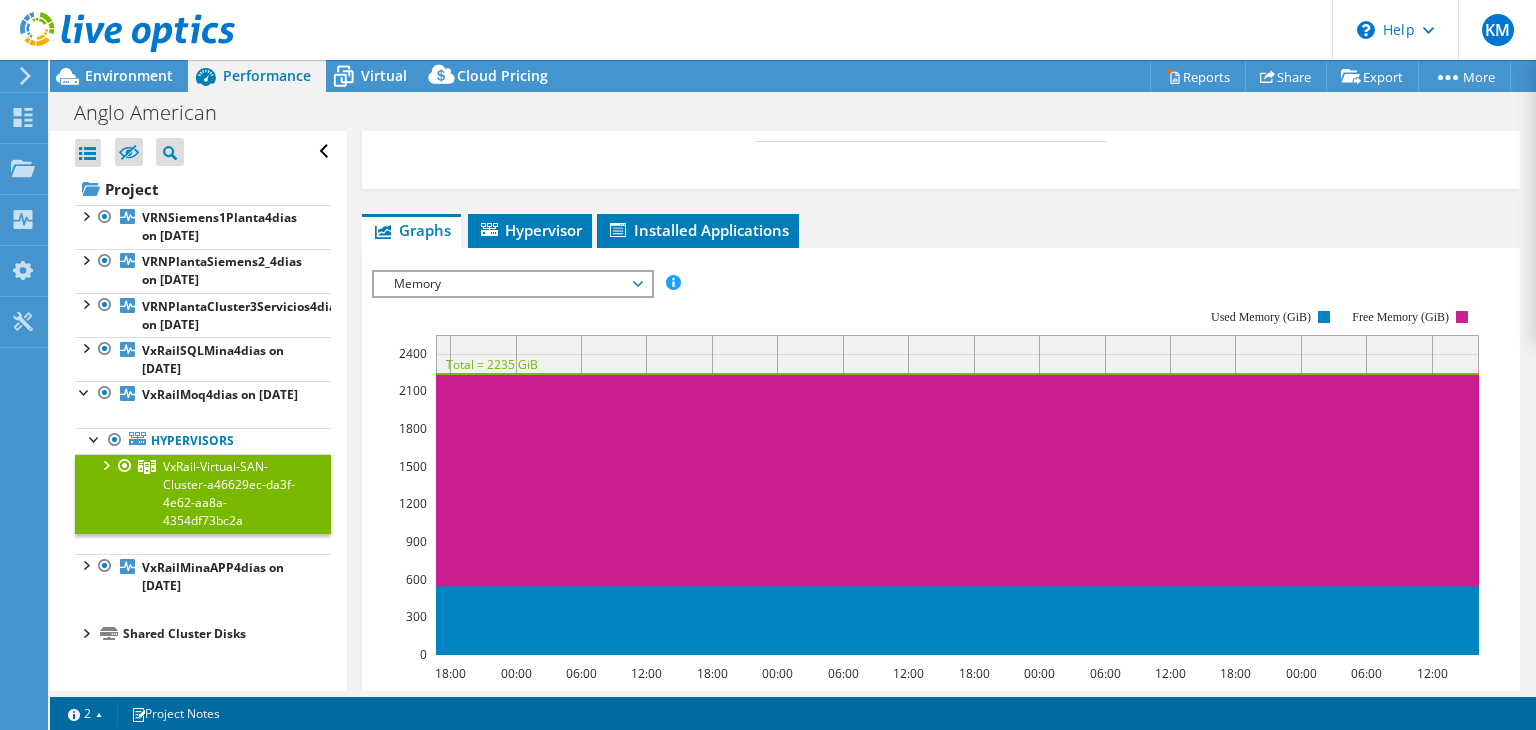click on "Memory" at bounding box center (512, 284) 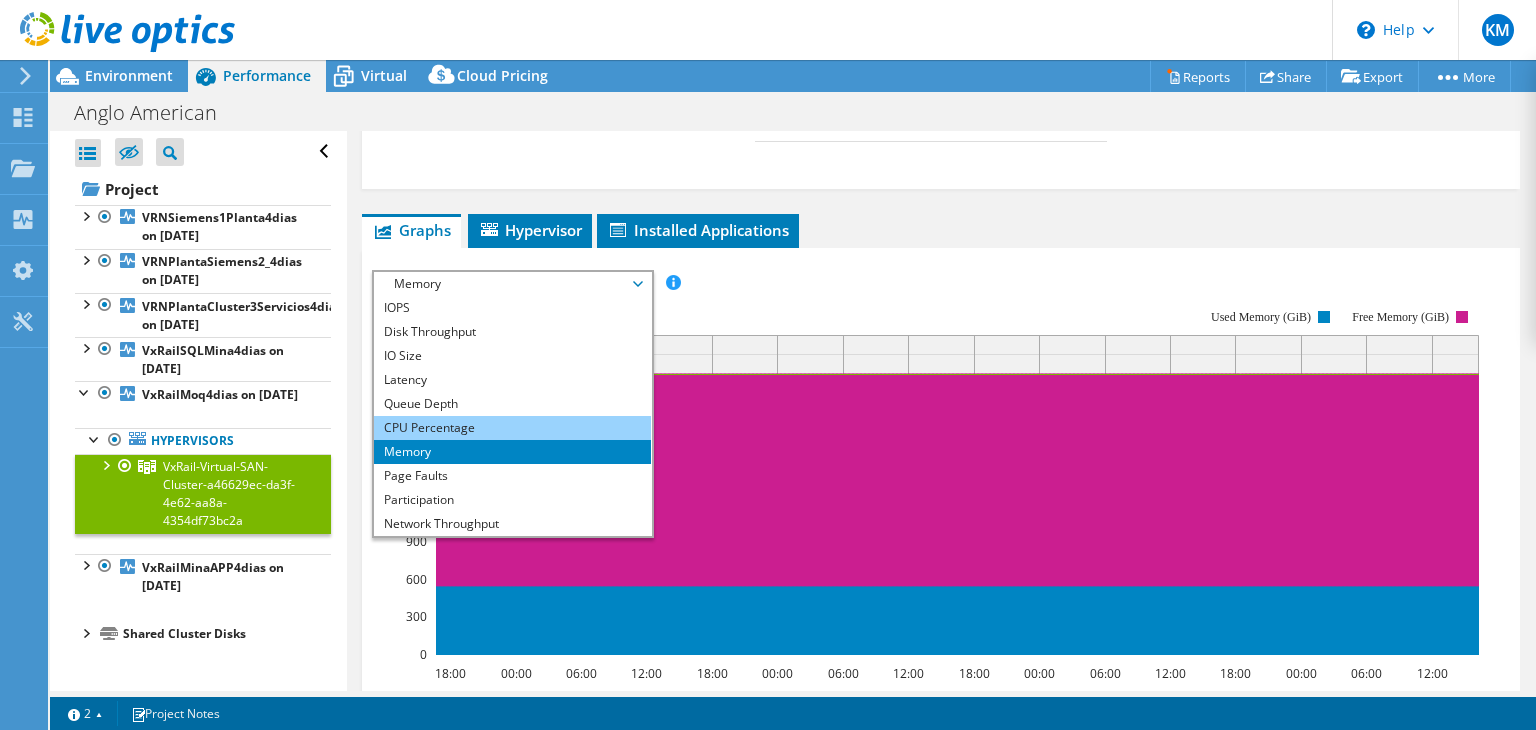 scroll, scrollTop: 72, scrollLeft: 0, axis: vertical 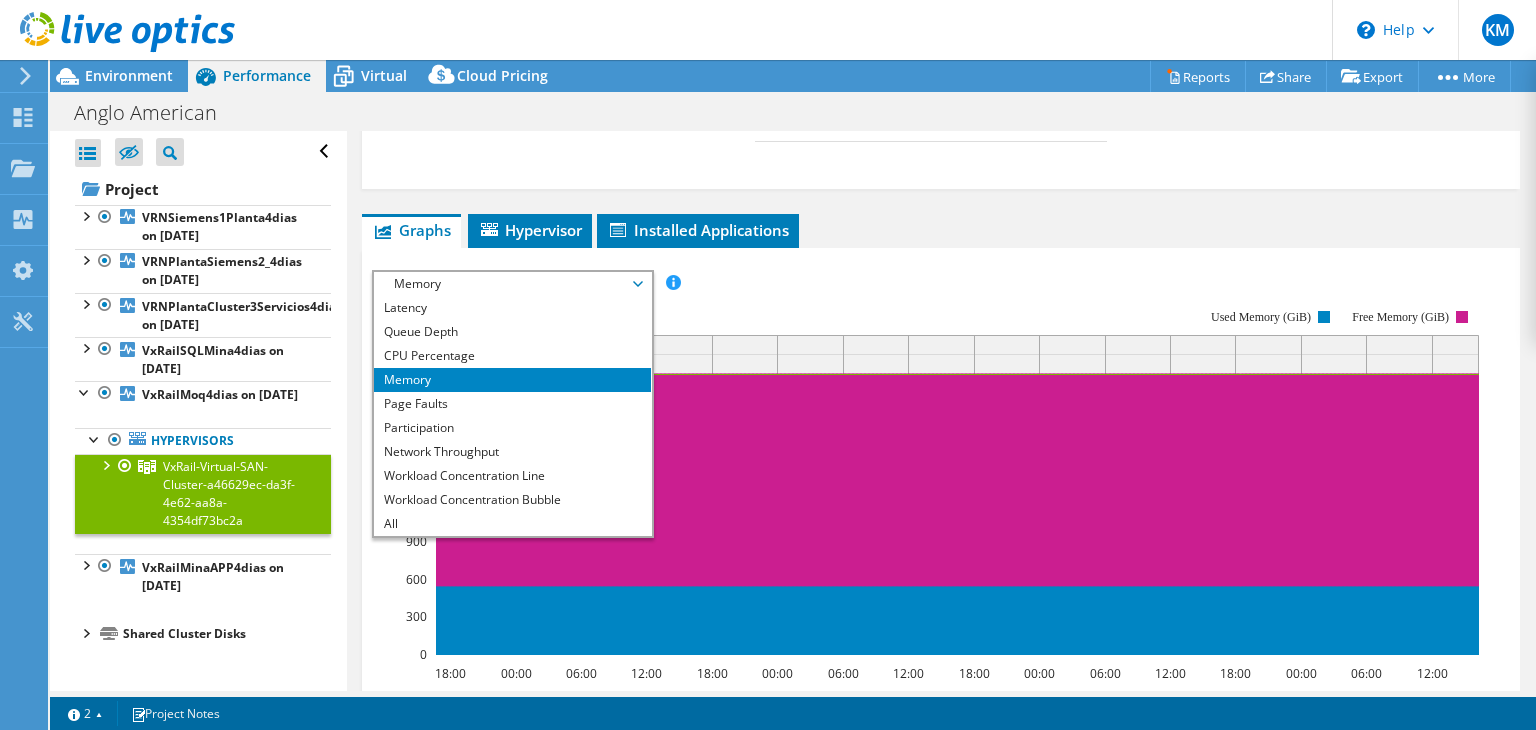 click on "IOPS
Disk Throughput
IO Size
Latency
Queue Depth
CPU Percentage
Memory
Page Faults
Participation
Network Throughput
Top Servers By Page Faults
Workload Concentration Line
Workload Concentration Bubble All" at bounding box center [941, 600] 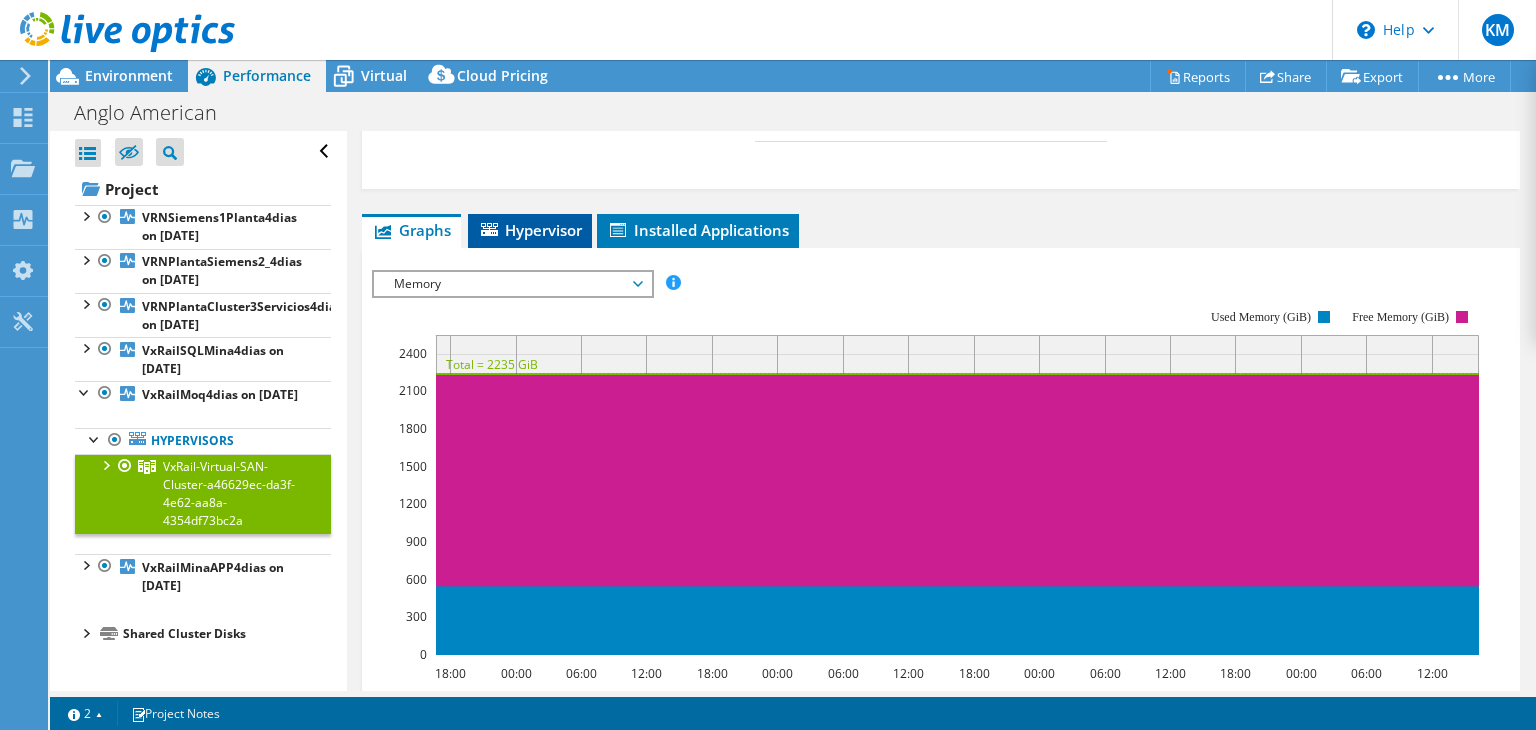 click on "Hypervisor" at bounding box center [530, 230] 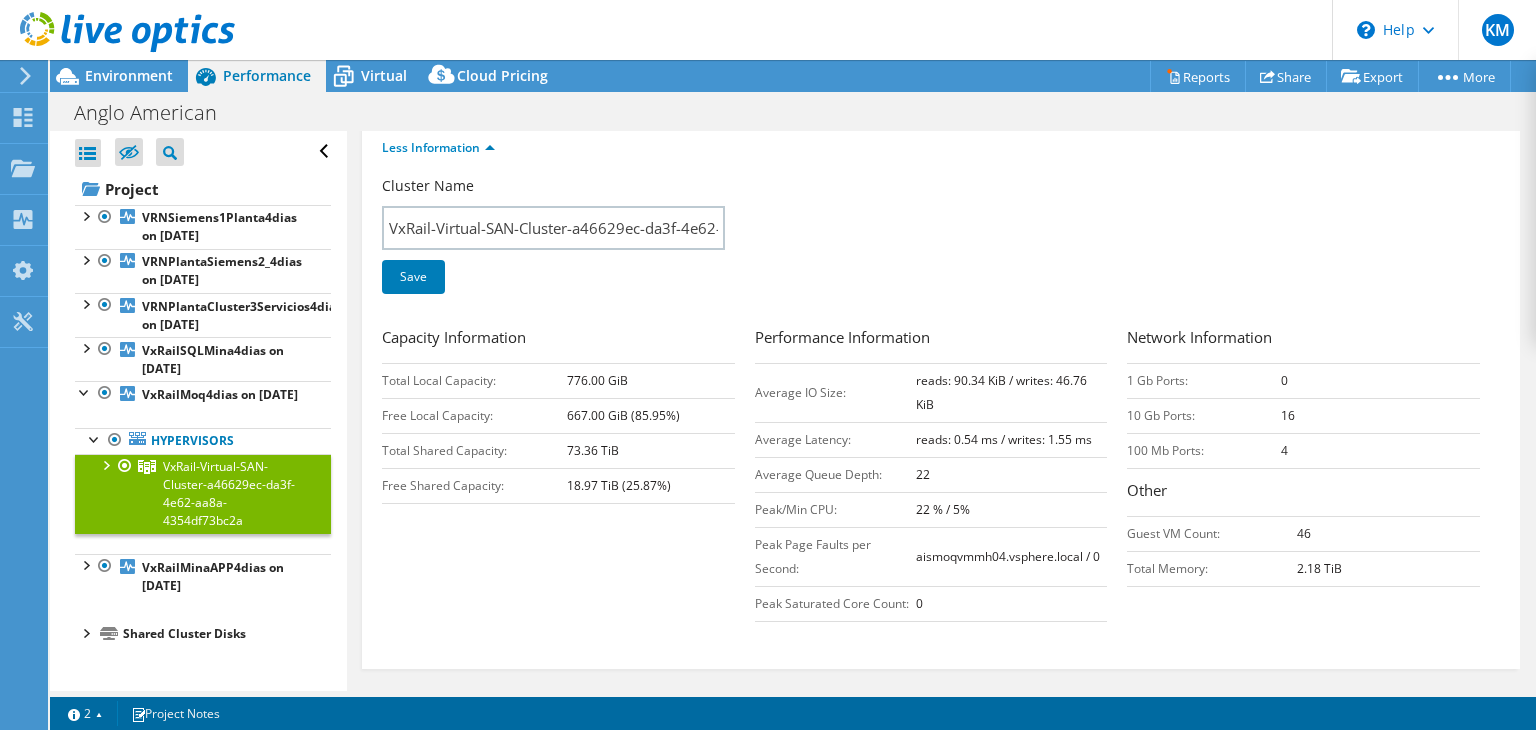 scroll, scrollTop: 0, scrollLeft: 0, axis: both 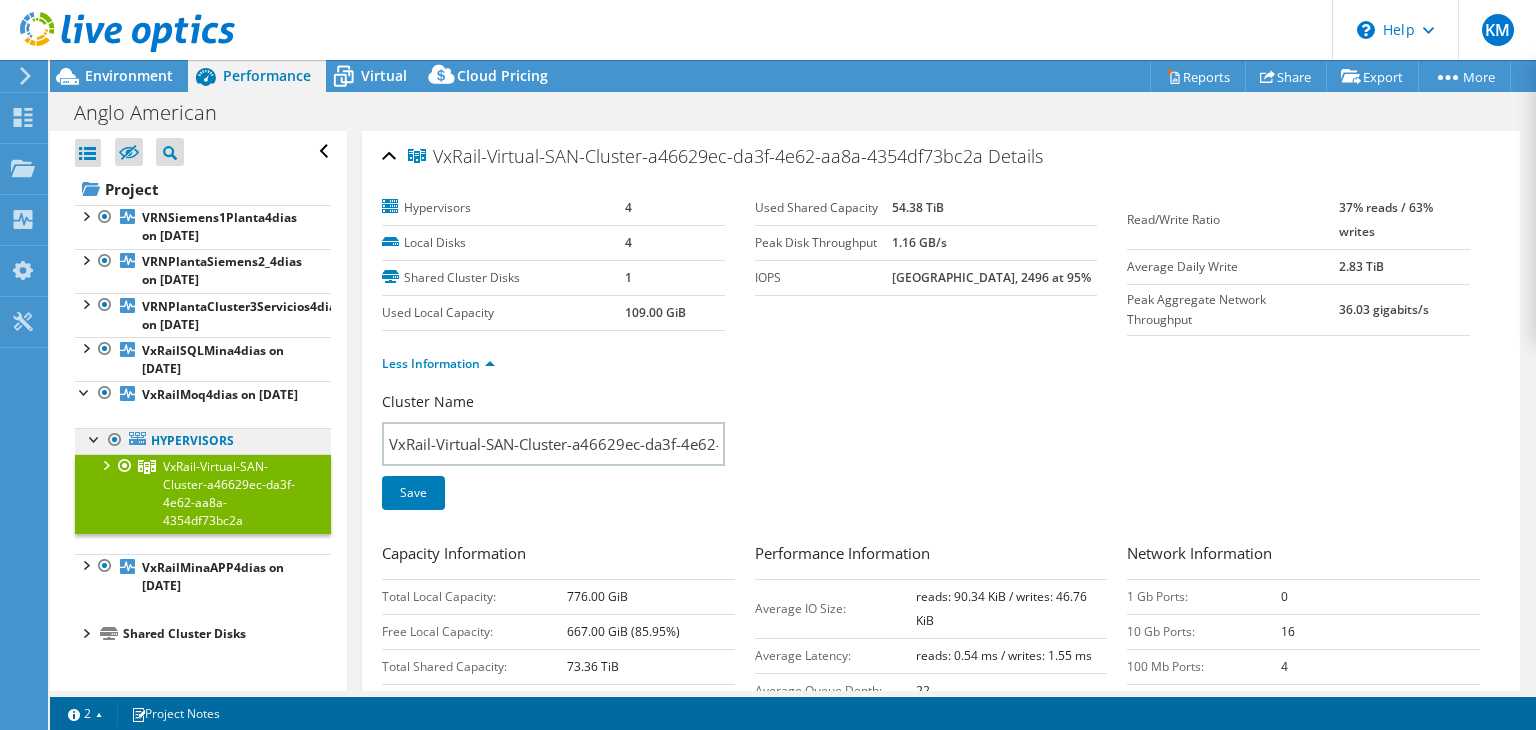 click on "Hypervisors" at bounding box center (0, 0) 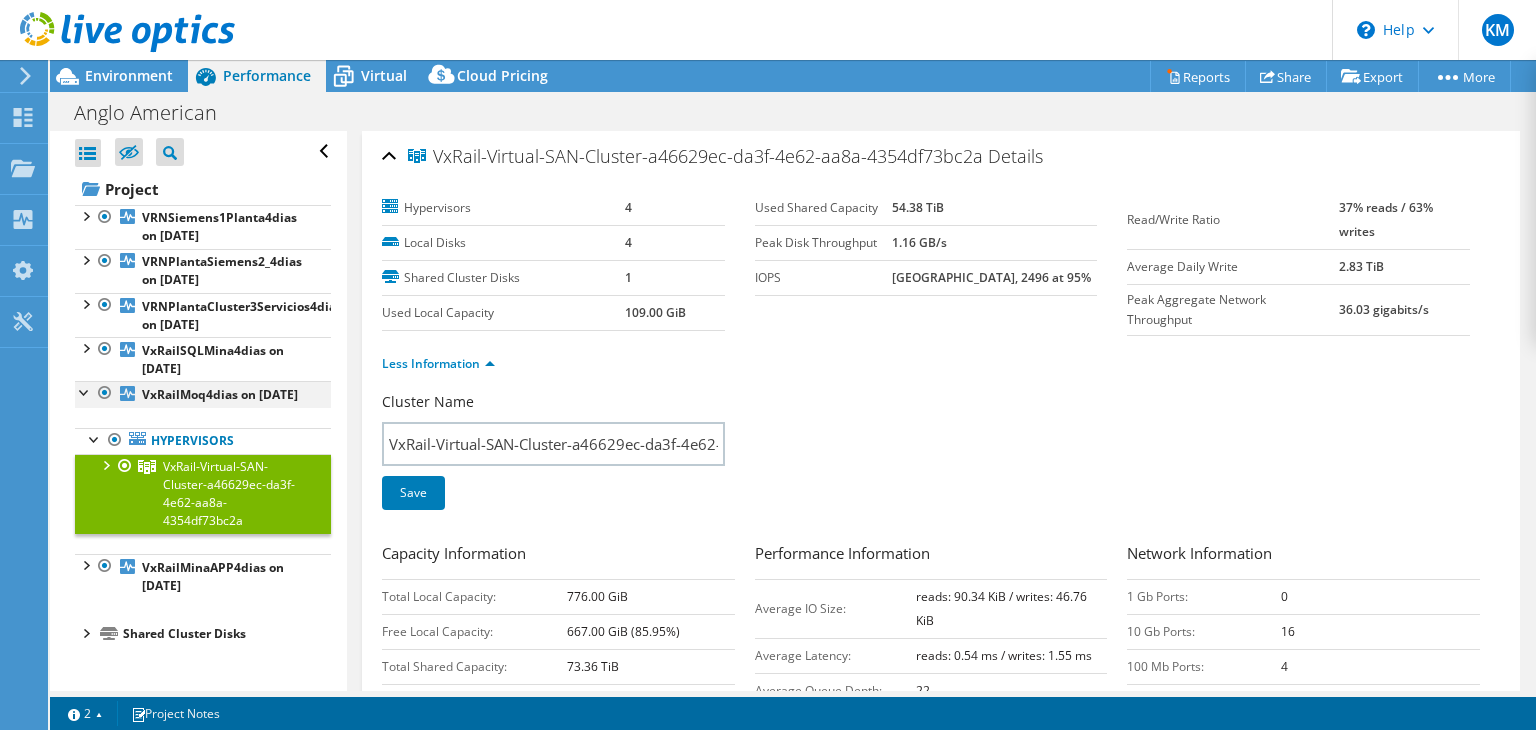 click at bounding box center (85, 391) 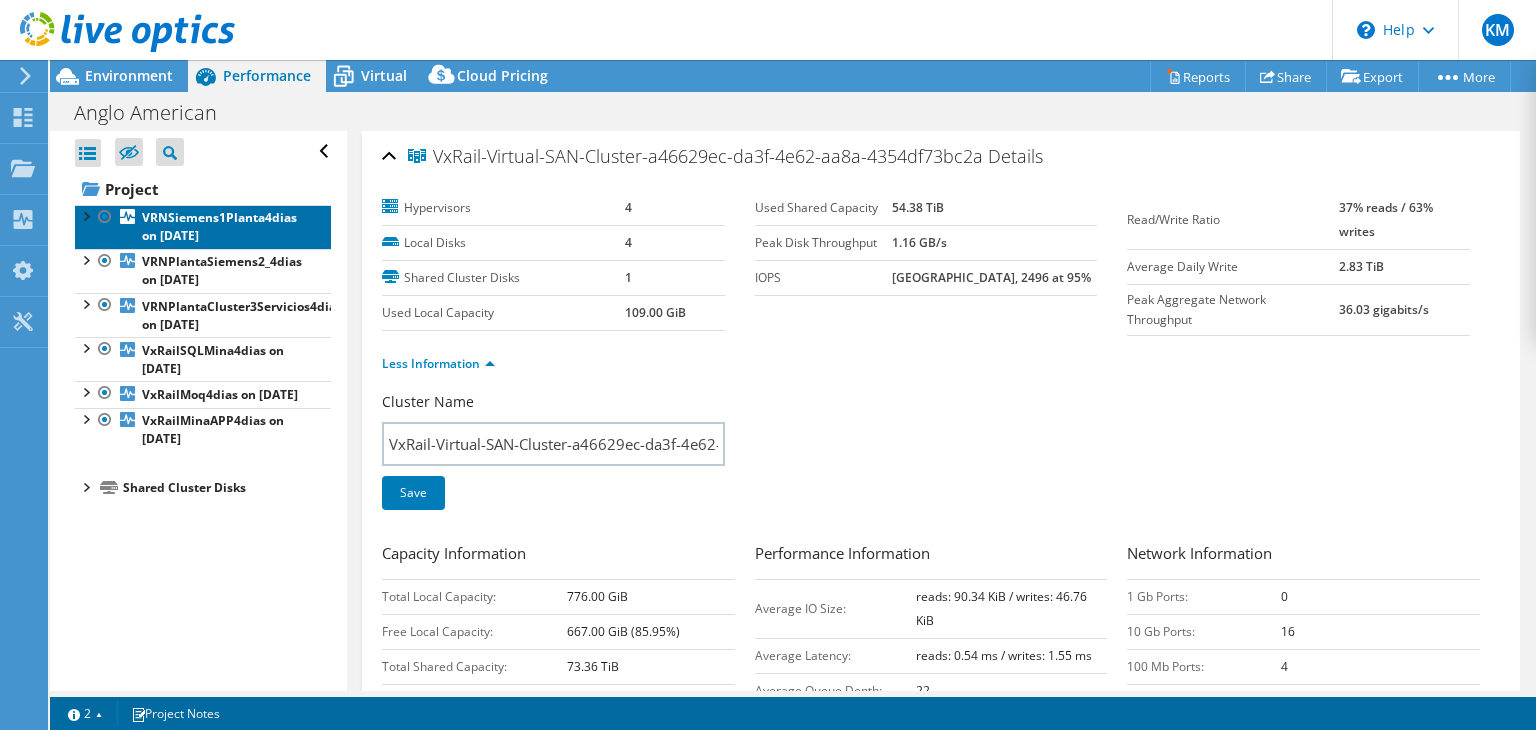click on "VRNSiemens1Planta4dias on [DATE]" at bounding box center (219, 226) 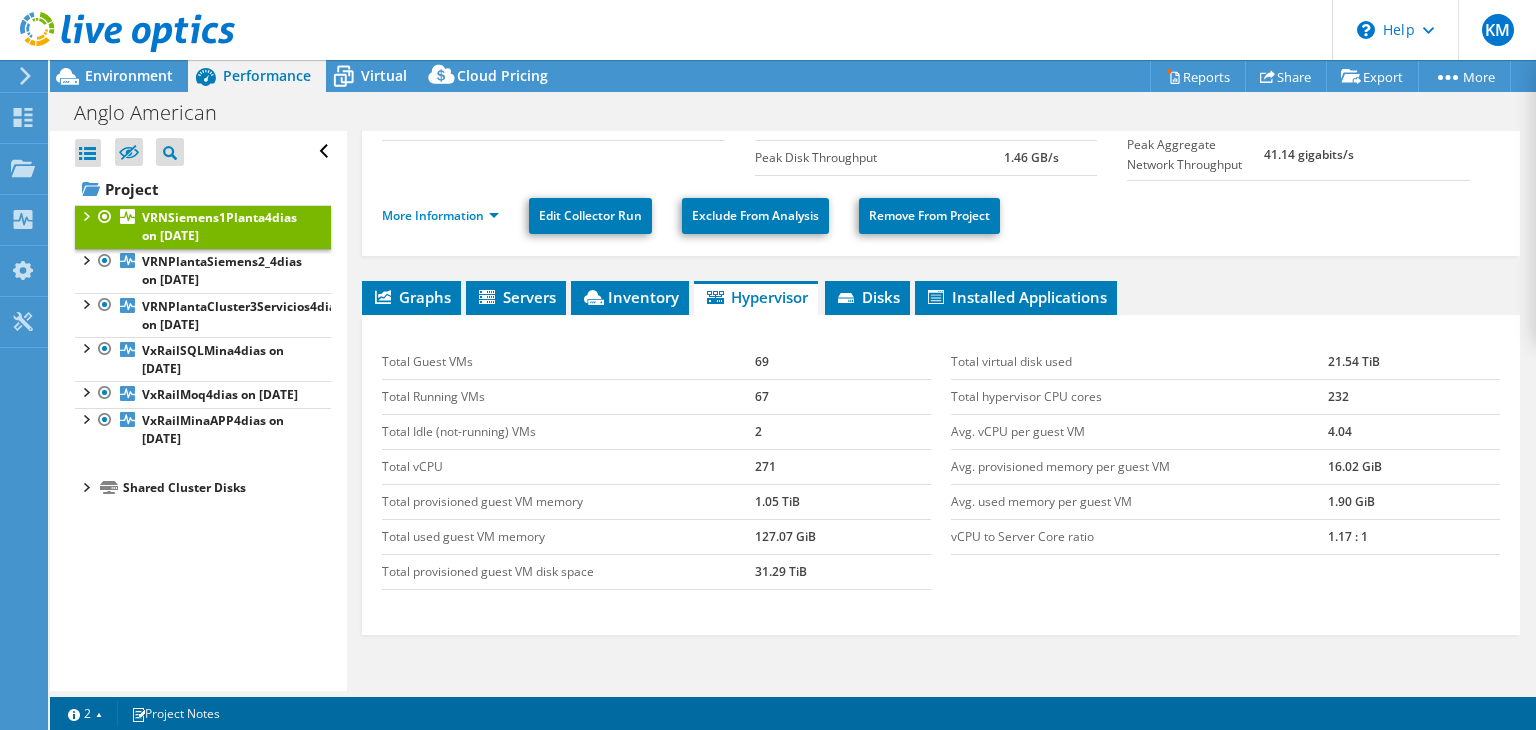 scroll, scrollTop: 206, scrollLeft: 0, axis: vertical 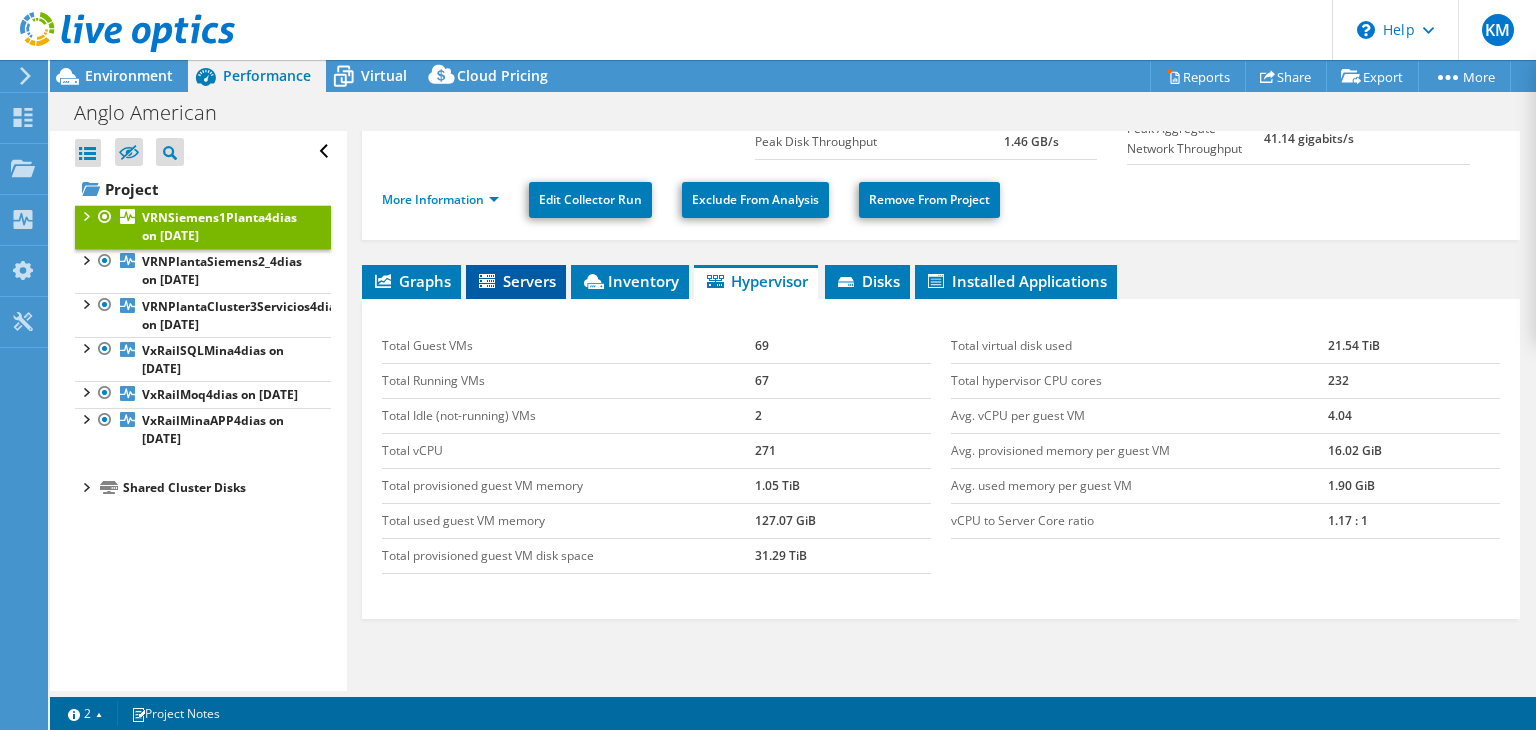 click on "Servers" at bounding box center (516, 281) 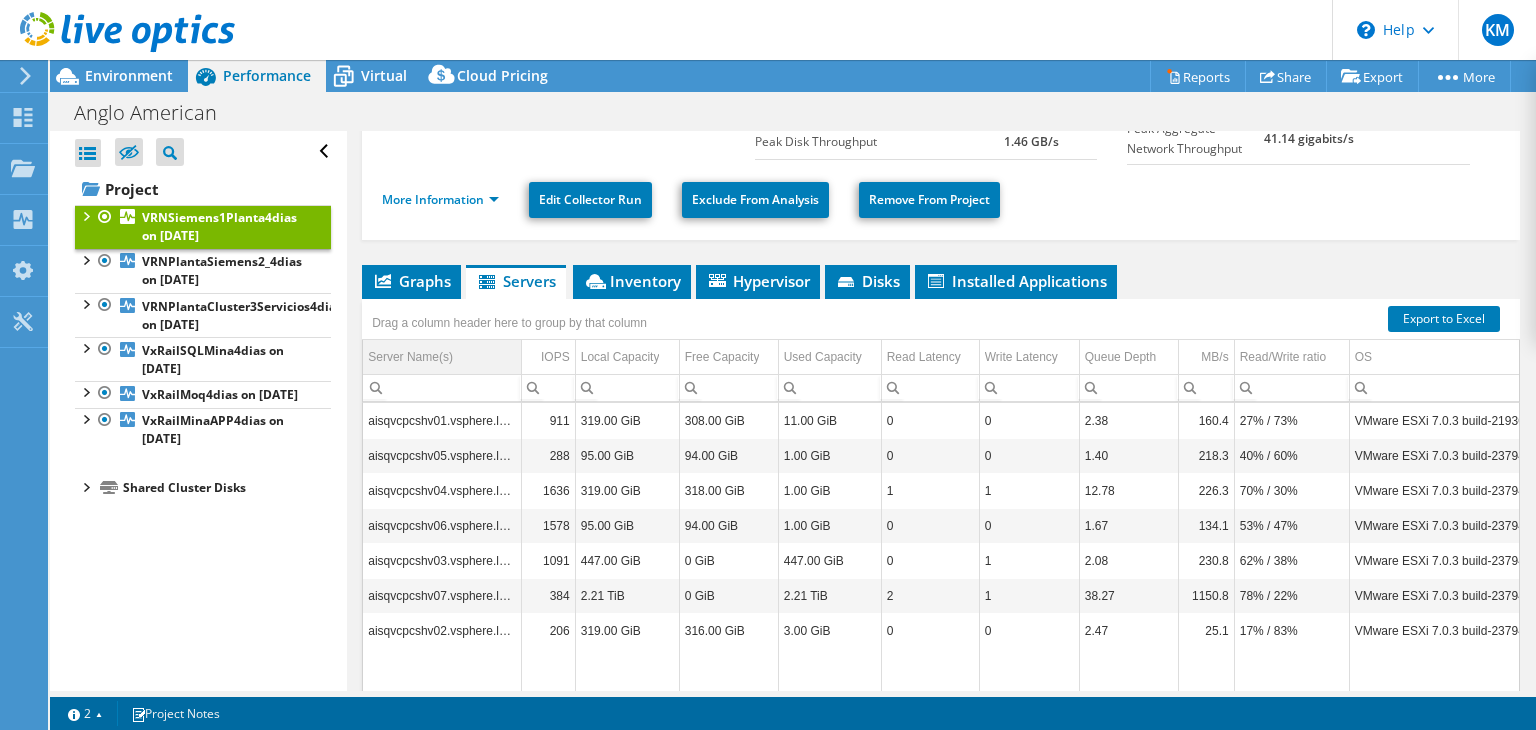 click on "Server Name(s)" at bounding box center (410, 357) 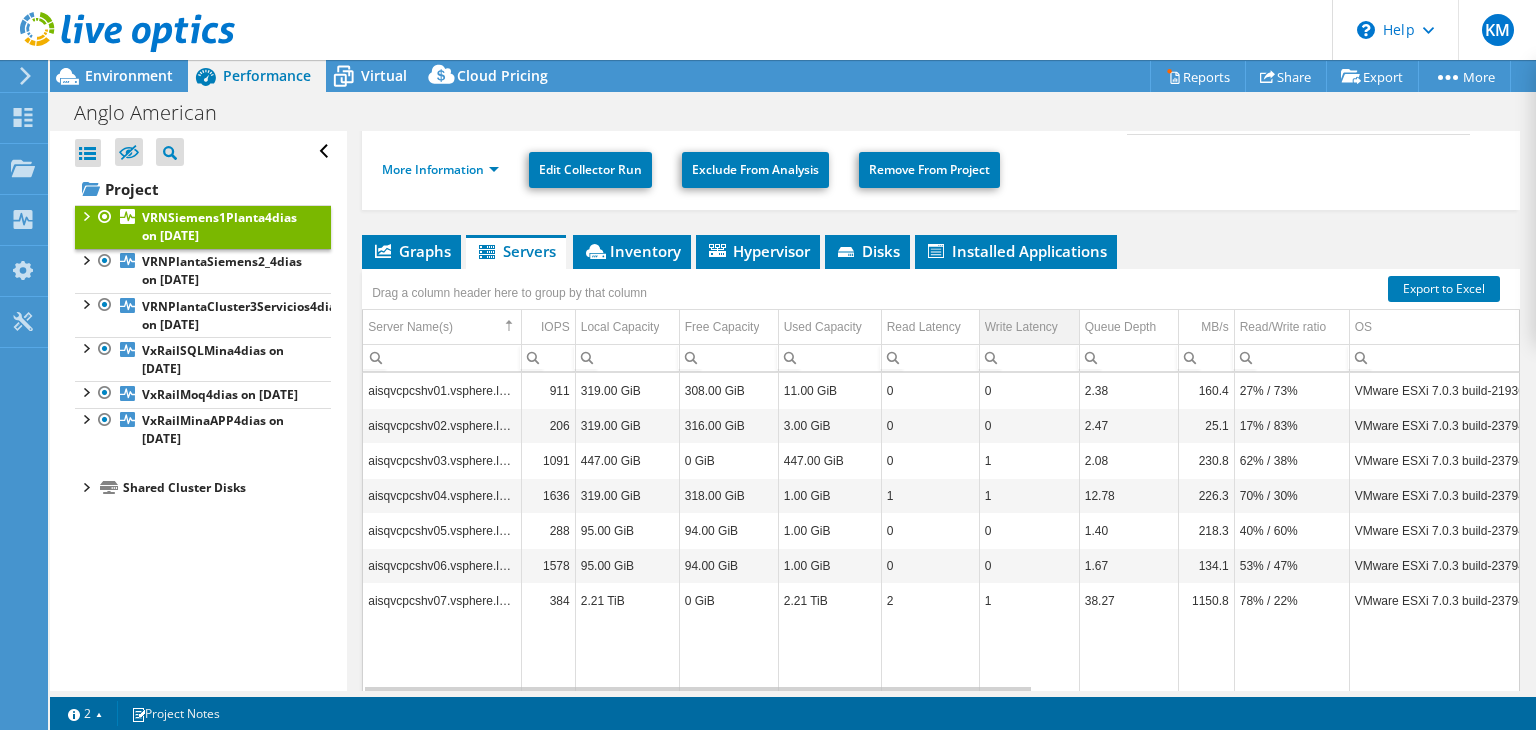 scroll, scrollTop: 312, scrollLeft: 0, axis: vertical 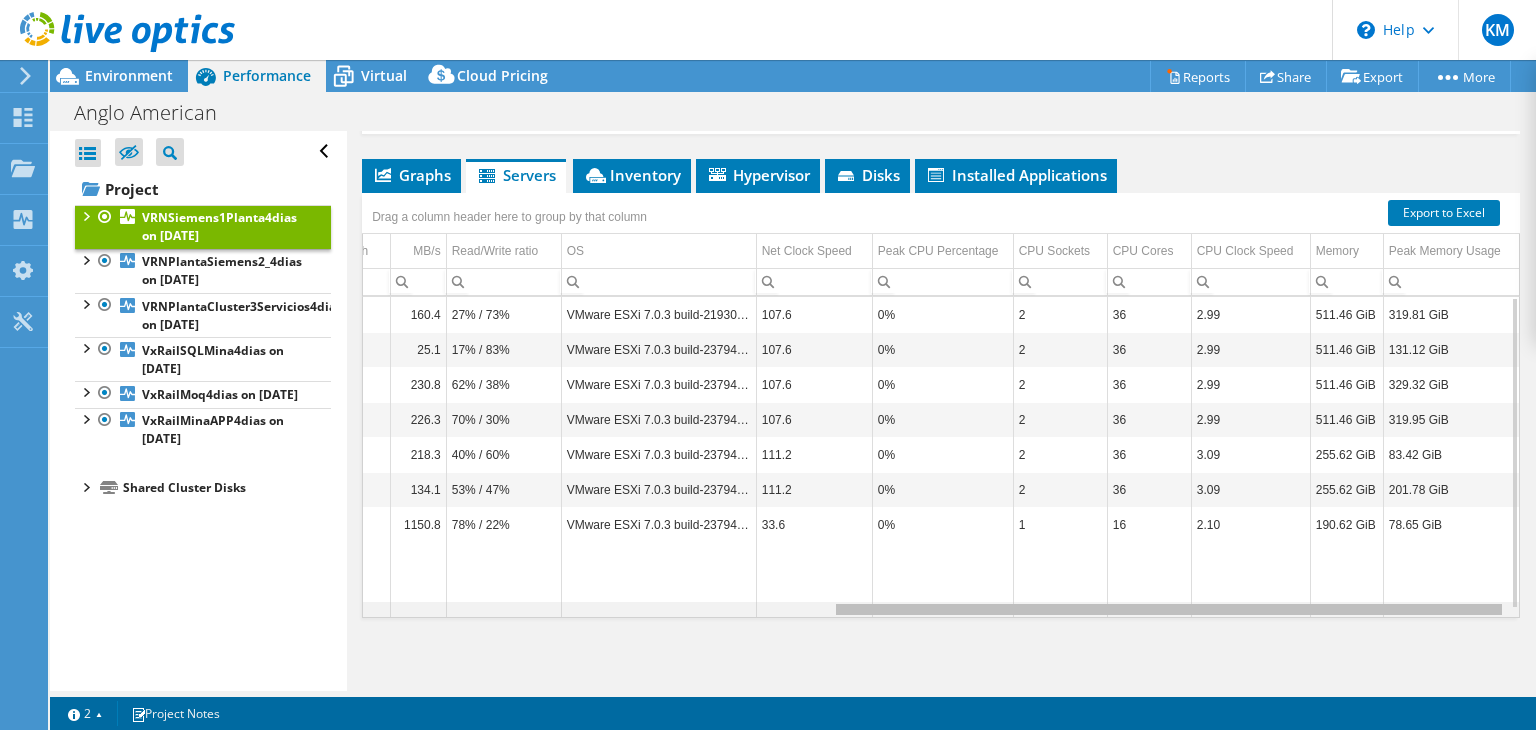 click at bounding box center (941, 609) 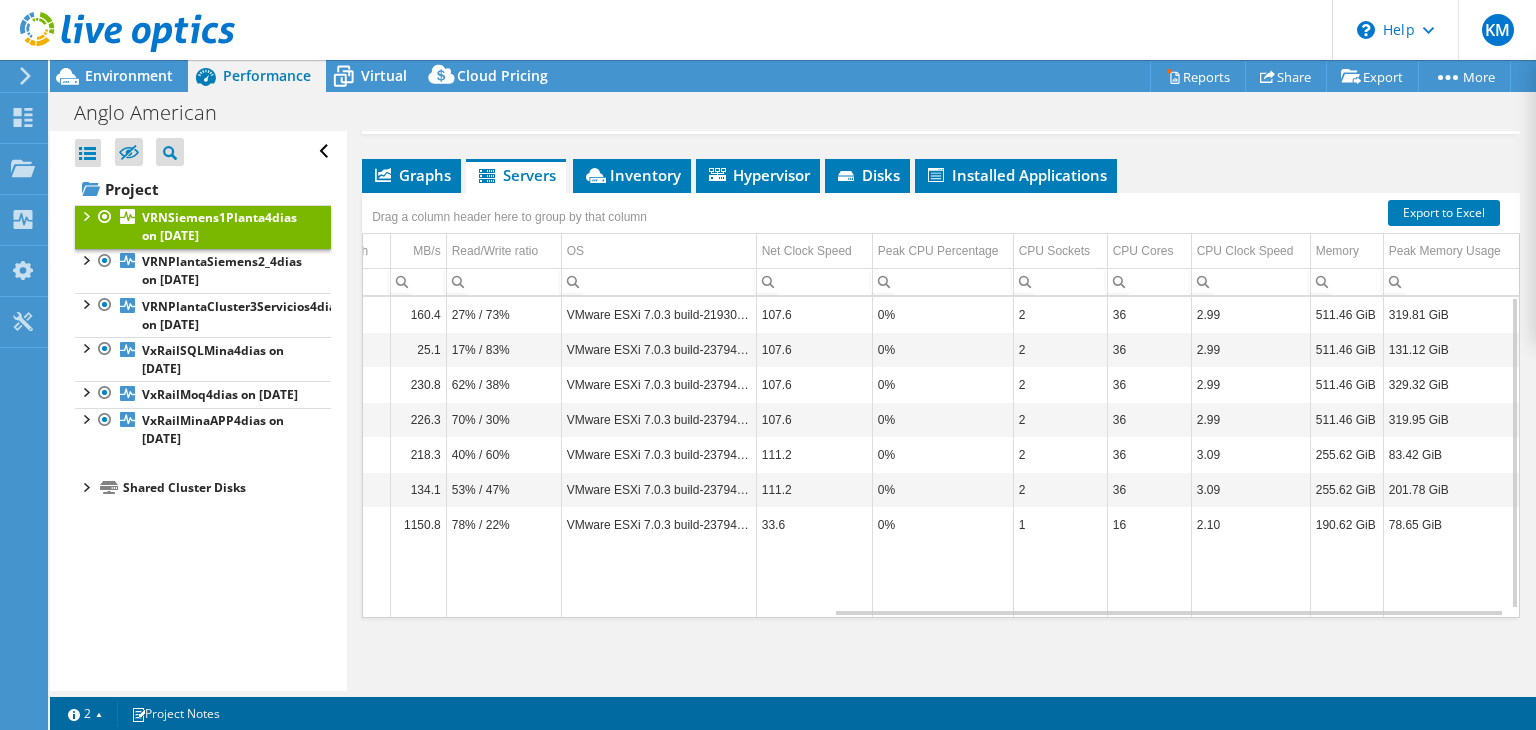 scroll, scrollTop: 0, scrollLeft: 0, axis: both 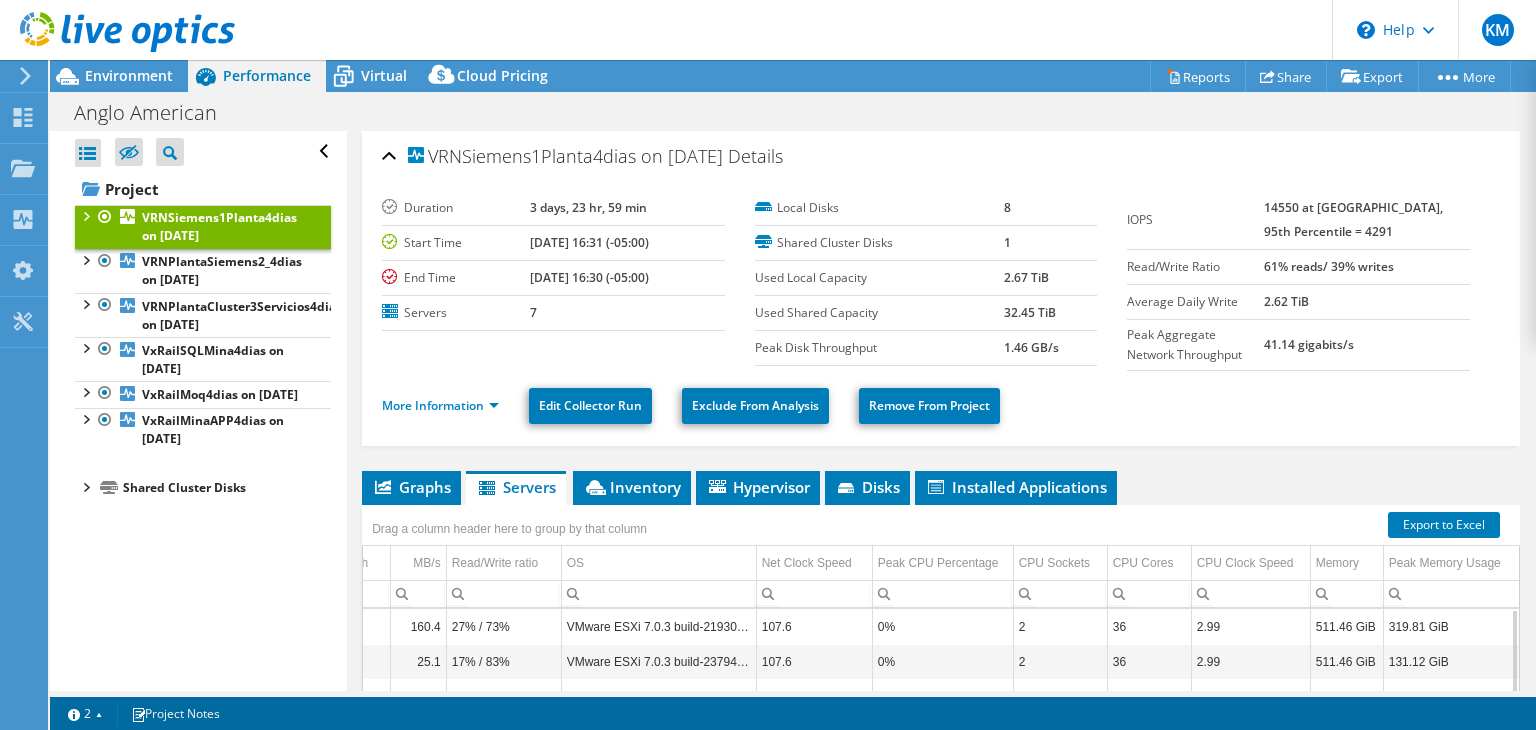 click at bounding box center [85, 215] 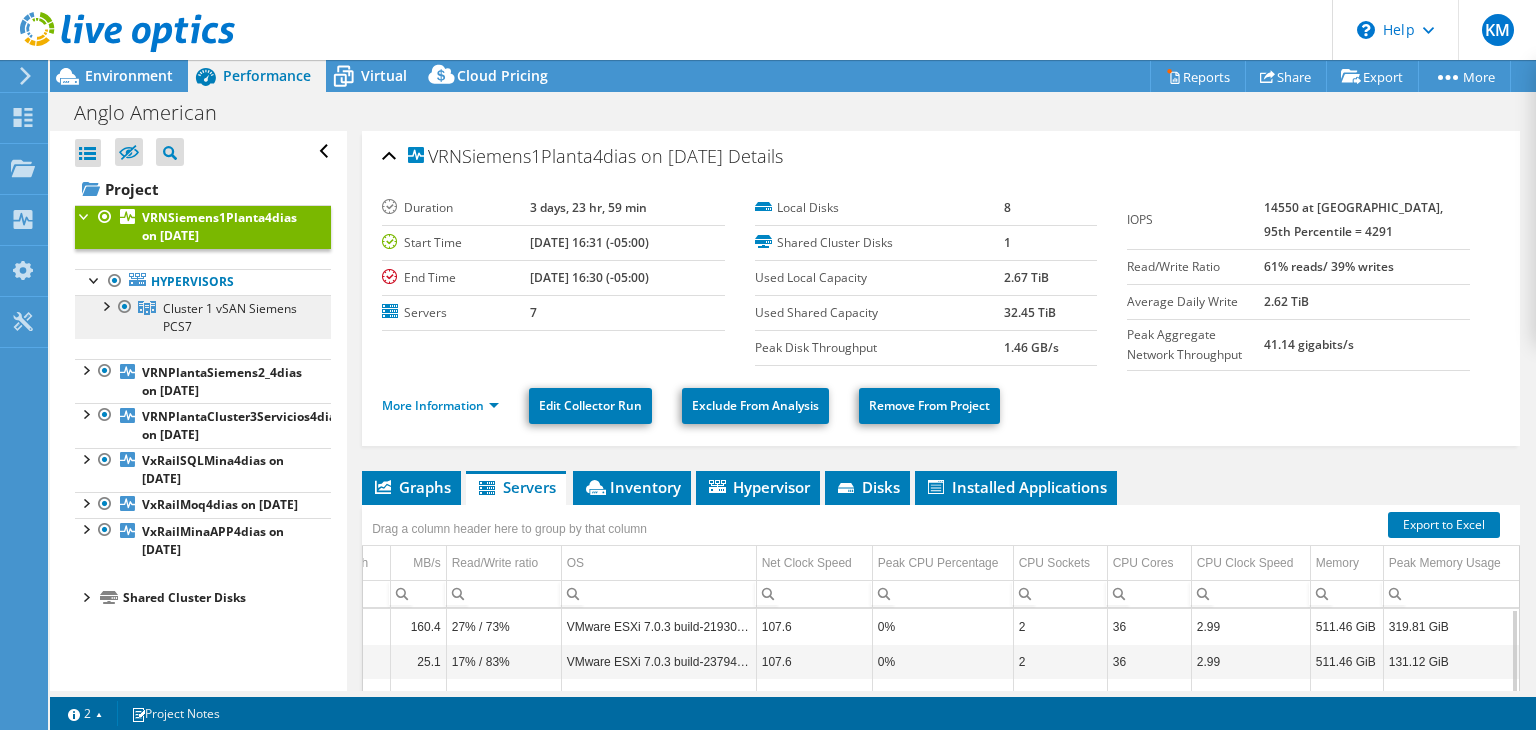 click on "Cluster 1 vSAN Siemens PCS7" at bounding box center [230, 317] 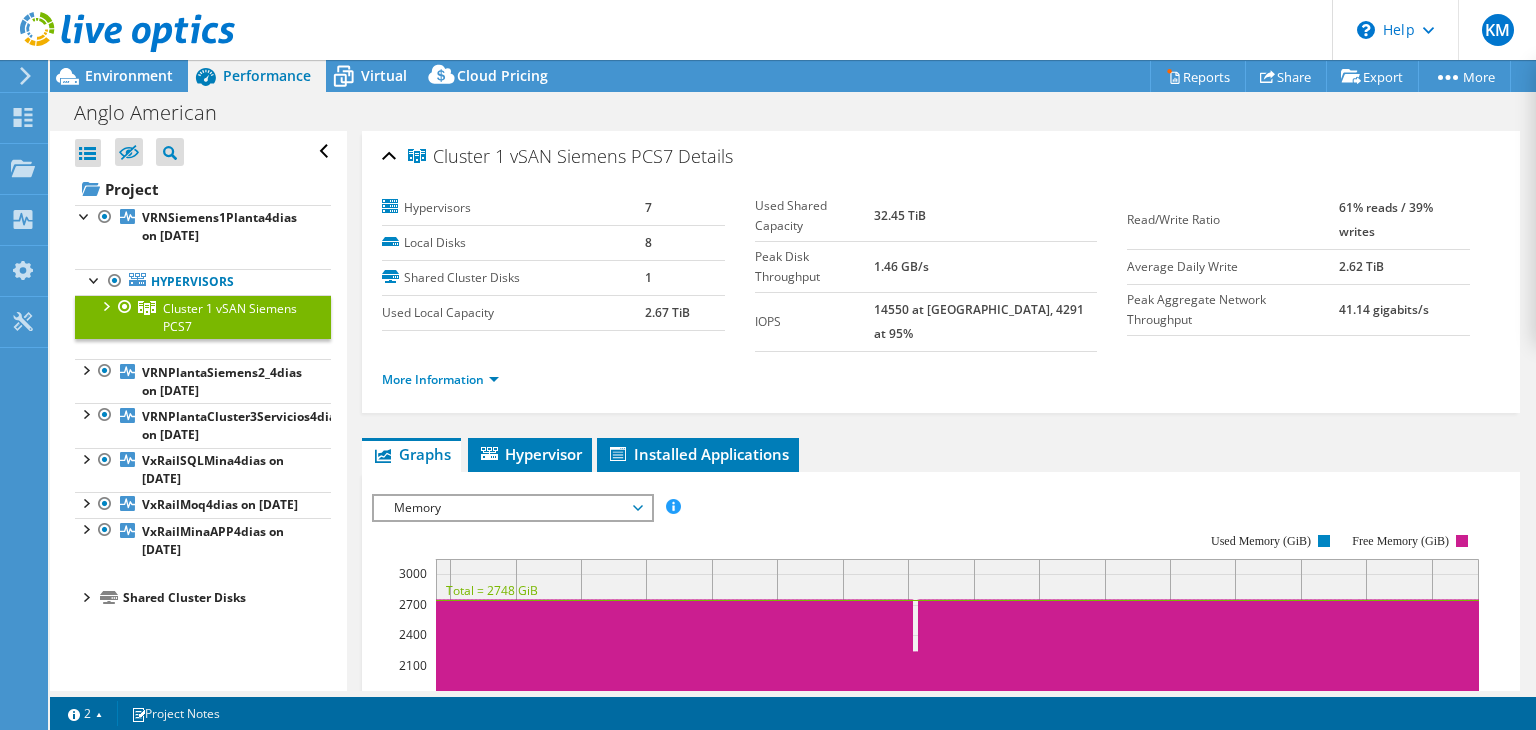 click at bounding box center (105, 305) 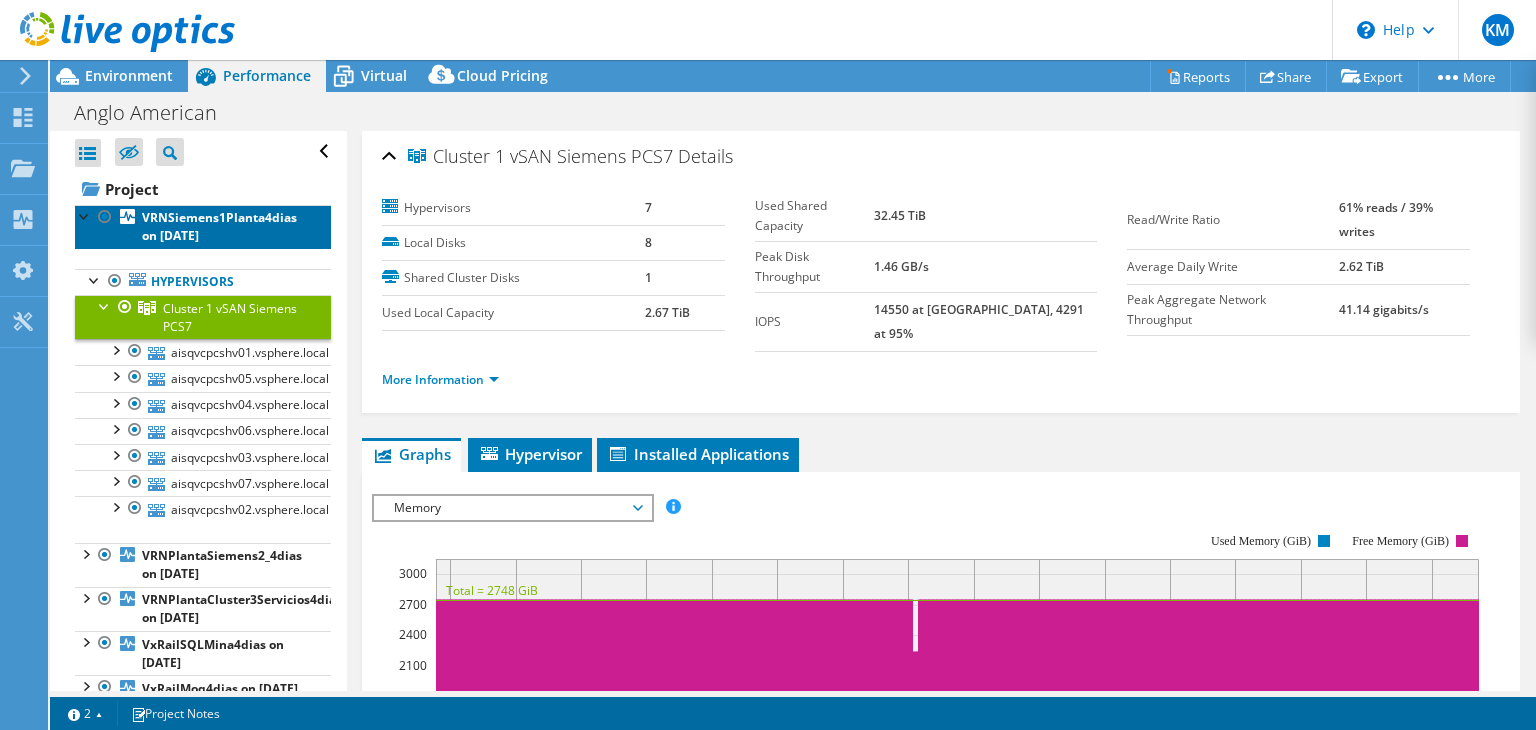 click on "VRNSiemens1Planta4dias on [DATE]" at bounding box center [203, 227] 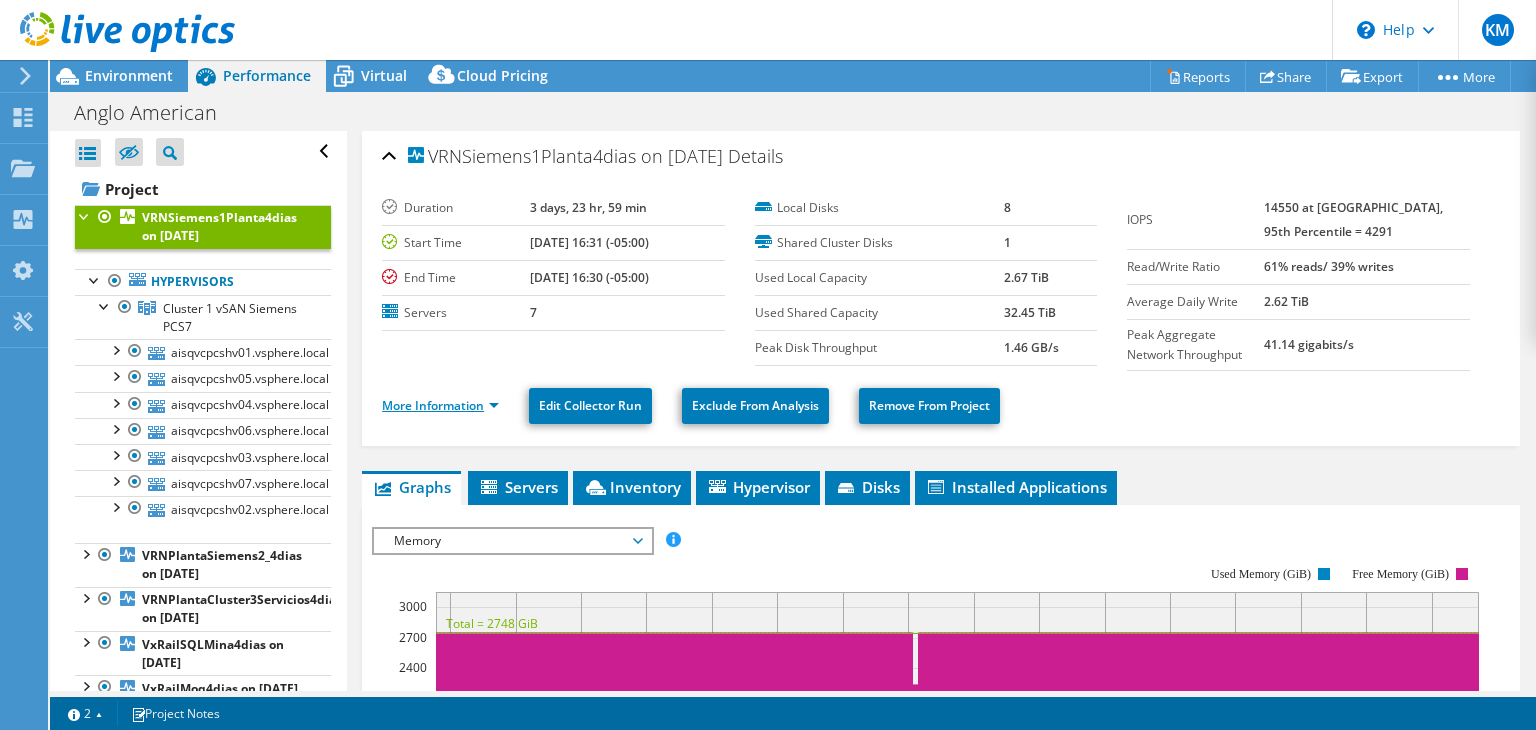 click on "More Information" at bounding box center (440, 405) 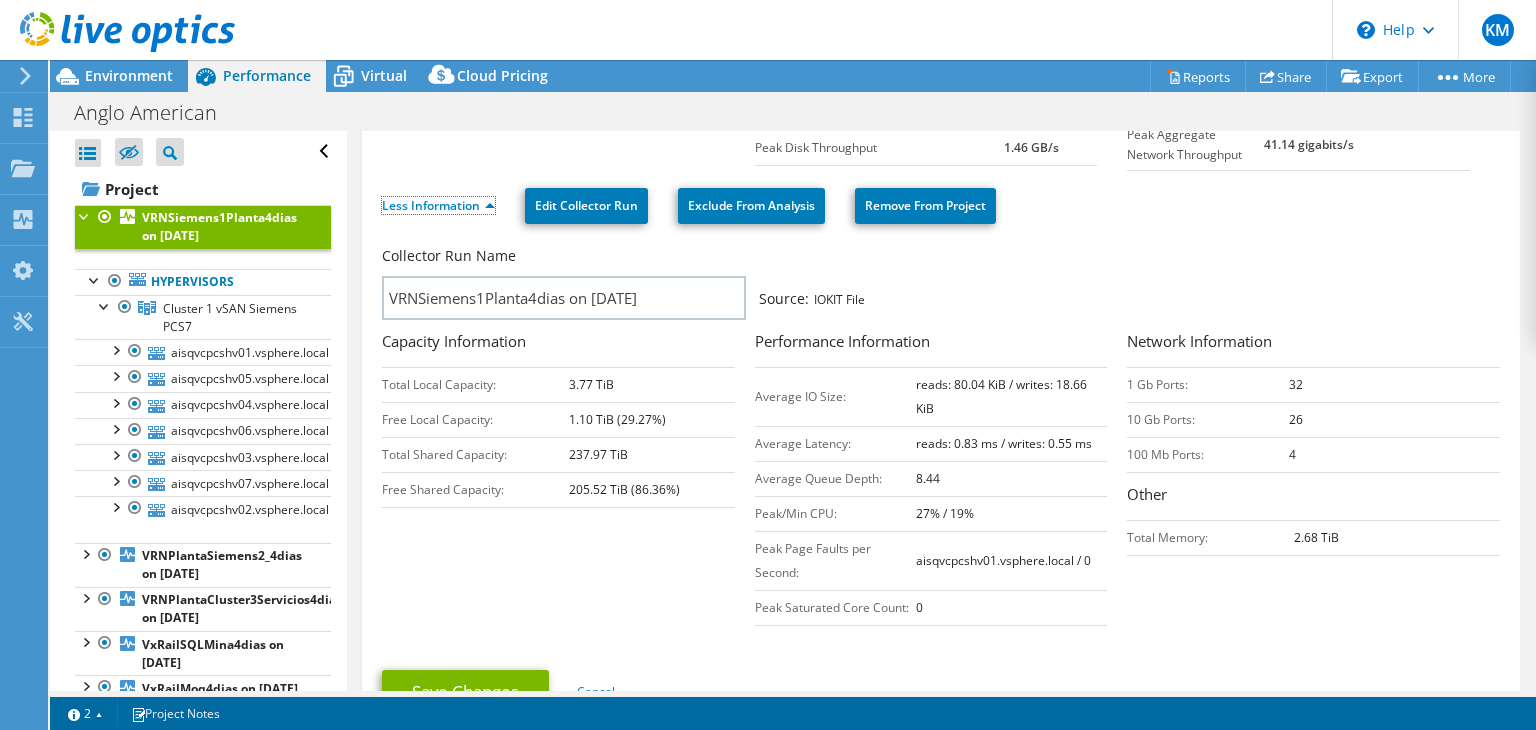 scroll, scrollTop: 200, scrollLeft: 0, axis: vertical 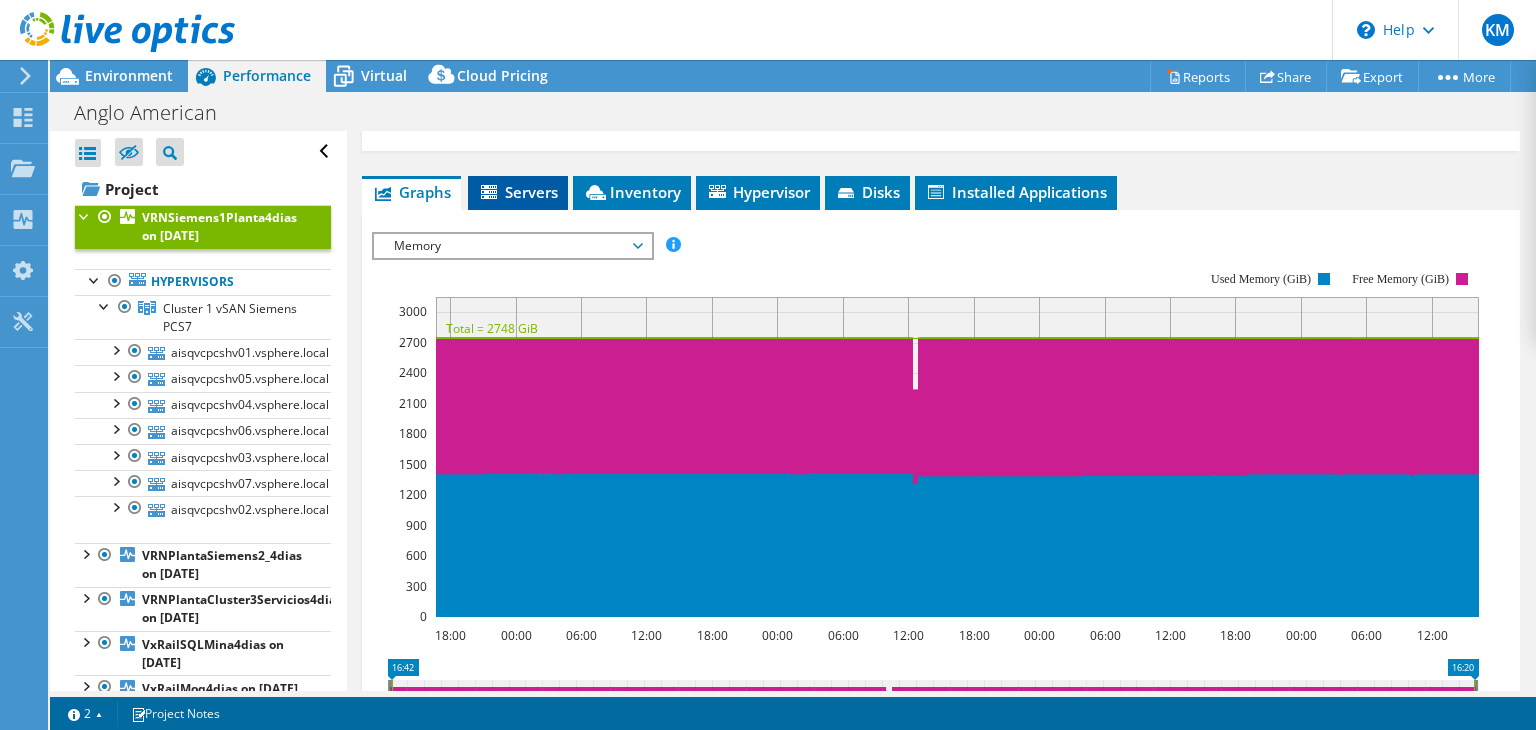 click on "Servers" at bounding box center (518, 193) 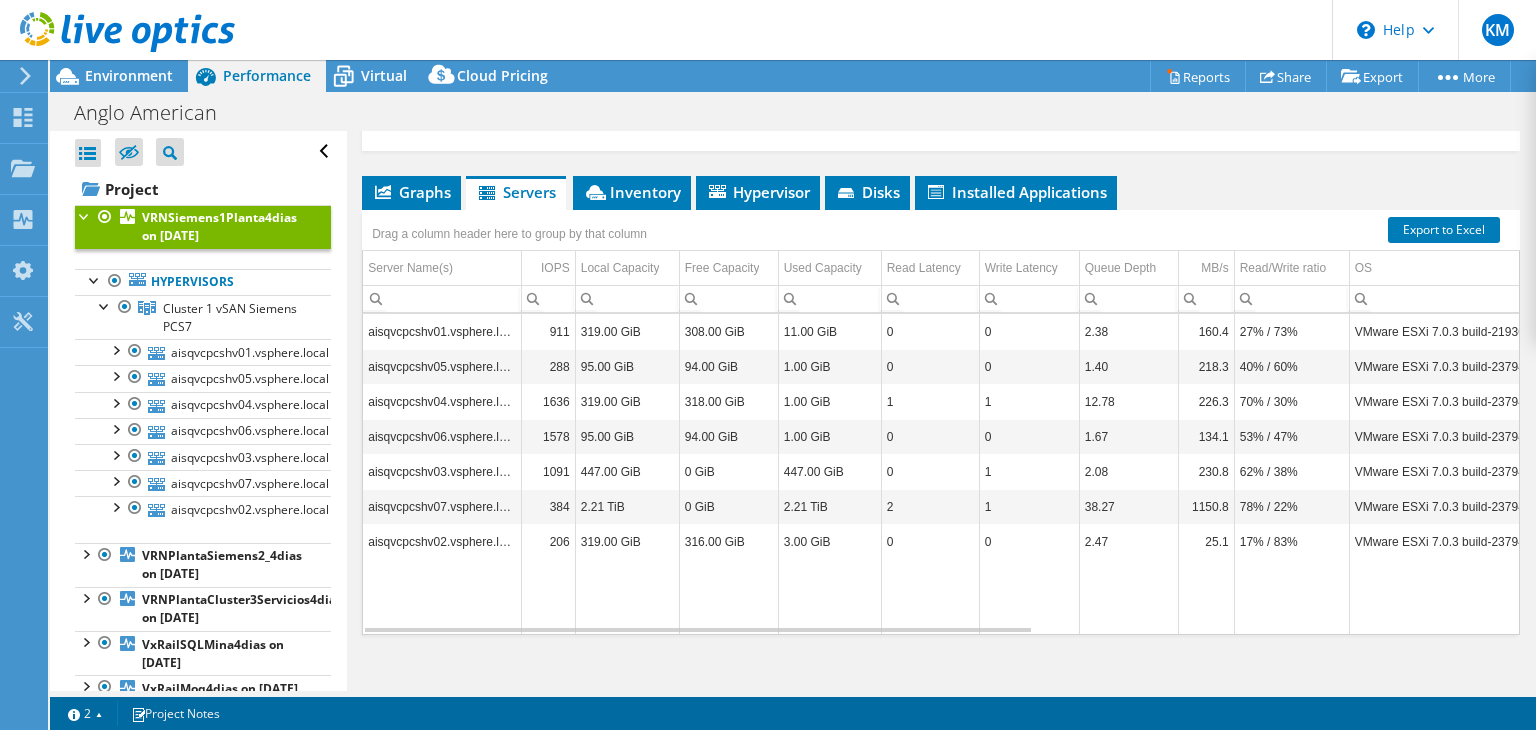 scroll, scrollTop: 0, scrollLeft: 803, axis: horizontal 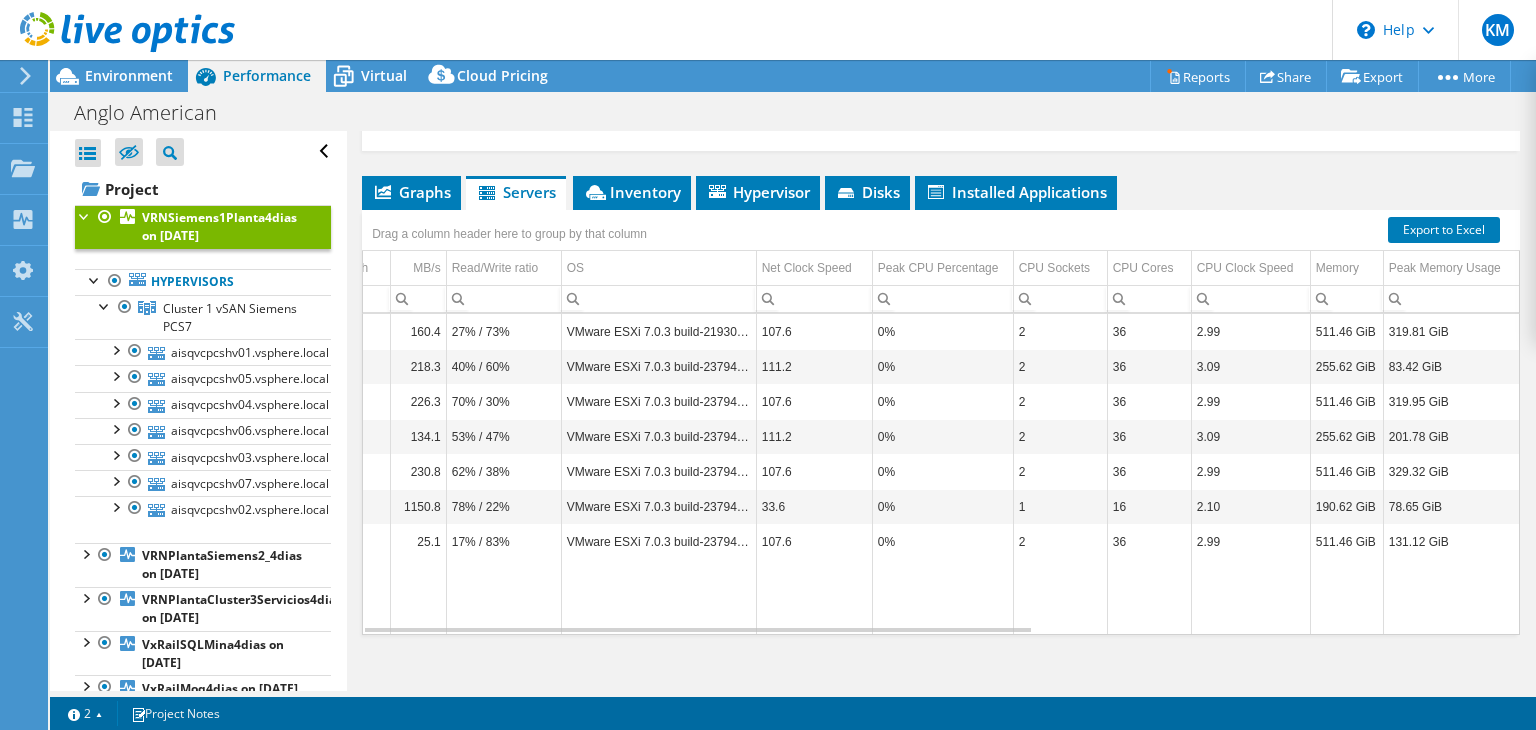 click at bounding box center (941, 630) 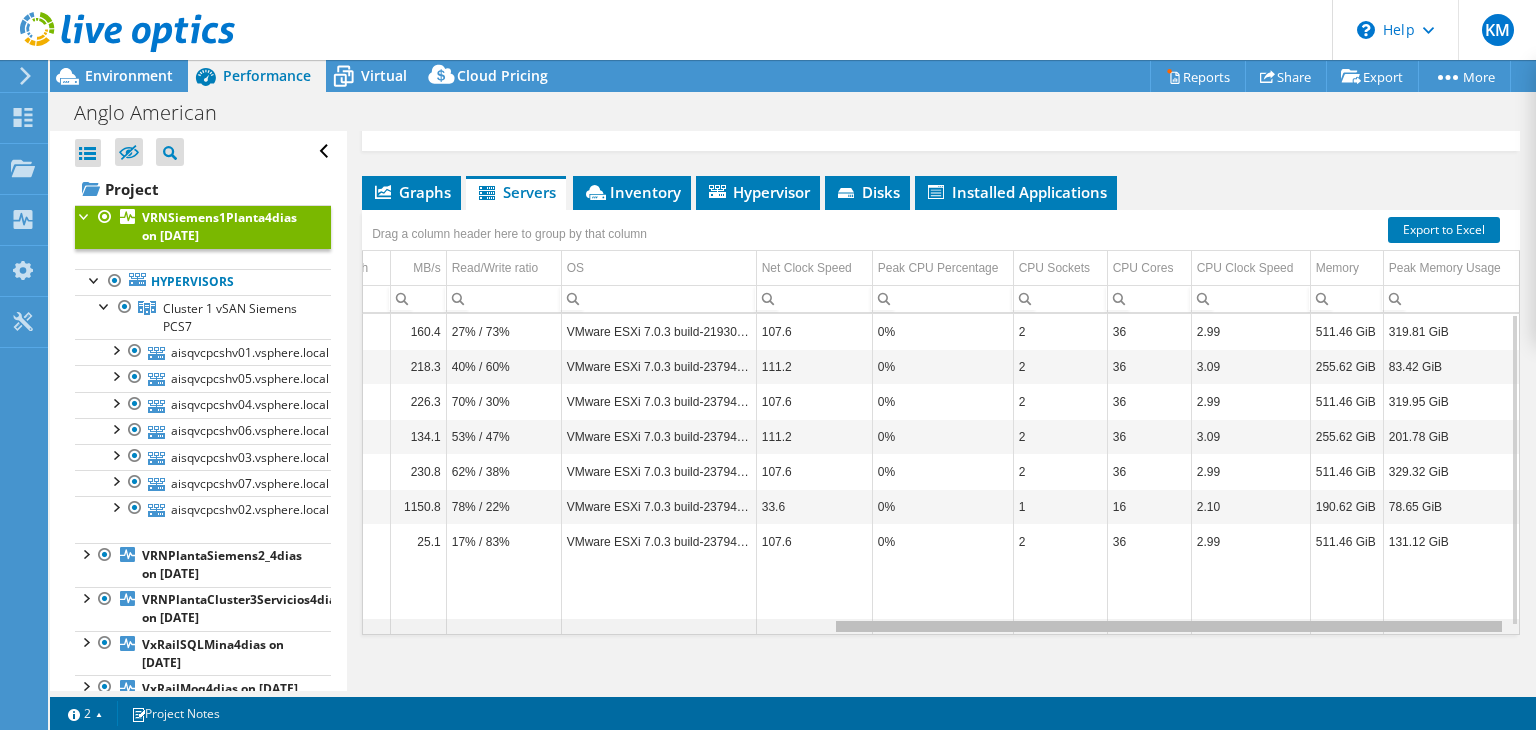 click at bounding box center (1169, 626) 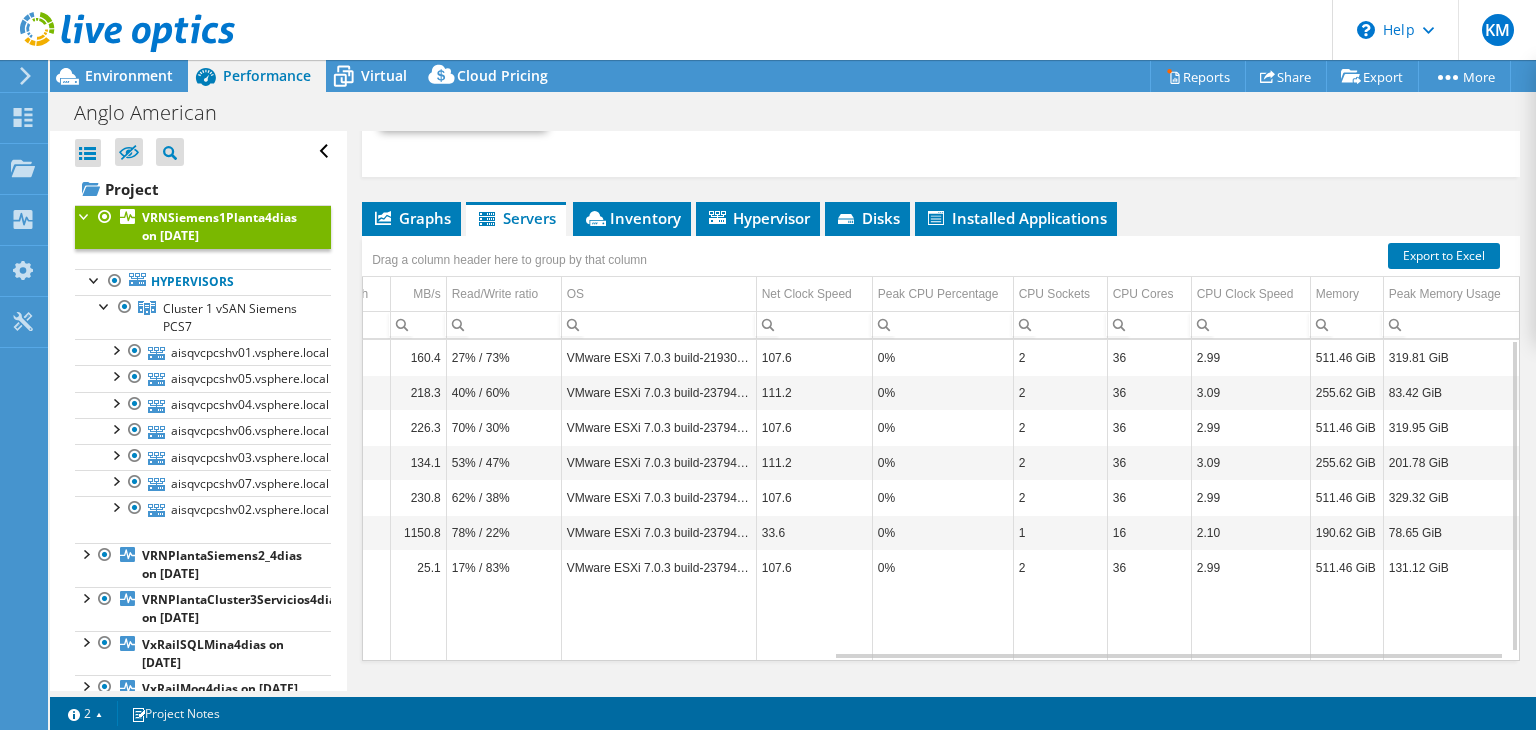 scroll, scrollTop: 792, scrollLeft: 0, axis: vertical 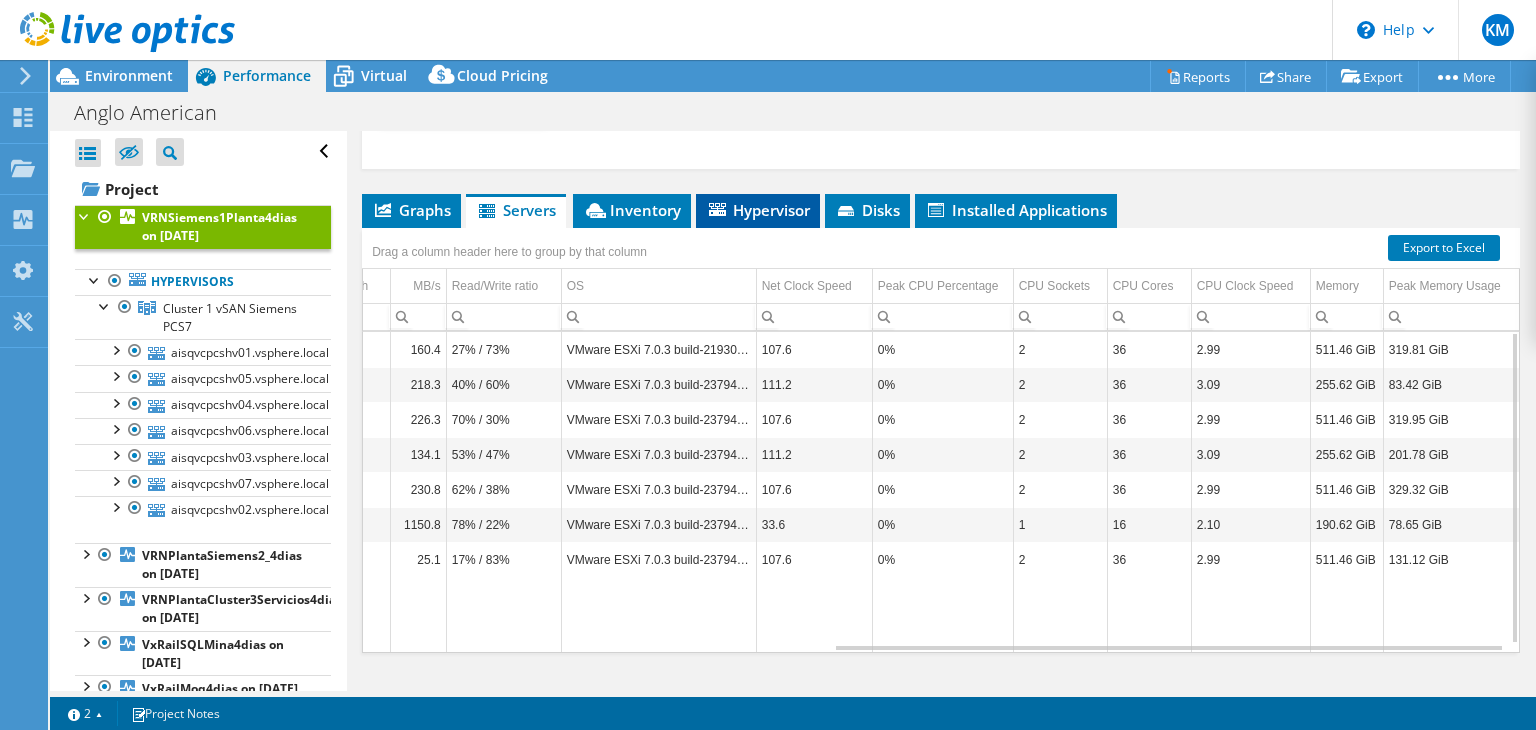 click on "Hypervisor" at bounding box center [758, 210] 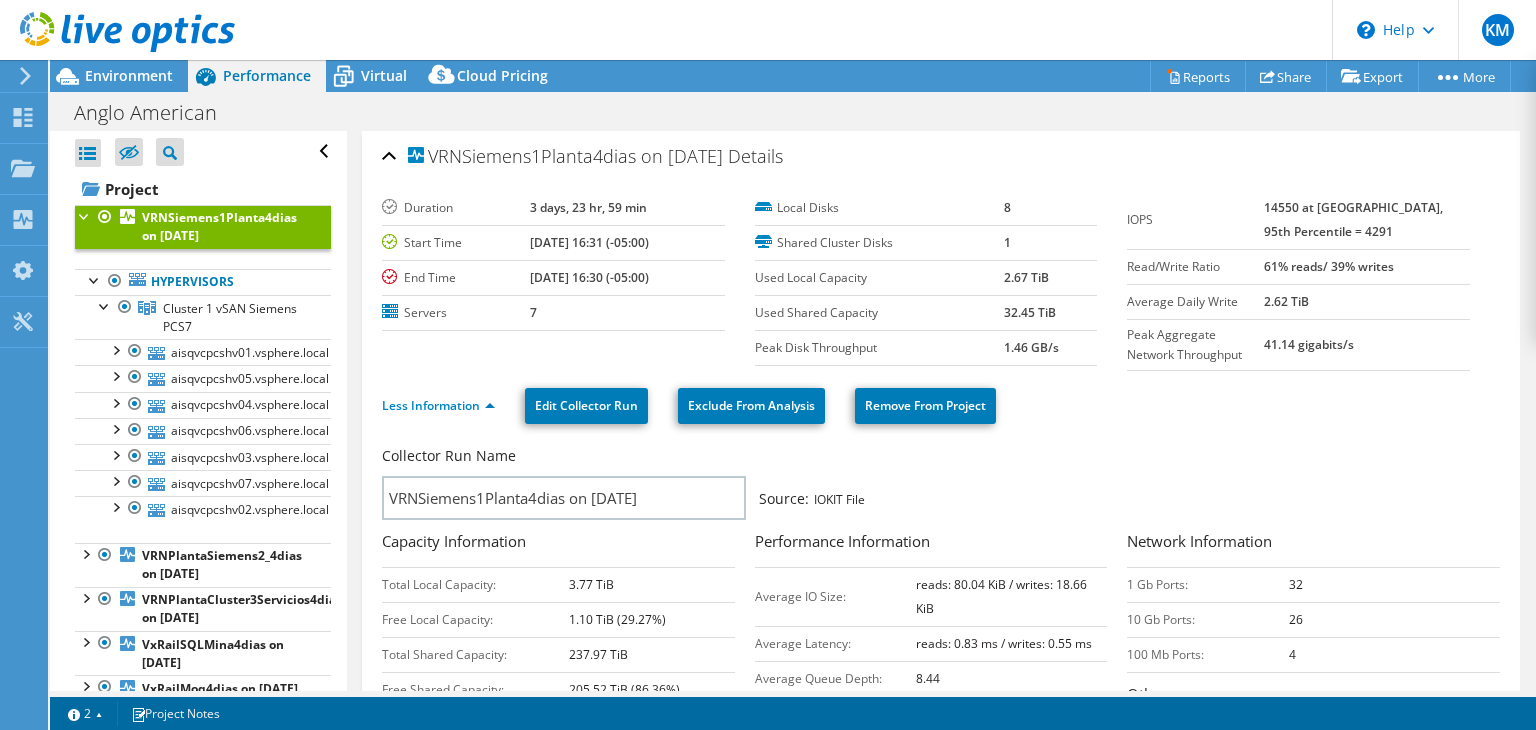 scroll, scrollTop: 0, scrollLeft: 0, axis: both 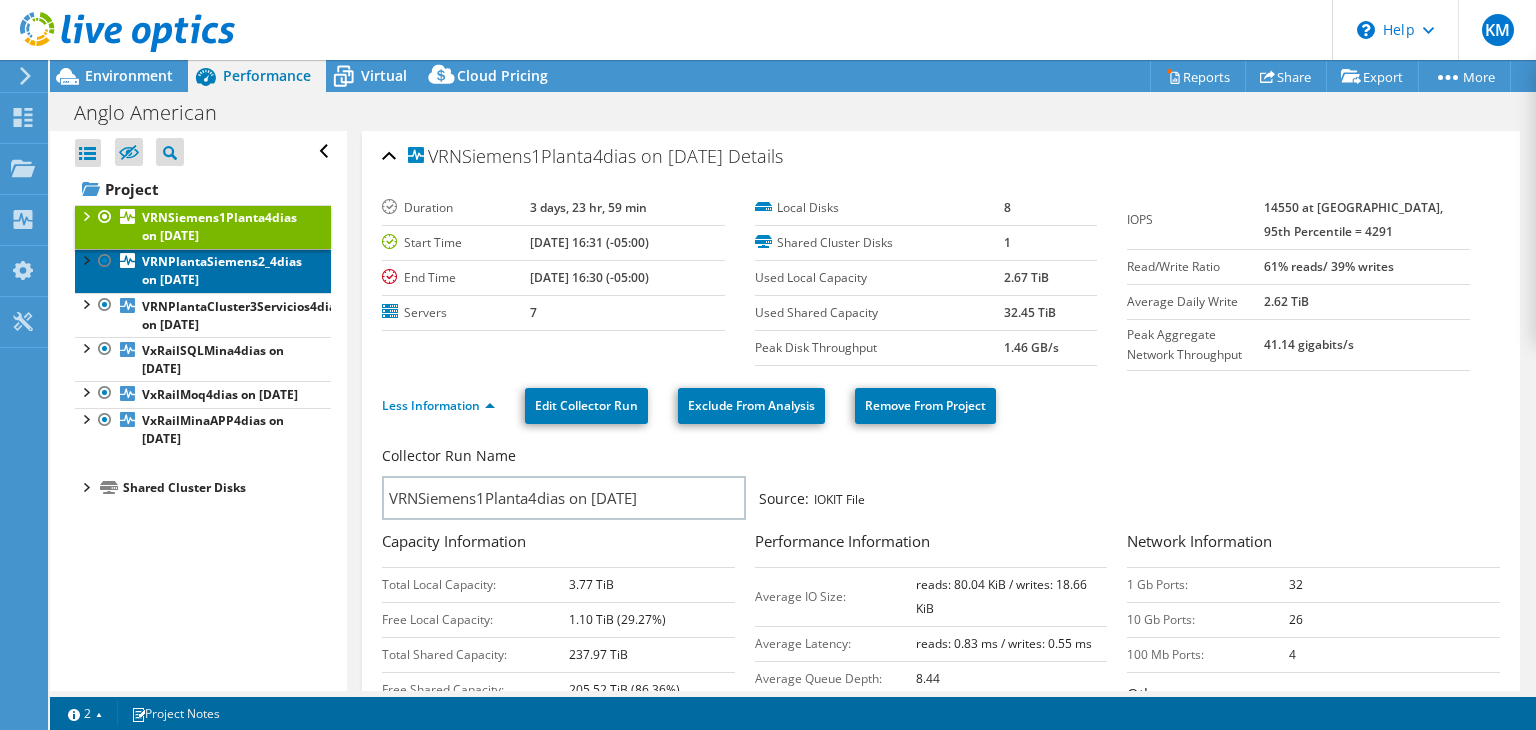 click on "VRNPlantaSiemens2_4dias on [DATE]" at bounding box center (203, 271) 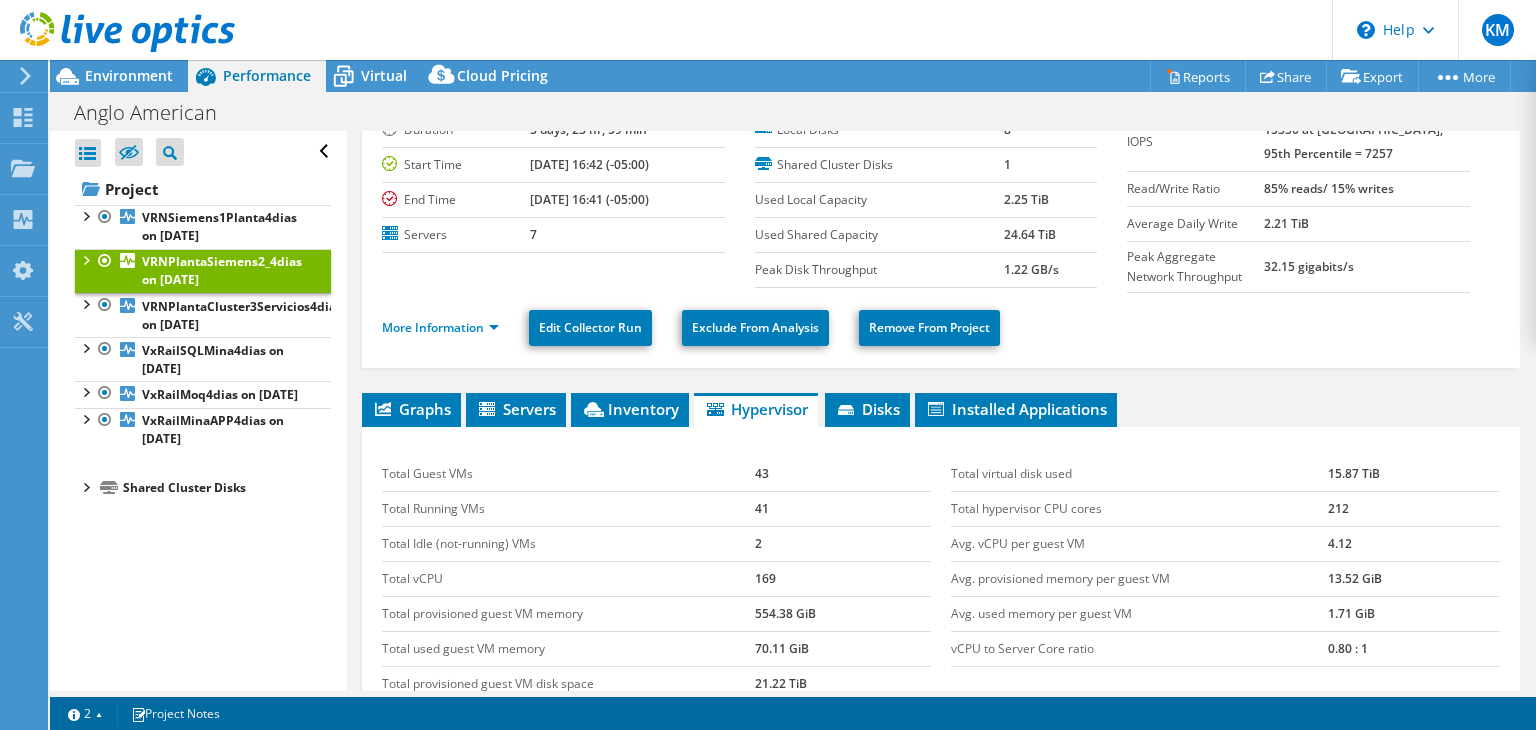 scroll, scrollTop: 0, scrollLeft: 0, axis: both 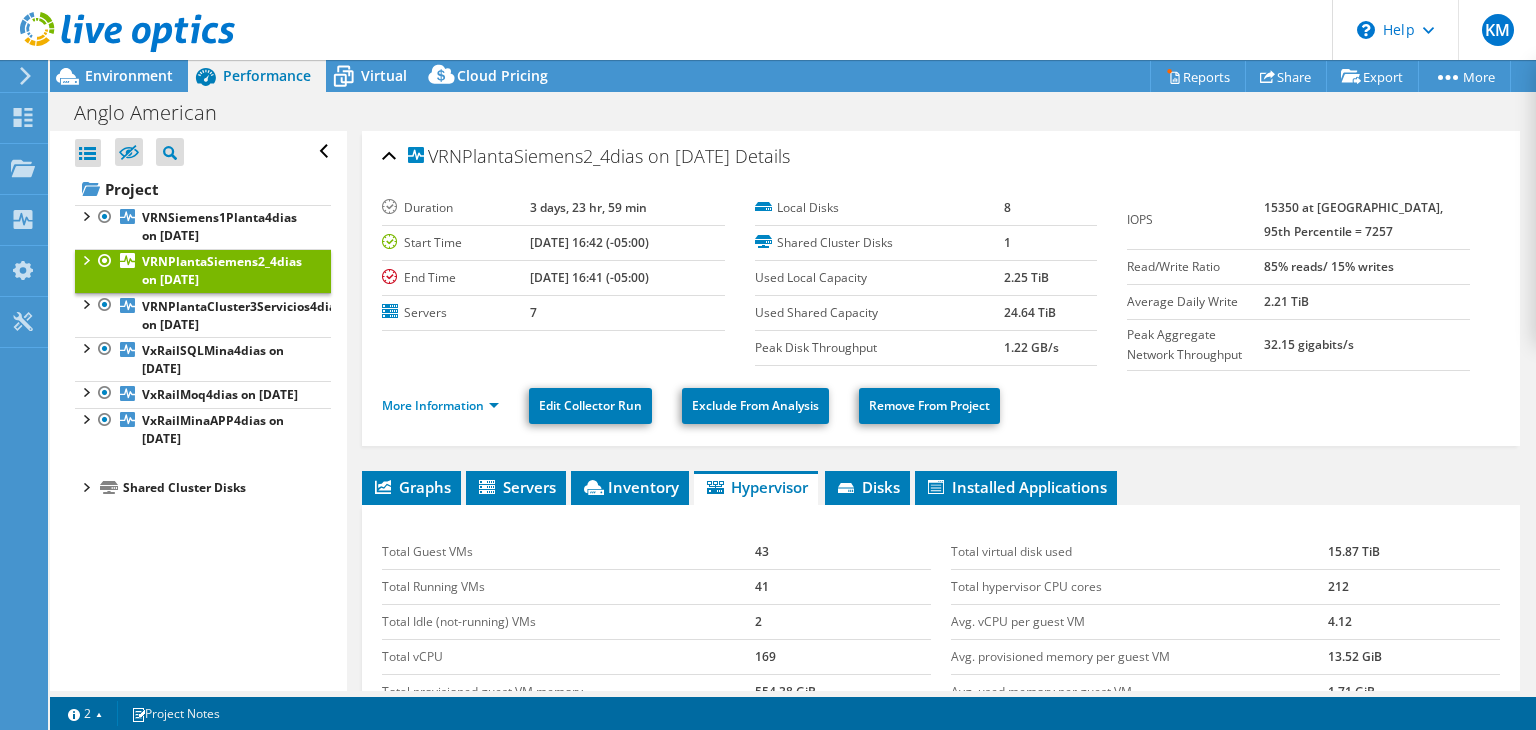 click at bounding box center (85, 259) 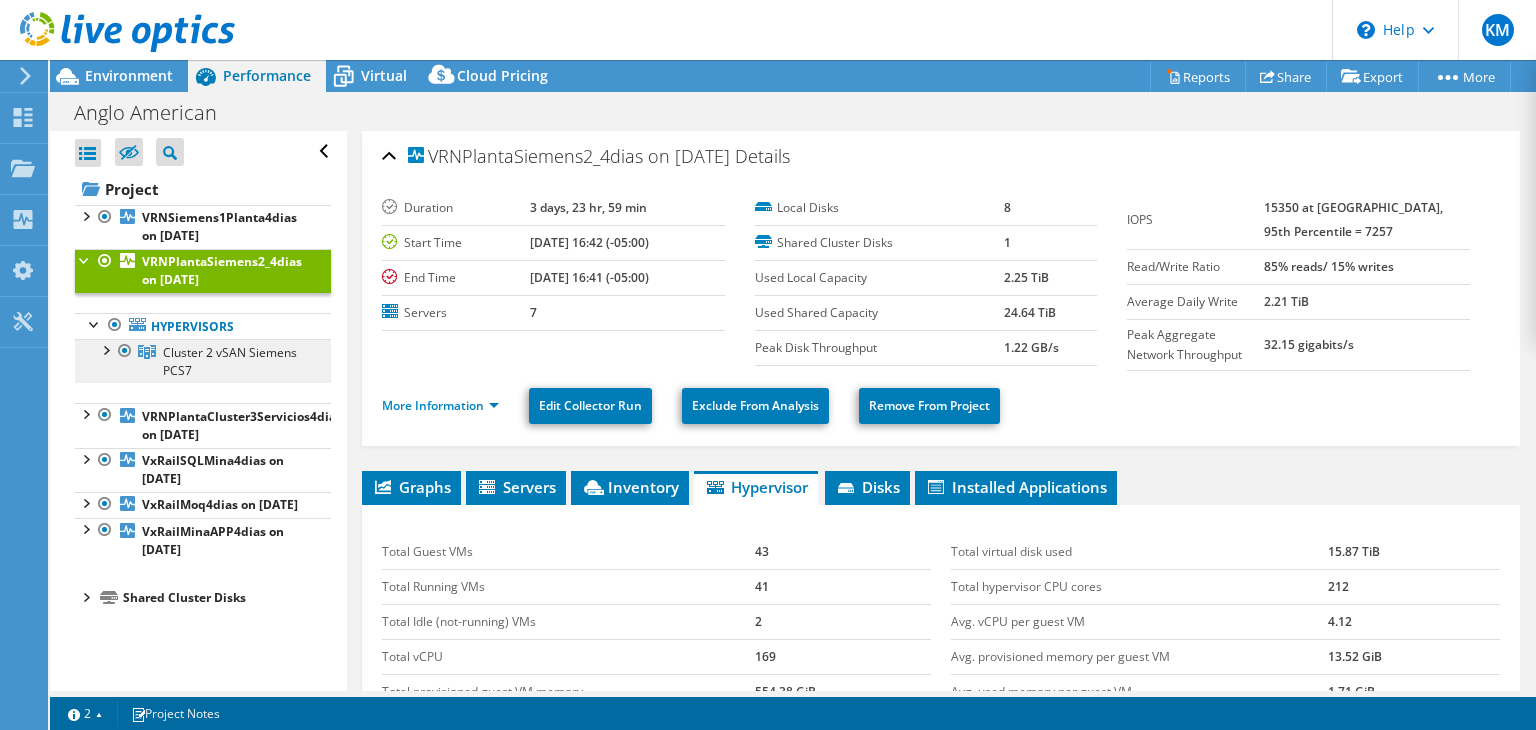 click on "Cluster 2 vSAN Siemens PCS7" at bounding box center [230, 361] 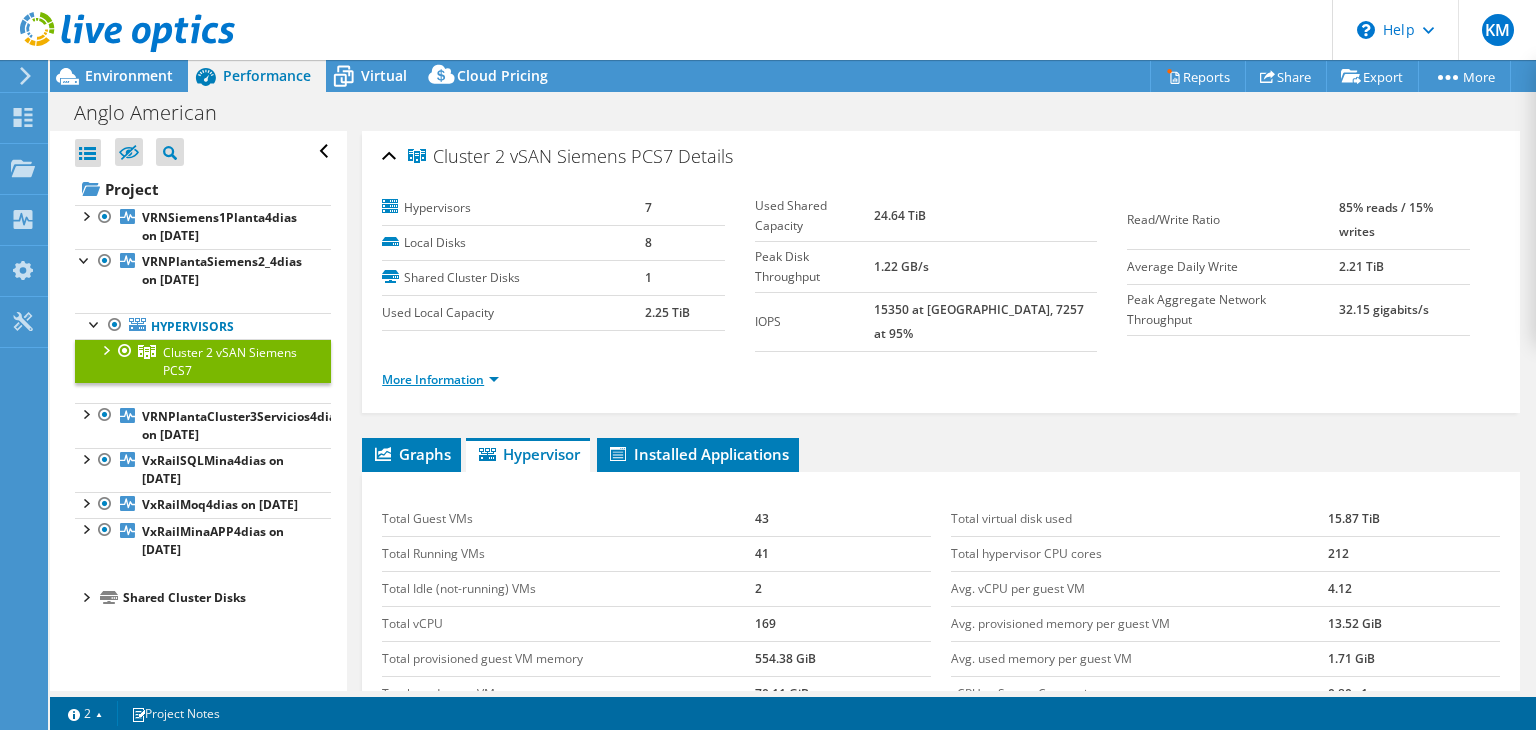 click on "More Information" at bounding box center [440, 379] 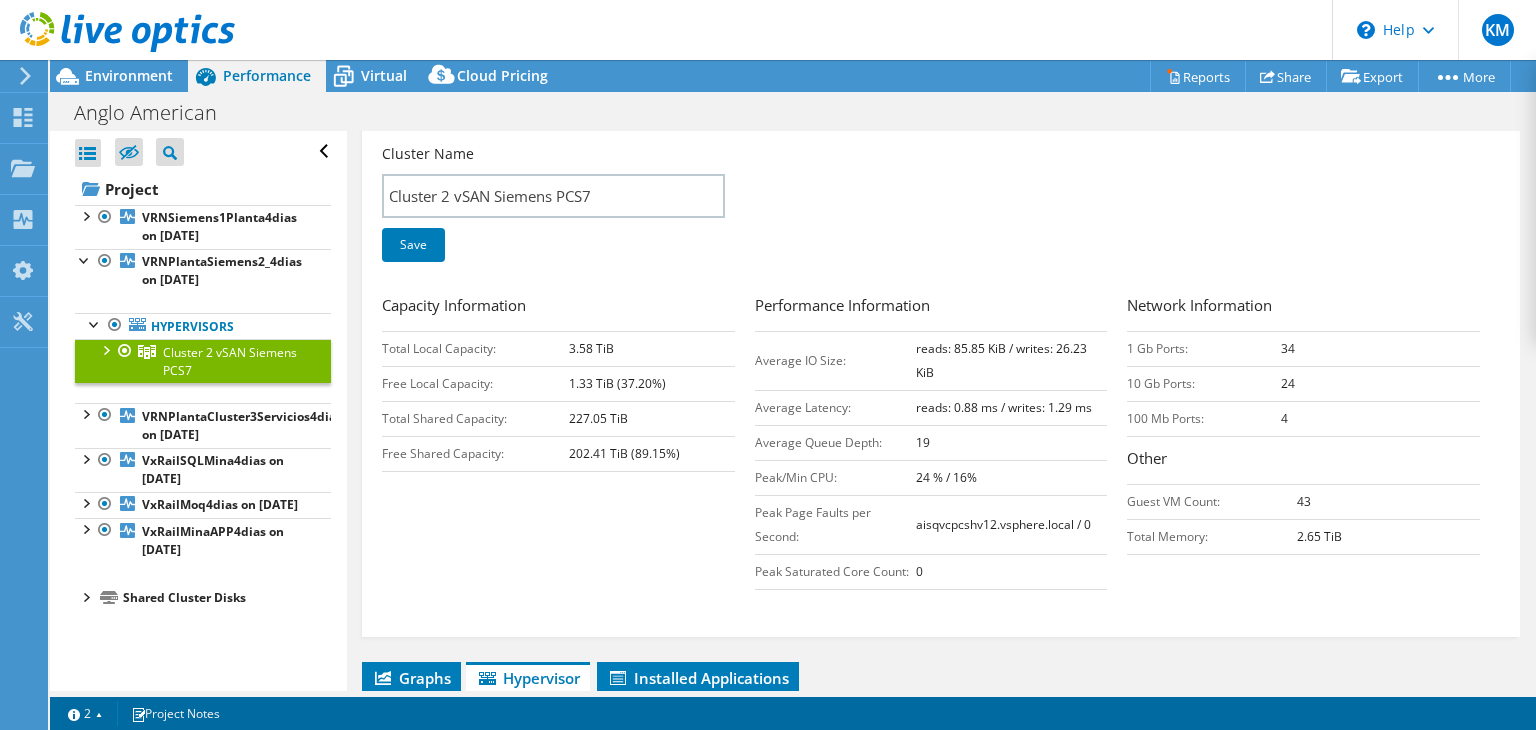 scroll, scrollTop: 264, scrollLeft: 0, axis: vertical 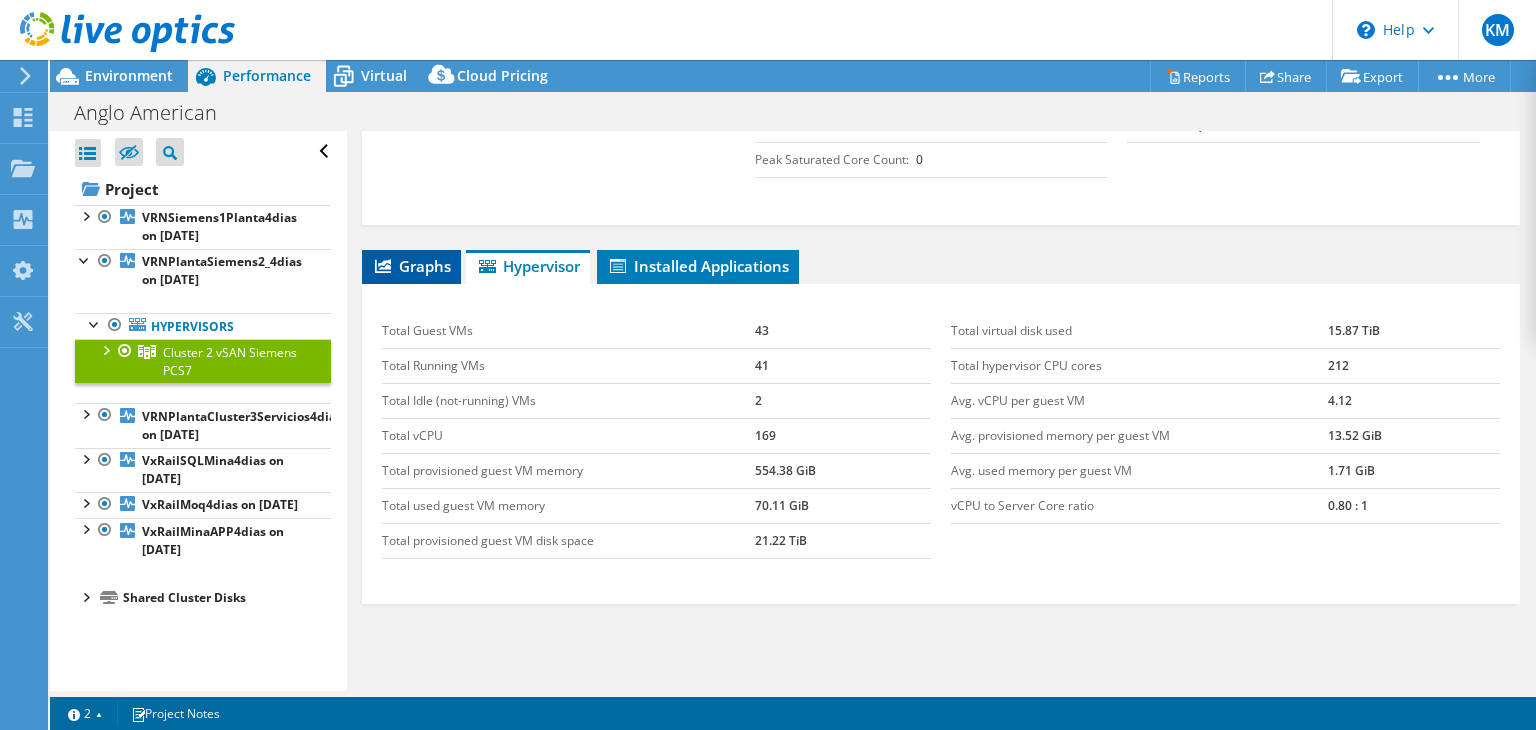 click on "Graphs" at bounding box center [411, 266] 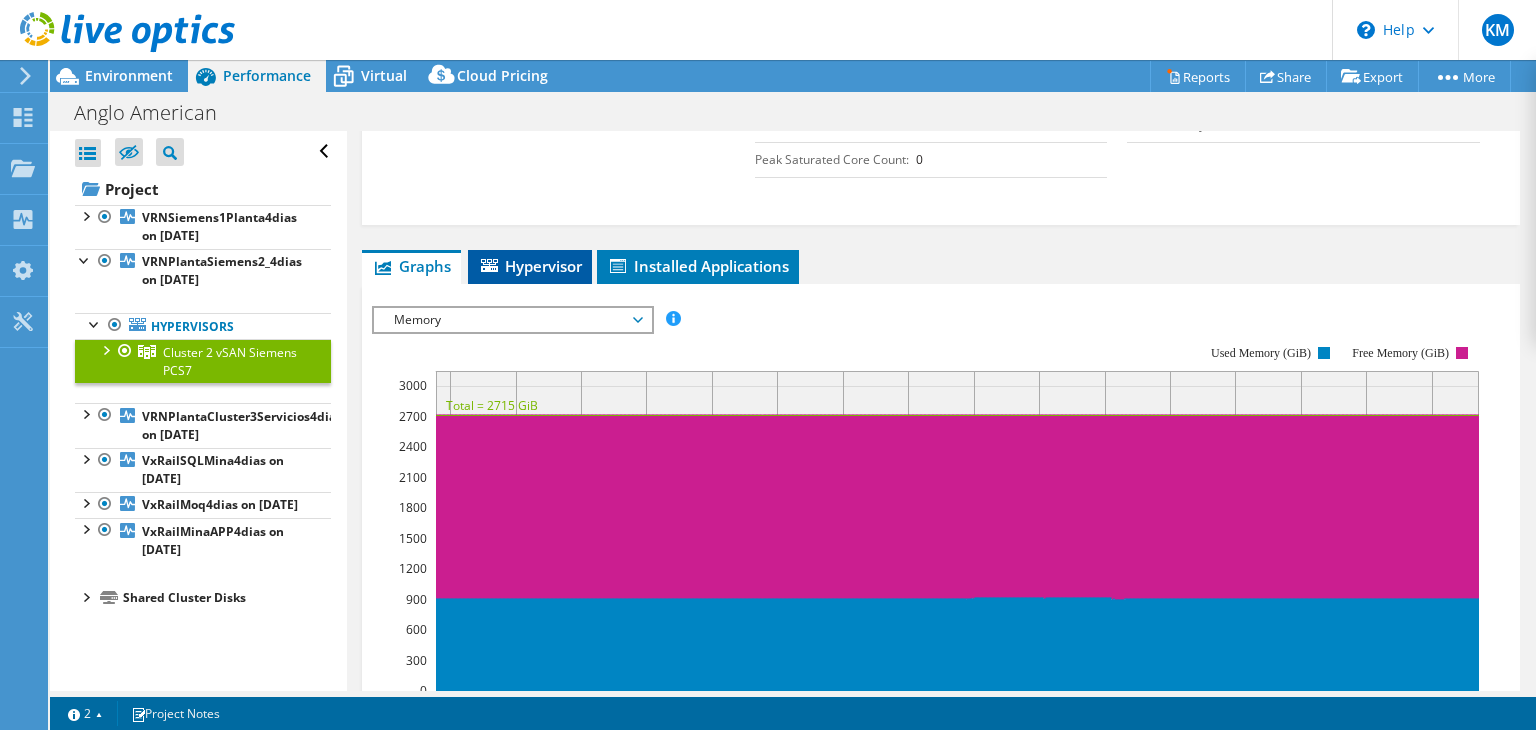 click on "Hypervisor" at bounding box center (530, 266) 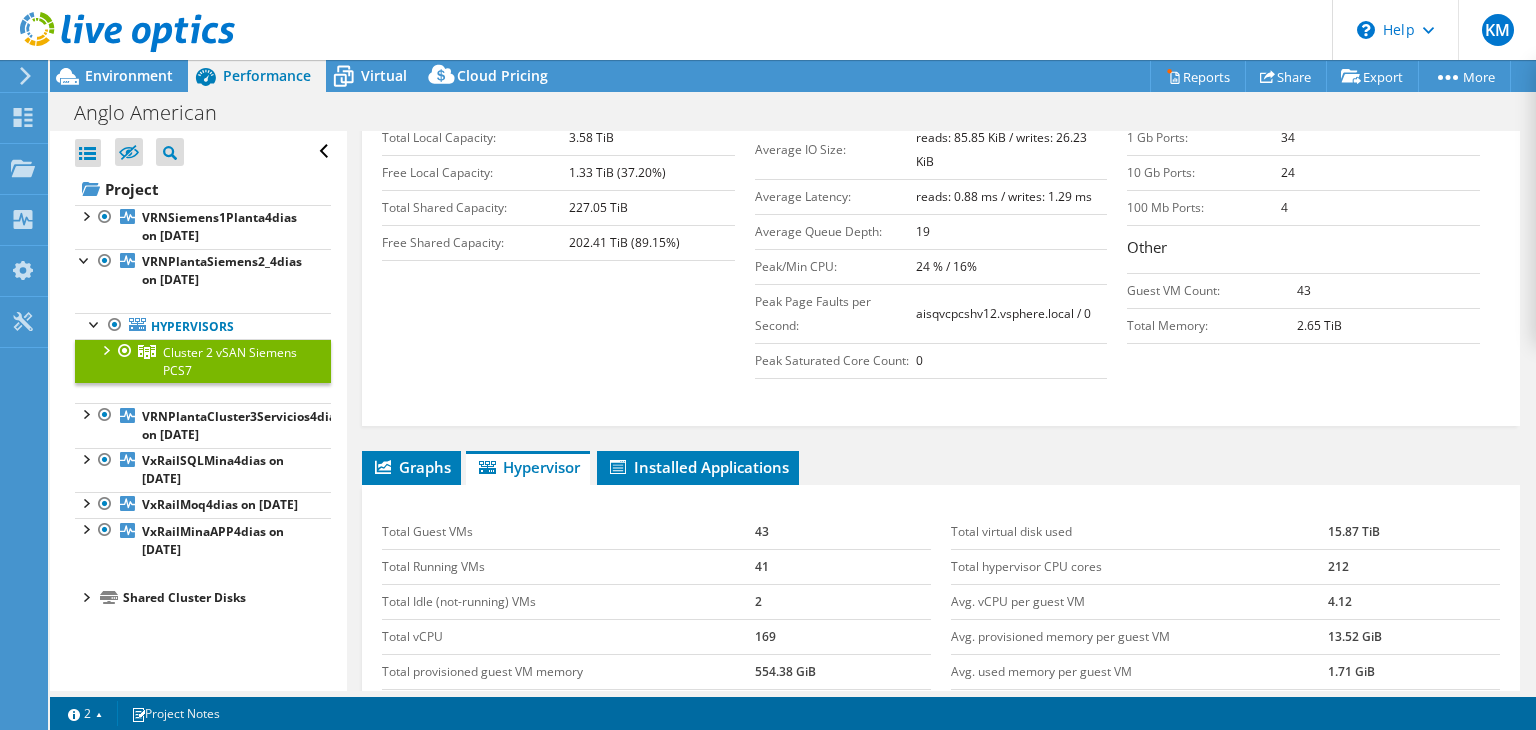 scroll, scrollTop: 419, scrollLeft: 0, axis: vertical 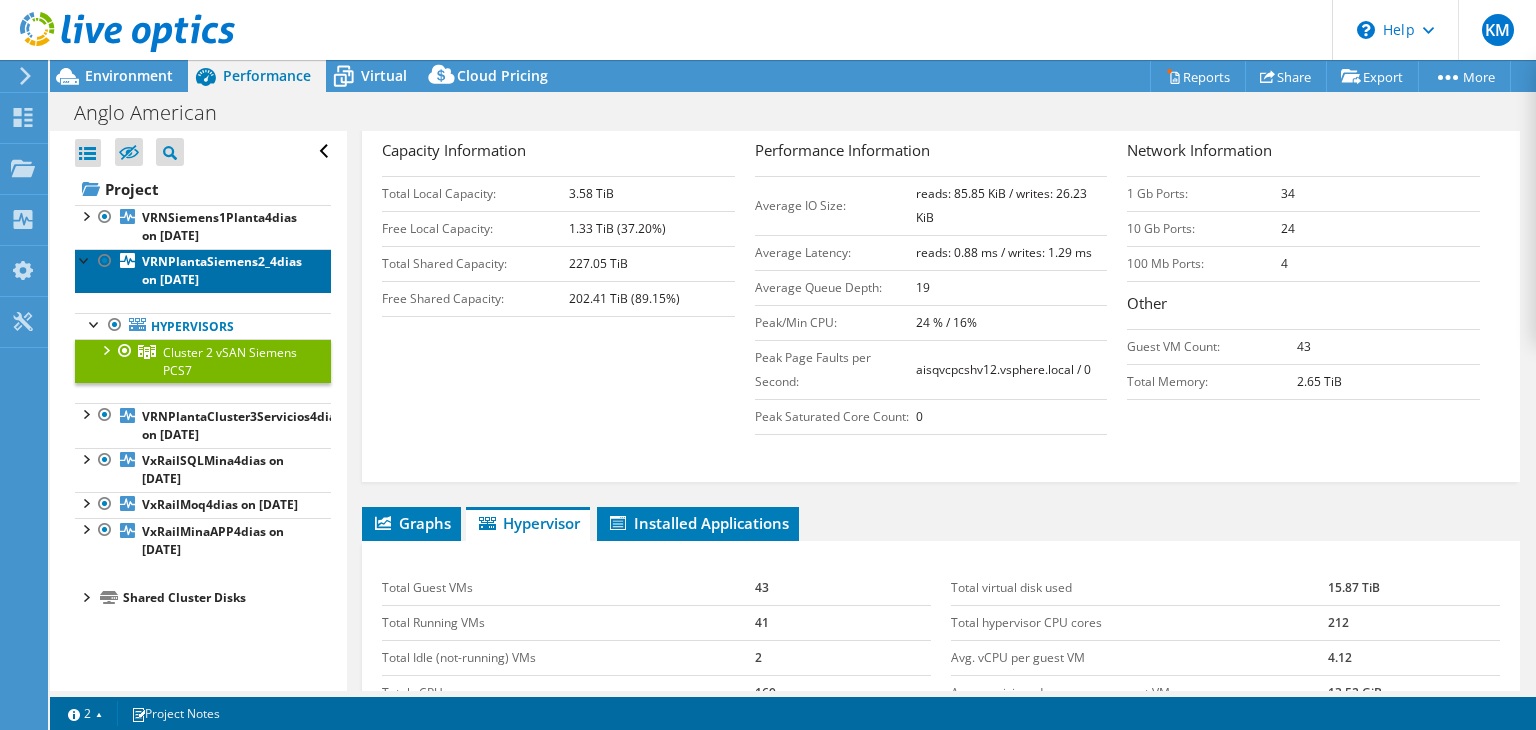 click on "VRNPlantaSiemens2_4dias on [DATE]" at bounding box center (203, 271) 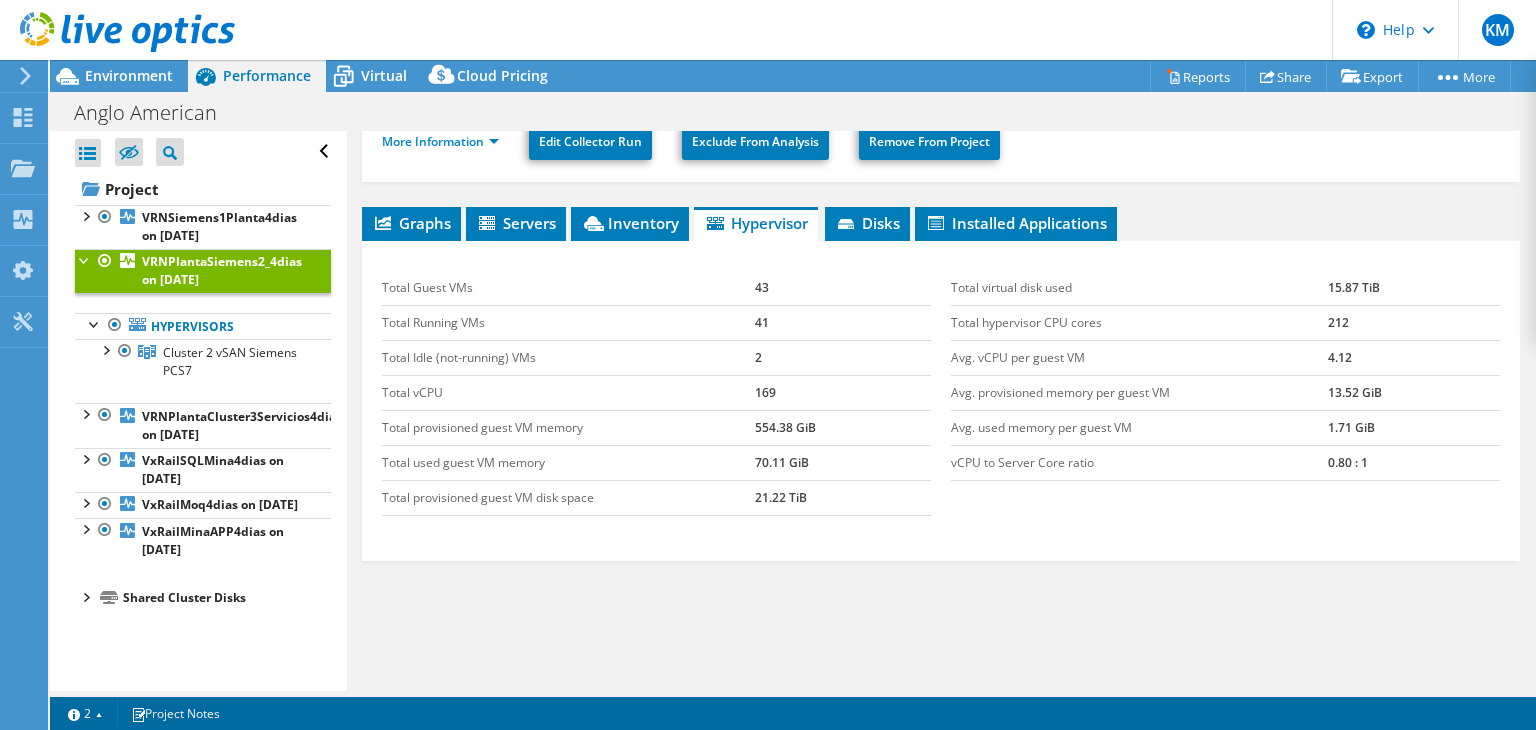 scroll, scrollTop: 312, scrollLeft: 0, axis: vertical 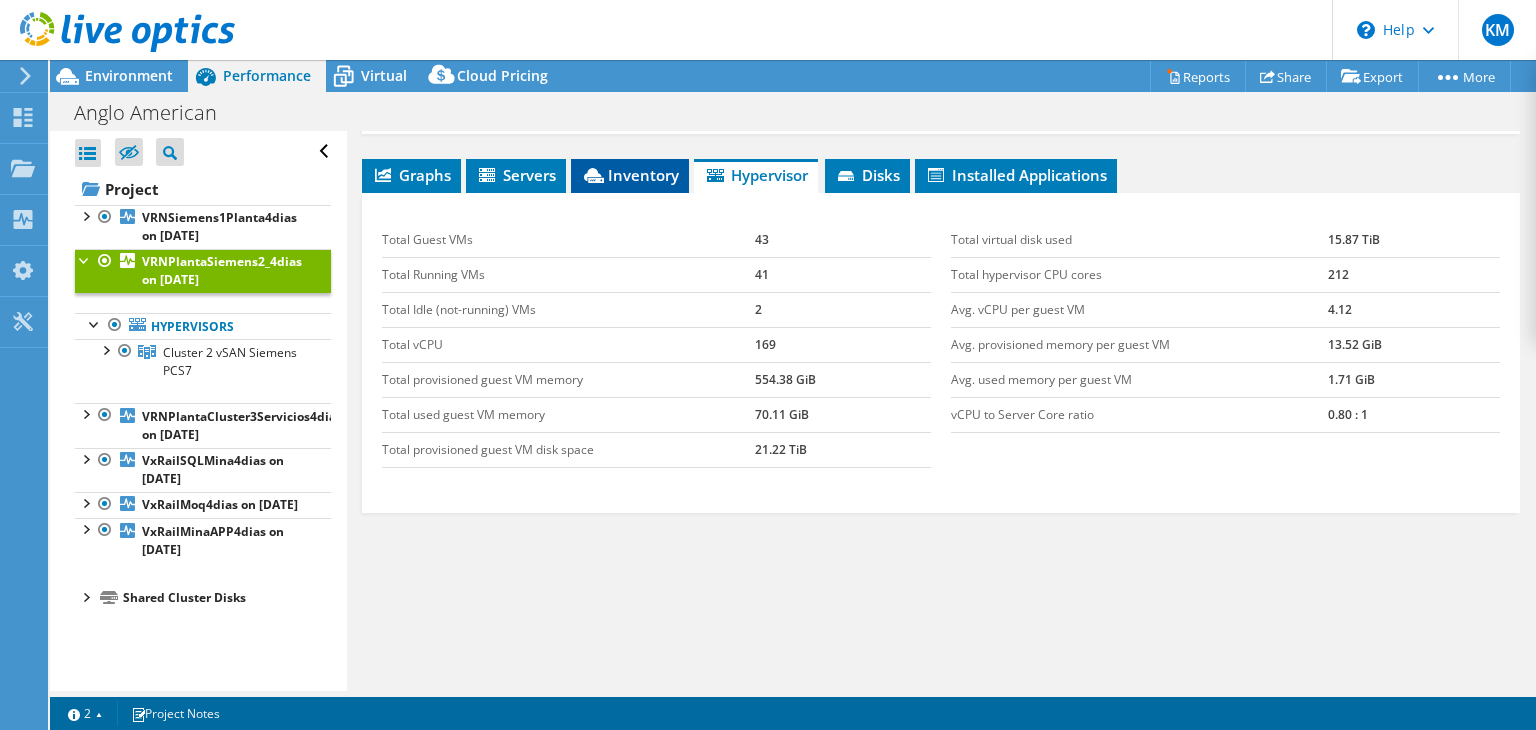 click on "Inventory" at bounding box center (630, 176) 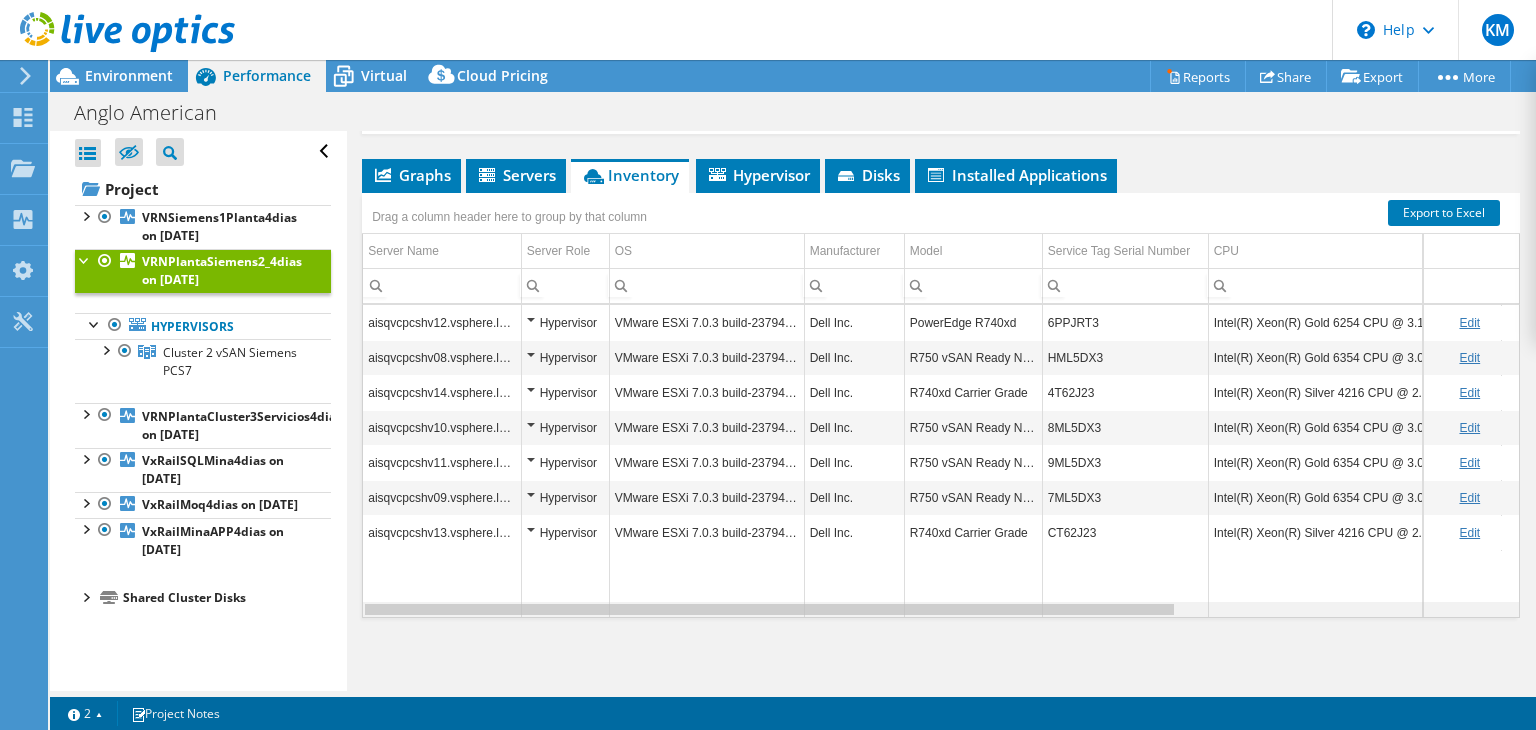 scroll, scrollTop: 0, scrollLeft: 460, axis: horizontal 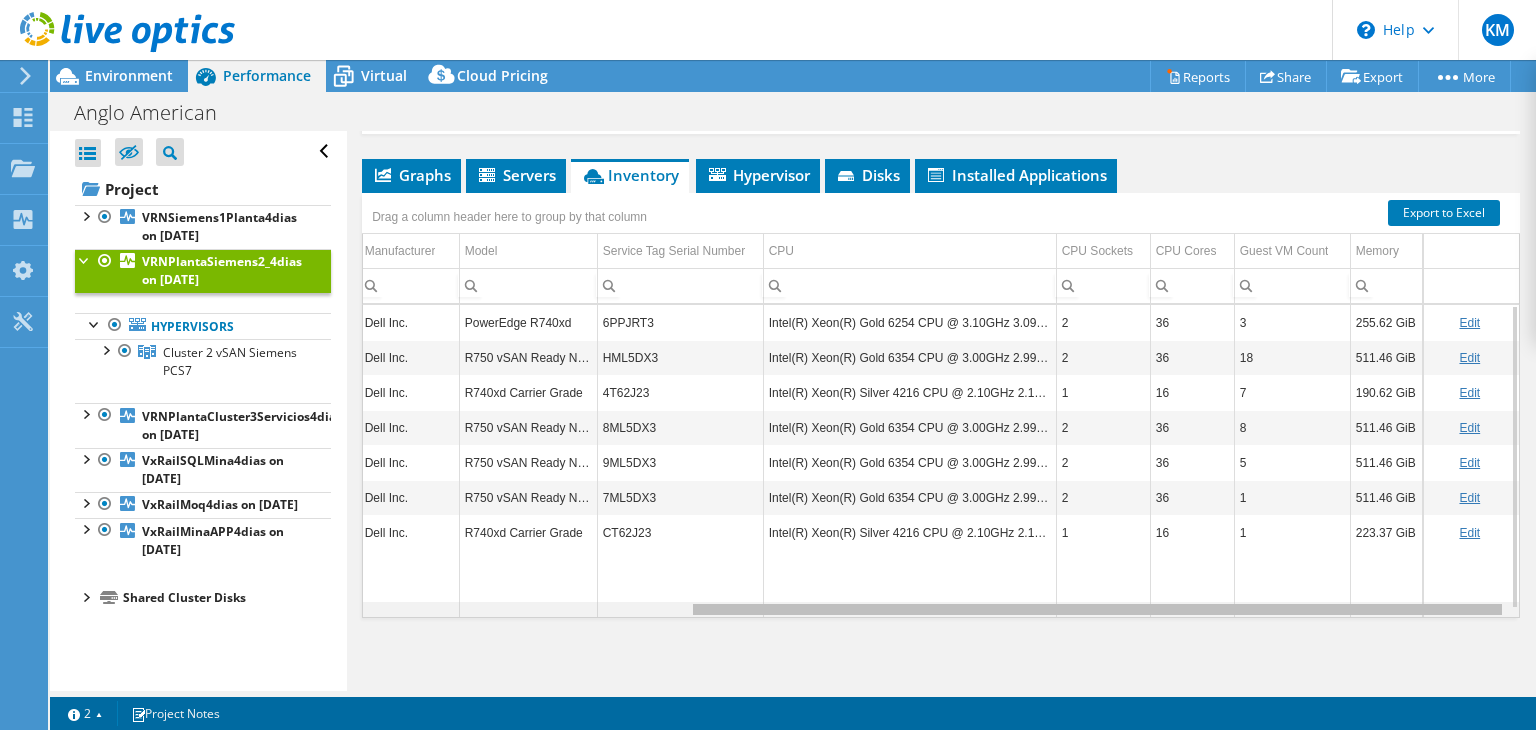 click at bounding box center [941, 609] 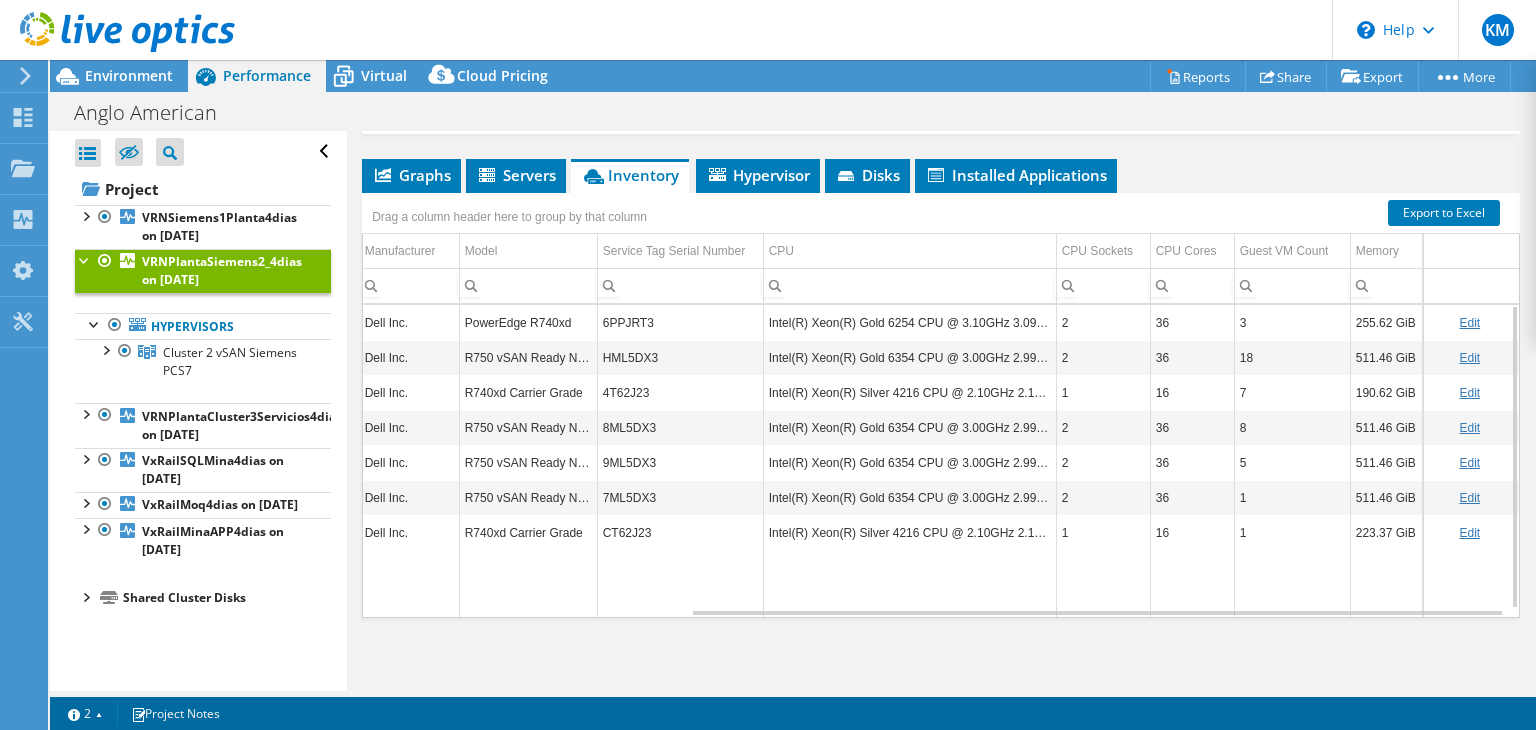 scroll, scrollTop: 0, scrollLeft: 0, axis: both 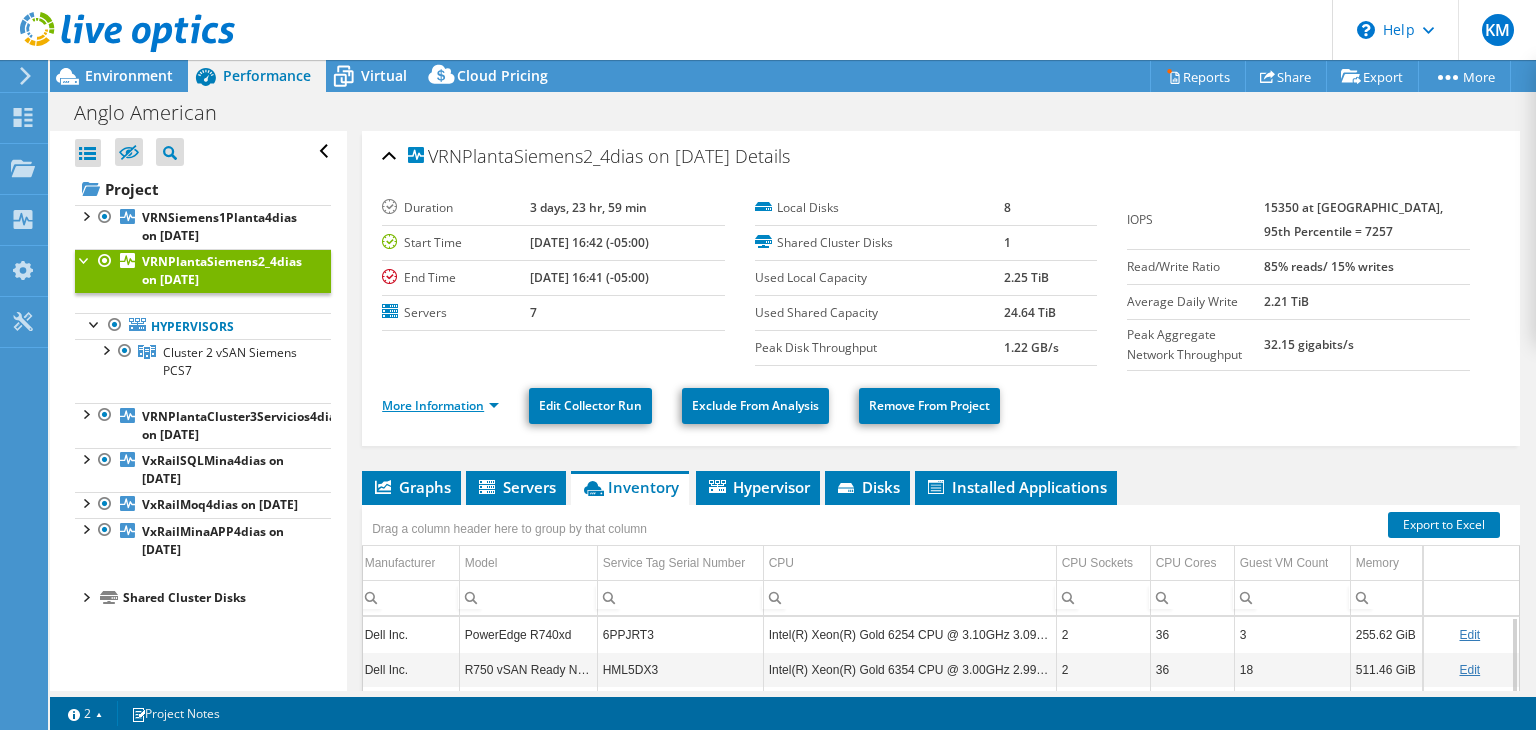 click on "More Information" at bounding box center (440, 405) 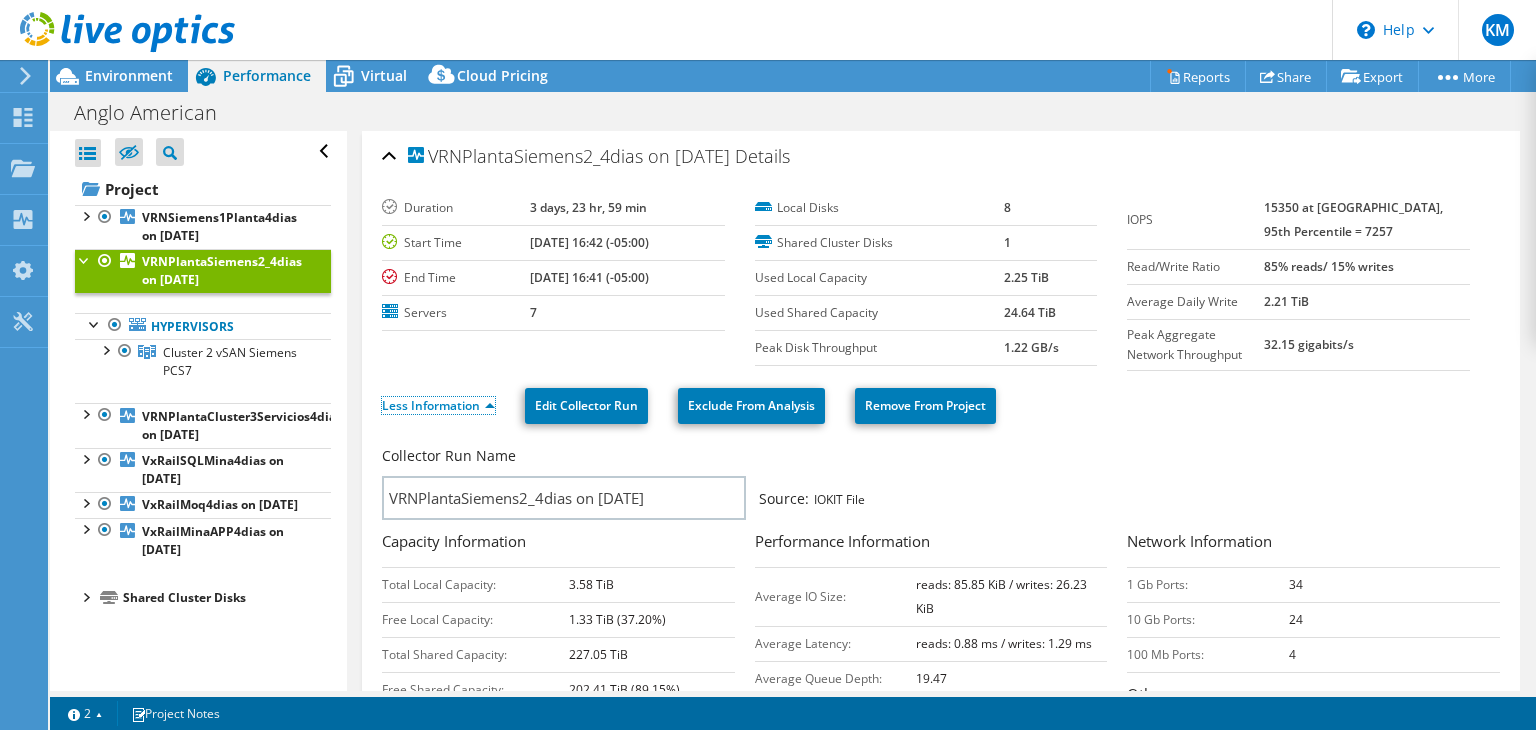scroll, scrollTop: 176, scrollLeft: 0, axis: vertical 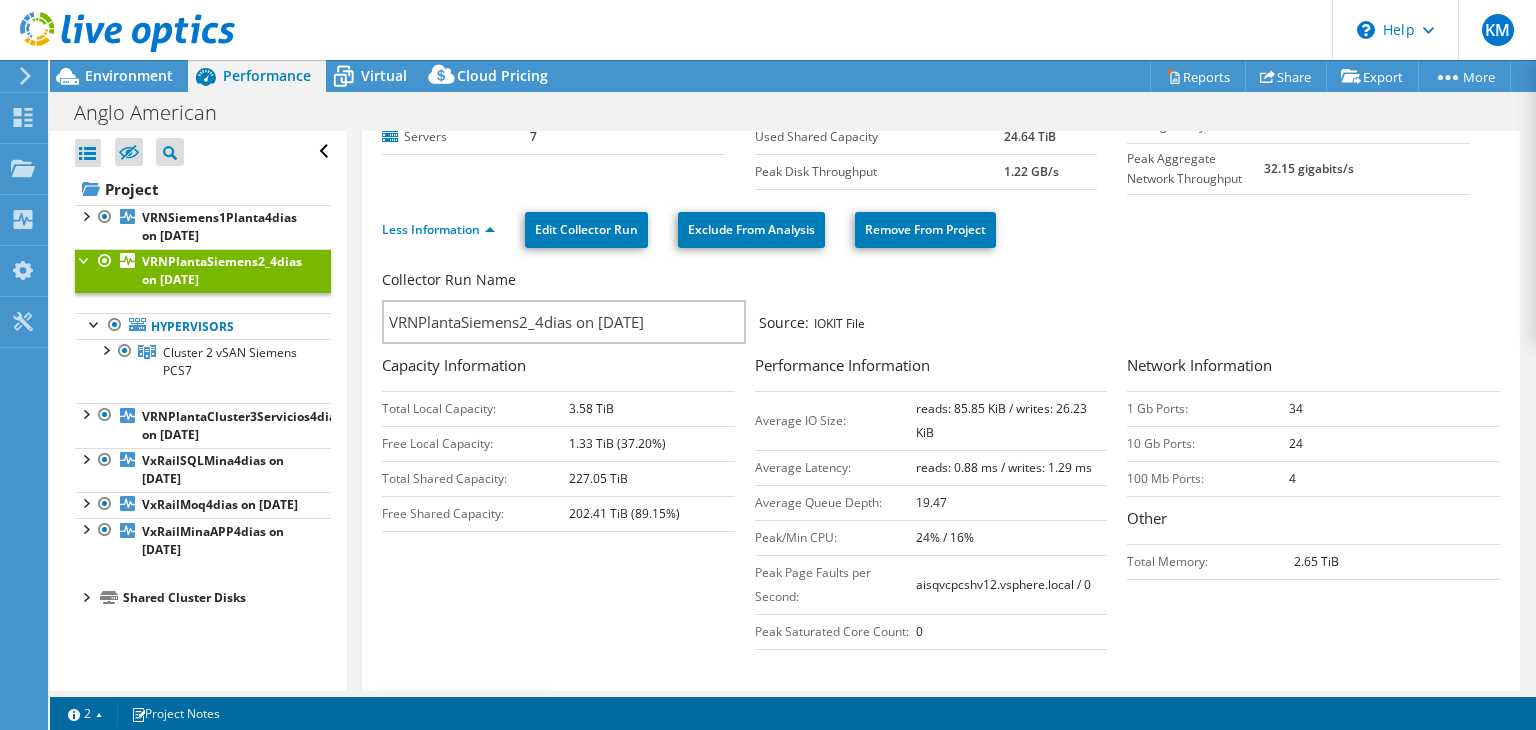 click on "Performance Information
Average IO Size:  reads: 85.85 KiB  / writes: 26.23 KiB
Average Latency:  reads: 0.88 ms / writes: 1.29 ms
Average Queue Depth:   19.47
Peak/Min CPU:  24% / 16%
Peak Page Faults per Second:
aisqvcpcshv12.vsphere.local / 0
Peak Saturated Core Count:  0" at bounding box center (941, 507) 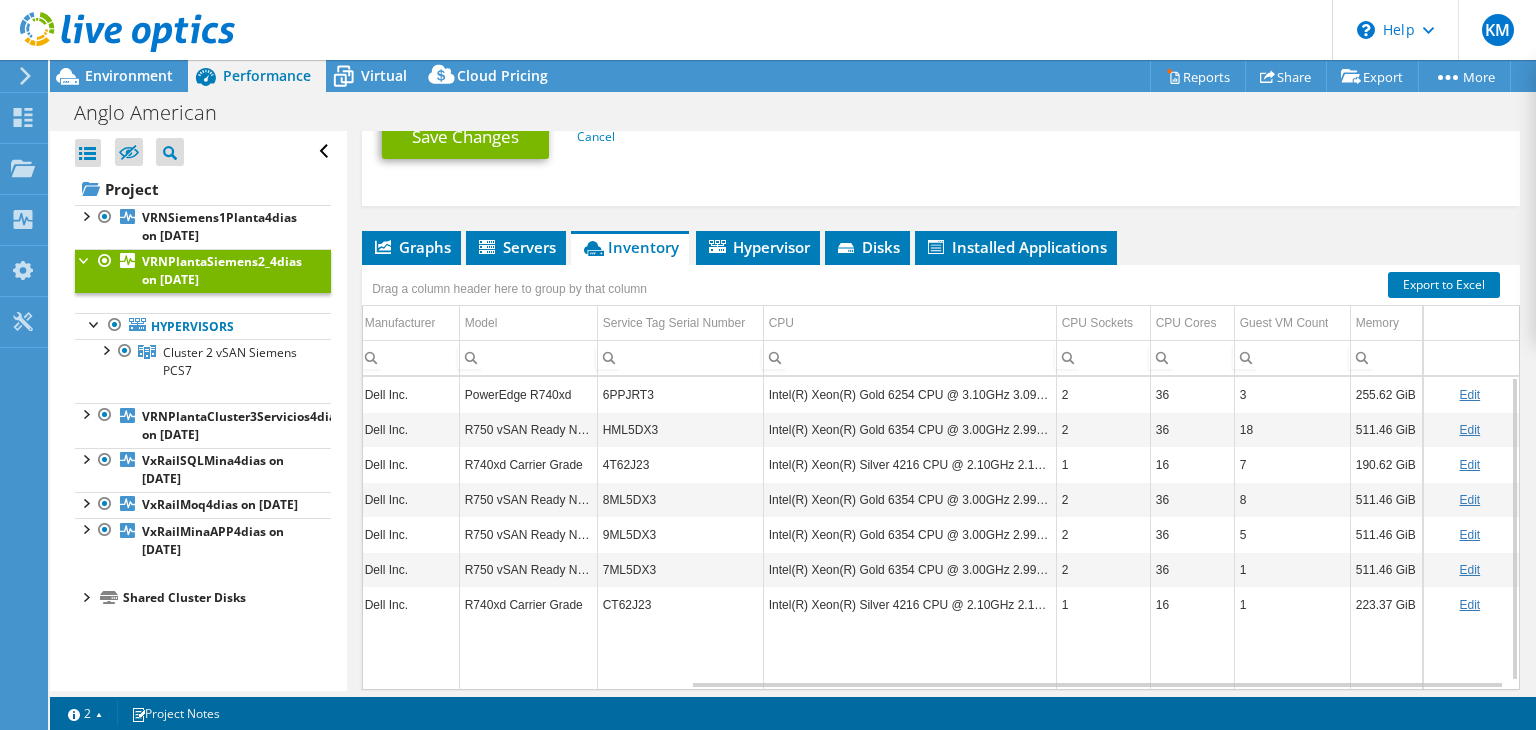 scroll, scrollTop: 754, scrollLeft: 0, axis: vertical 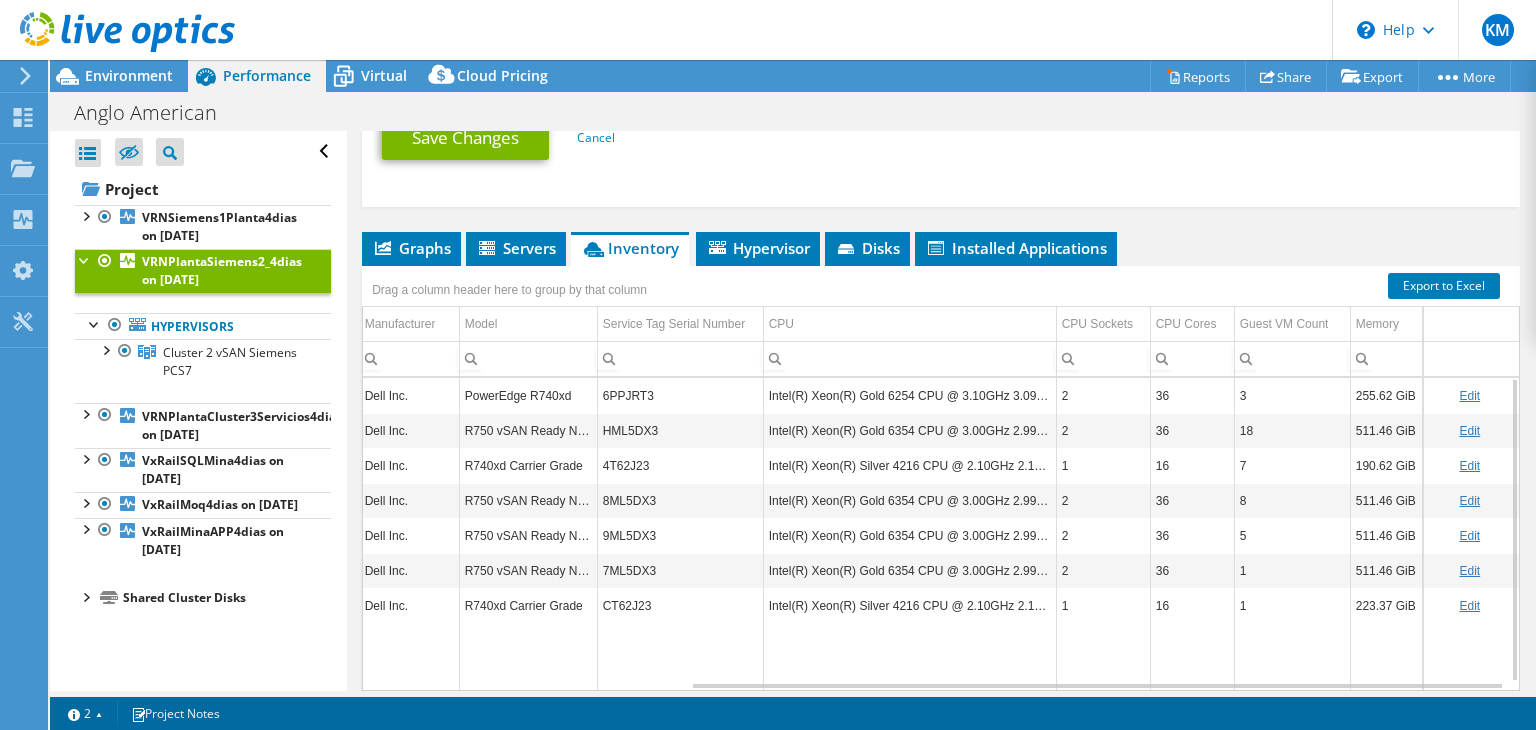 click at bounding box center [85, 259] 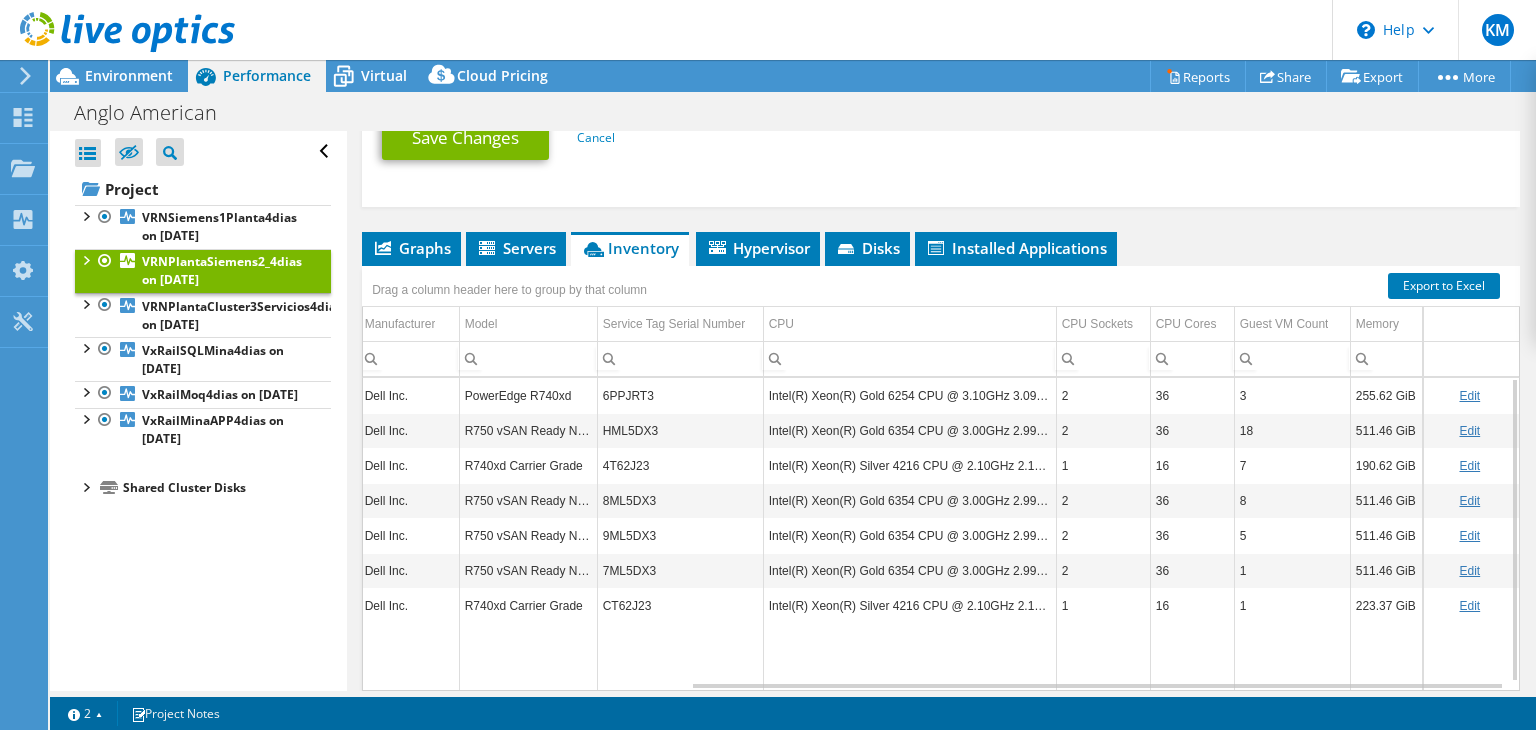 click at bounding box center [85, 259] 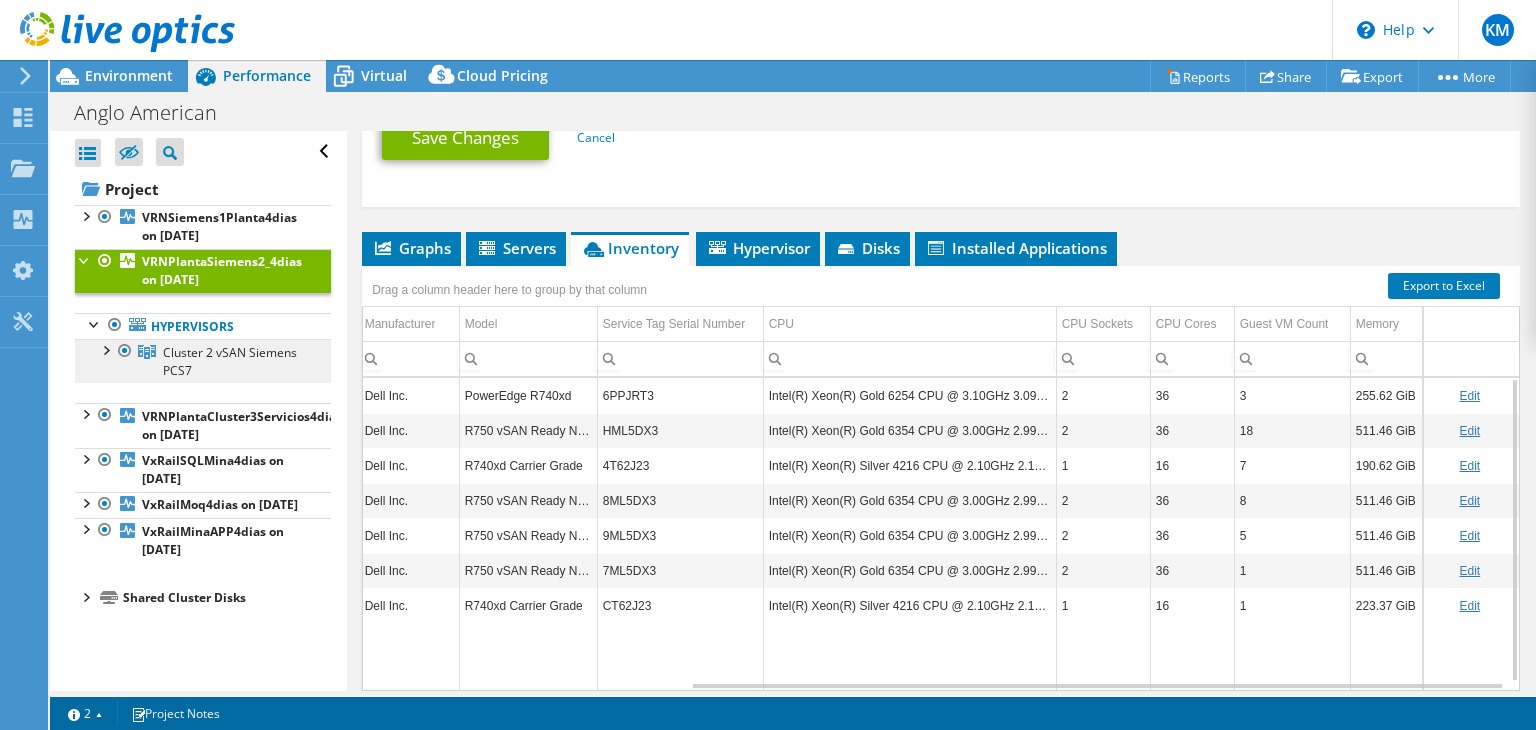 click on "Cluster 2 vSAN Siemens PCS7" at bounding box center [203, 361] 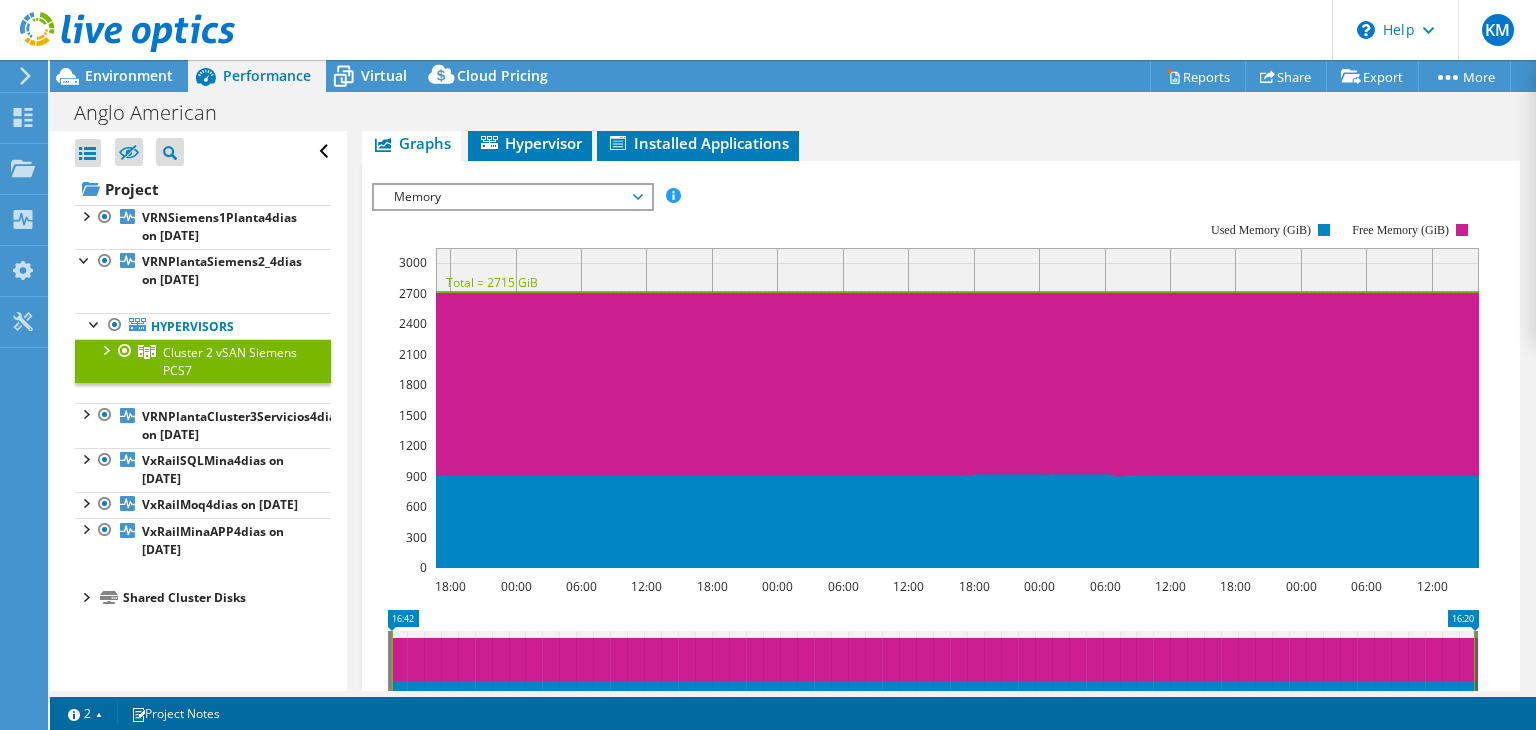 scroll, scrollTop: 0, scrollLeft: 0, axis: both 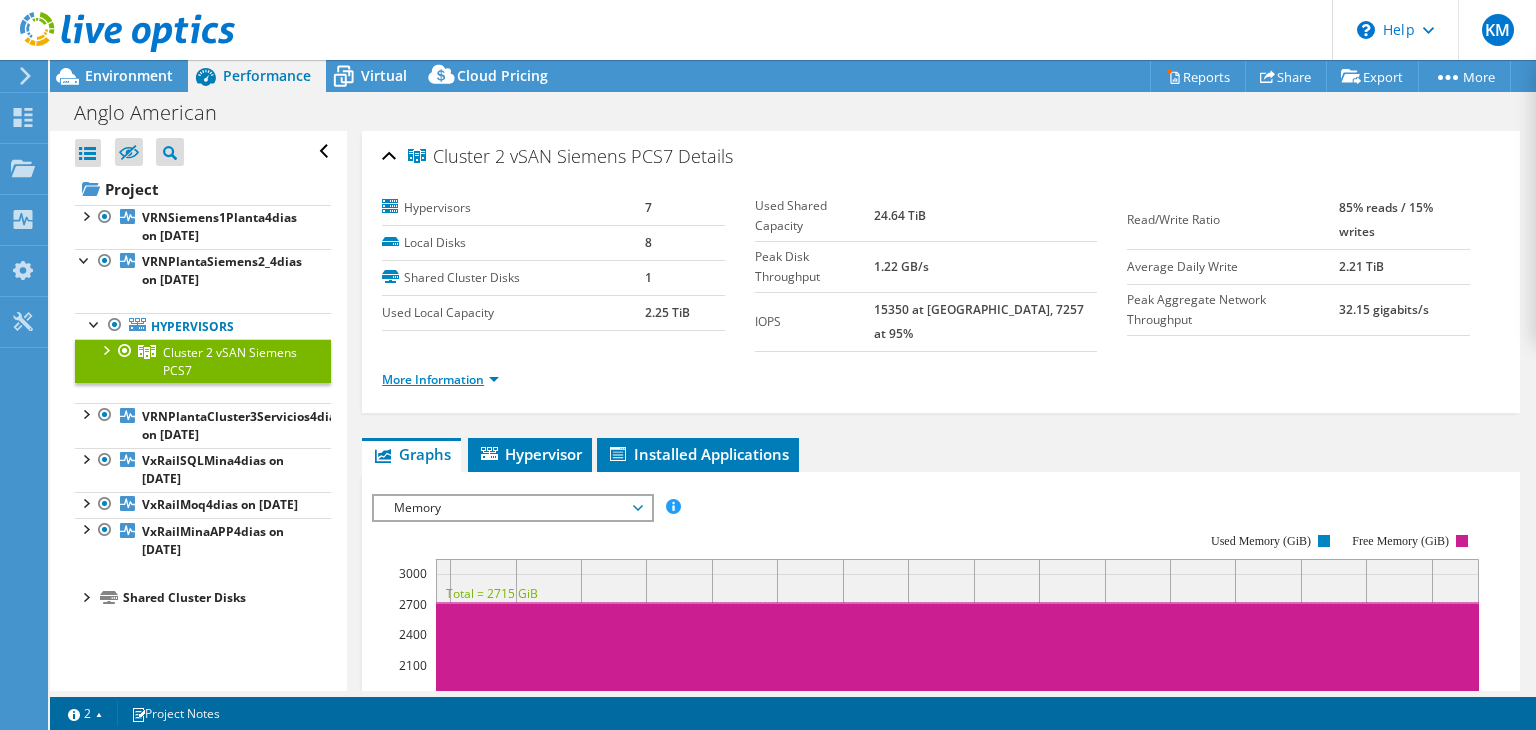 click on "More Information" at bounding box center [440, 379] 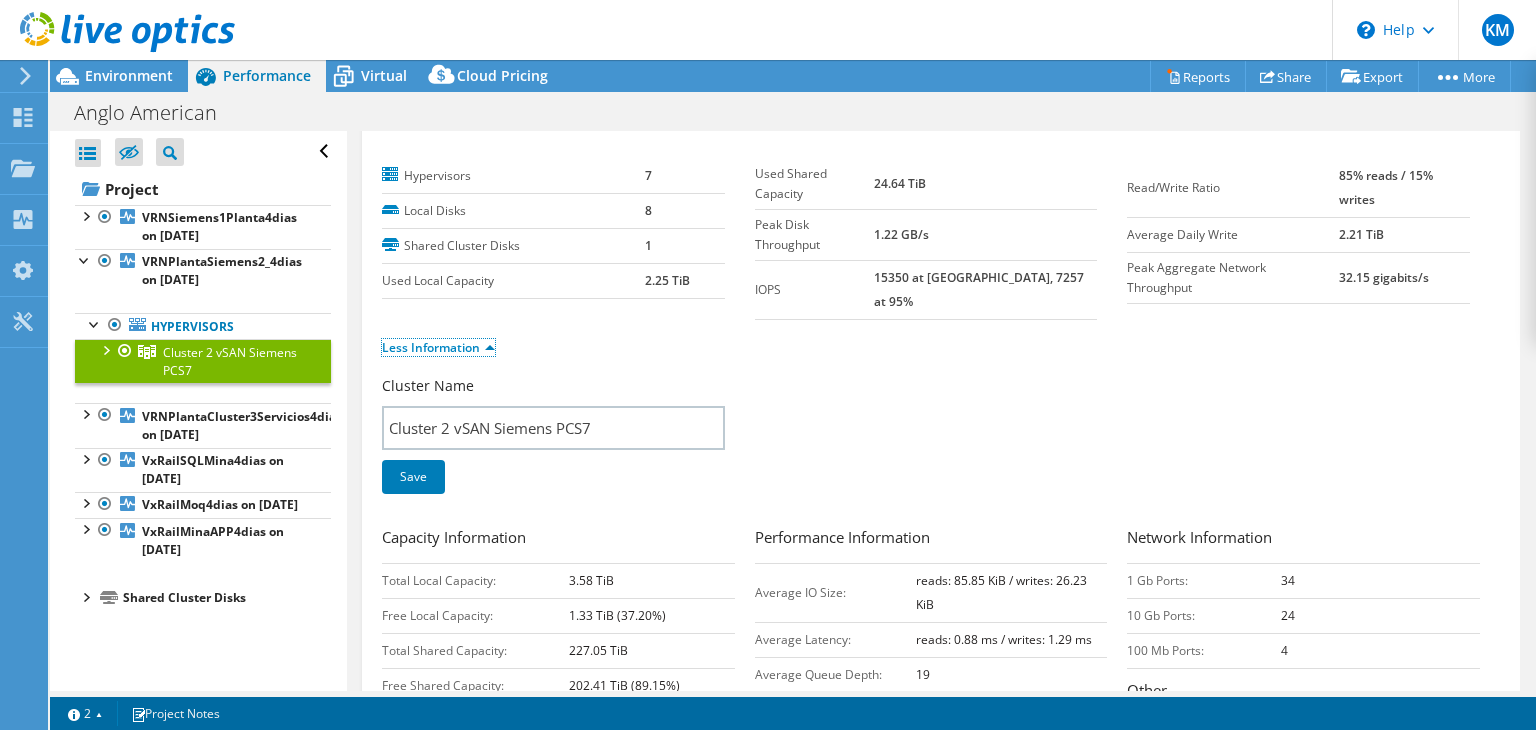 scroll, scrollTop: 0, scrollLeft: 0, axis: both 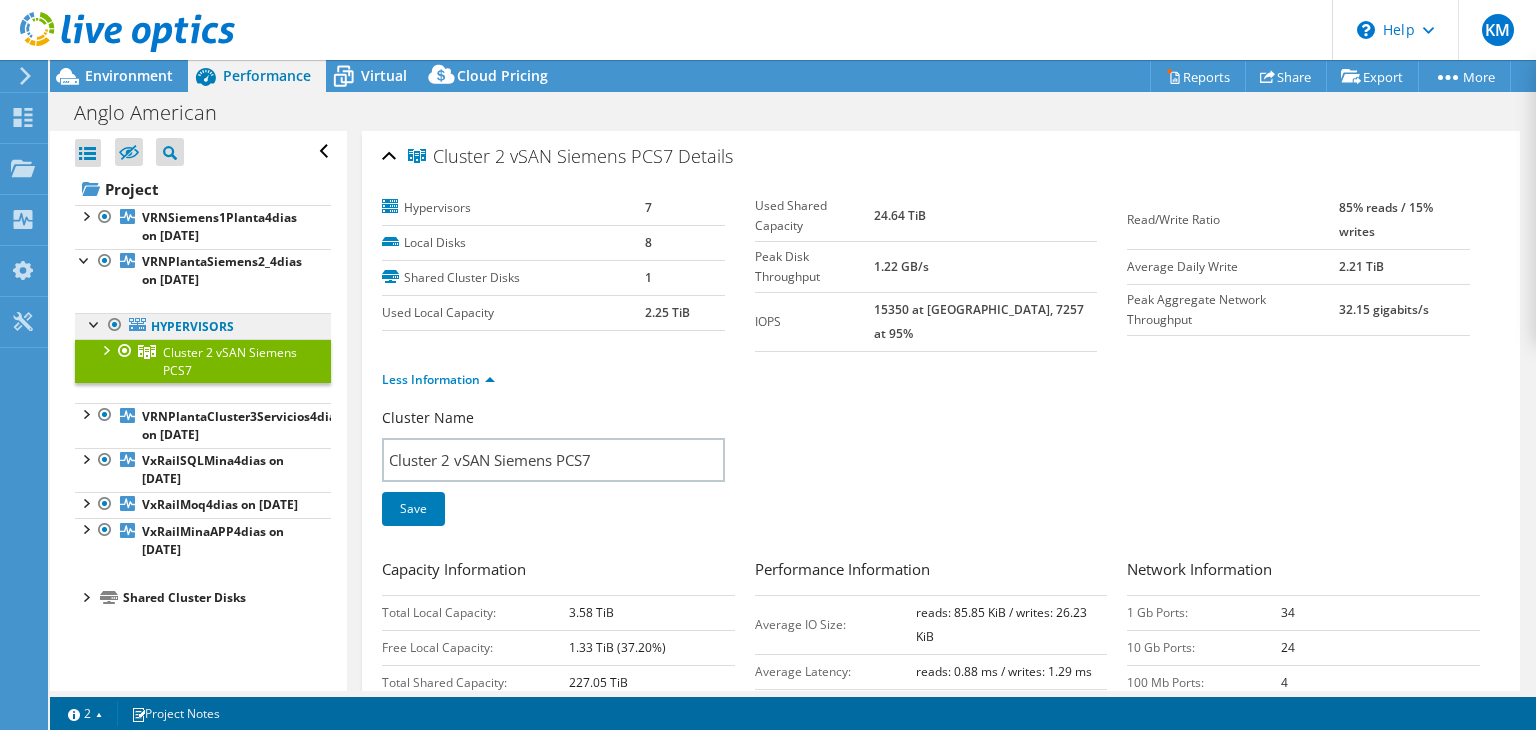 click on "Hypervisors" at bounding box center (0, 0) 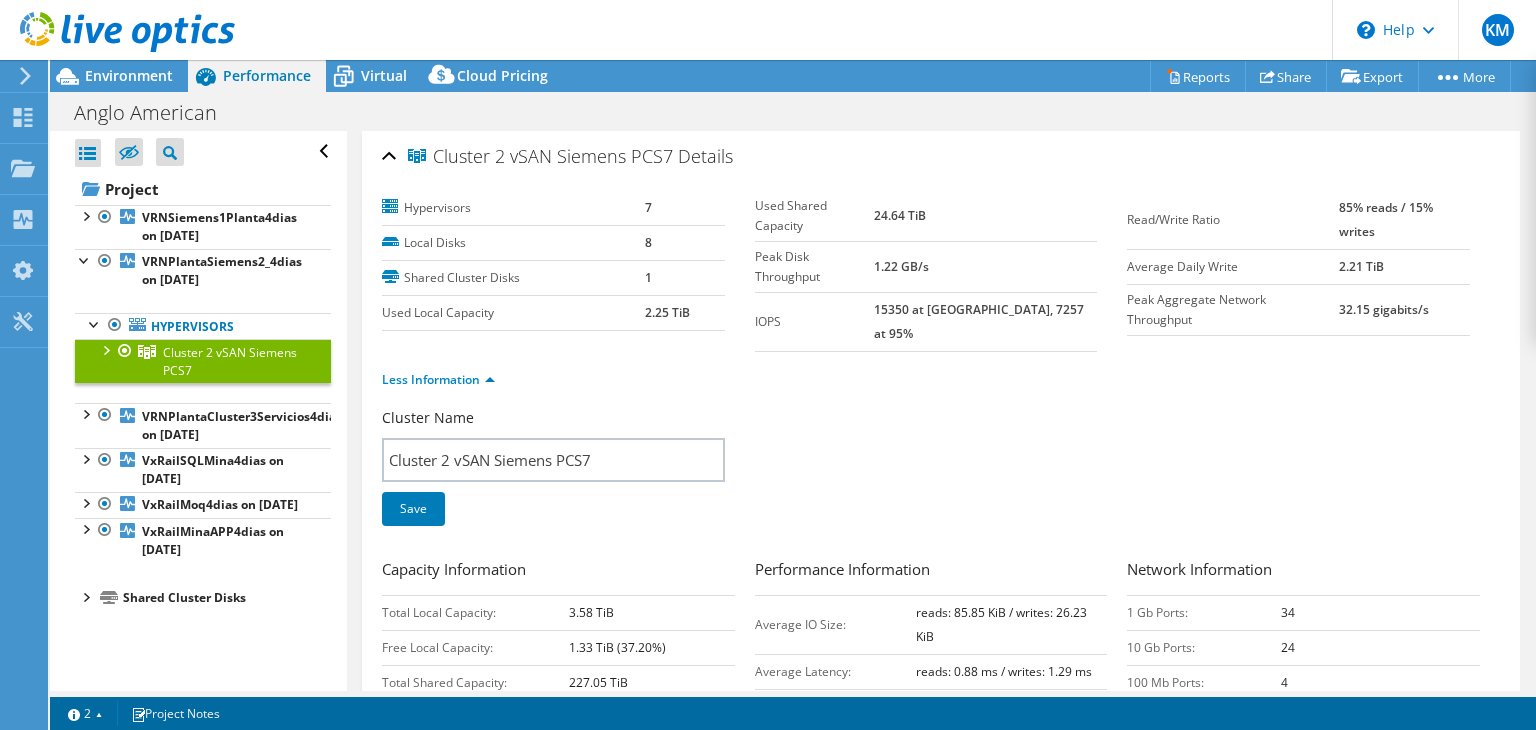 click on "Hypervisors
Cluster 2 vSAN Siemens PCS7
aisqvcpcshv12.vsphere.local" at bounding box center [203, 348] 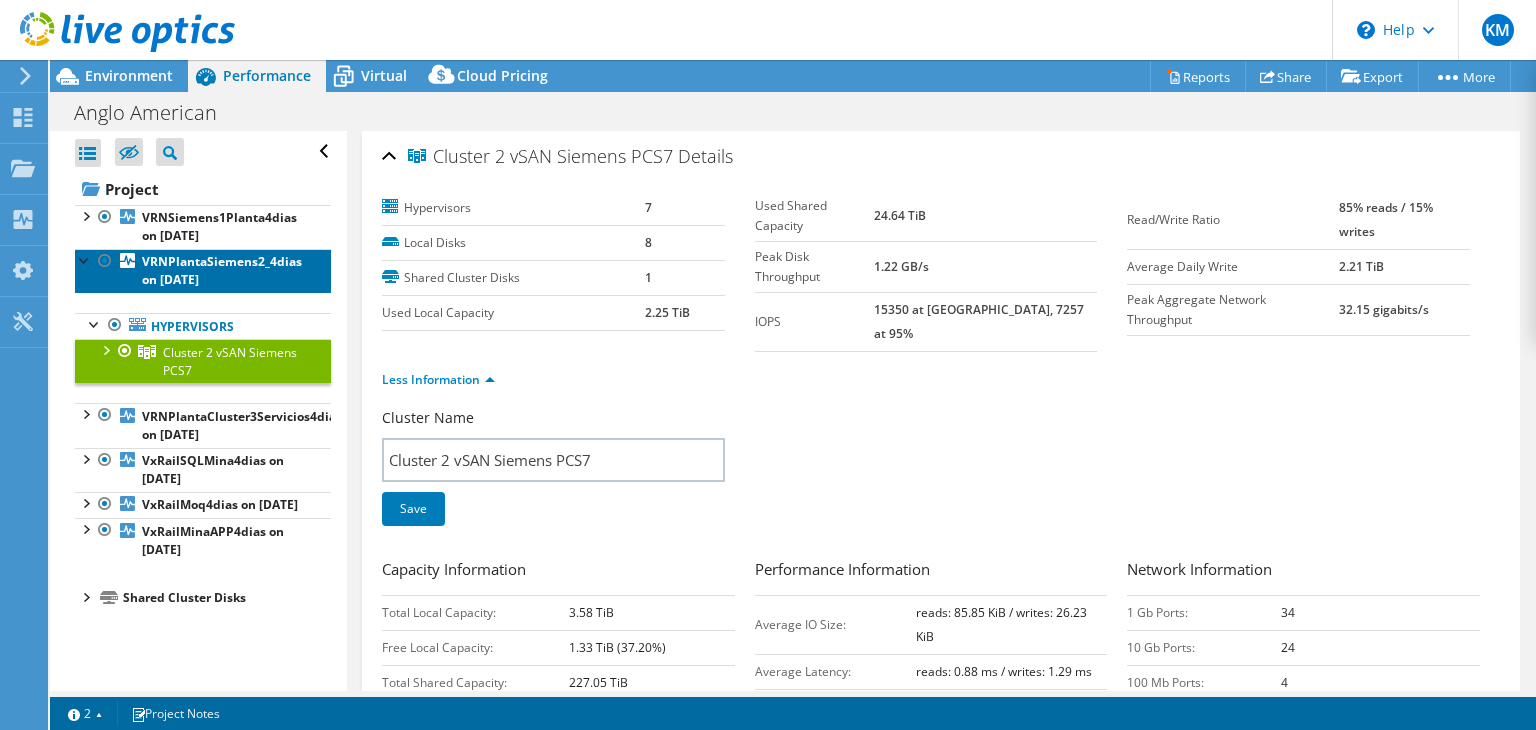 click on "VRNPlantaSiemens2_4dias on [DATE]" at bounding box center (203, 271) 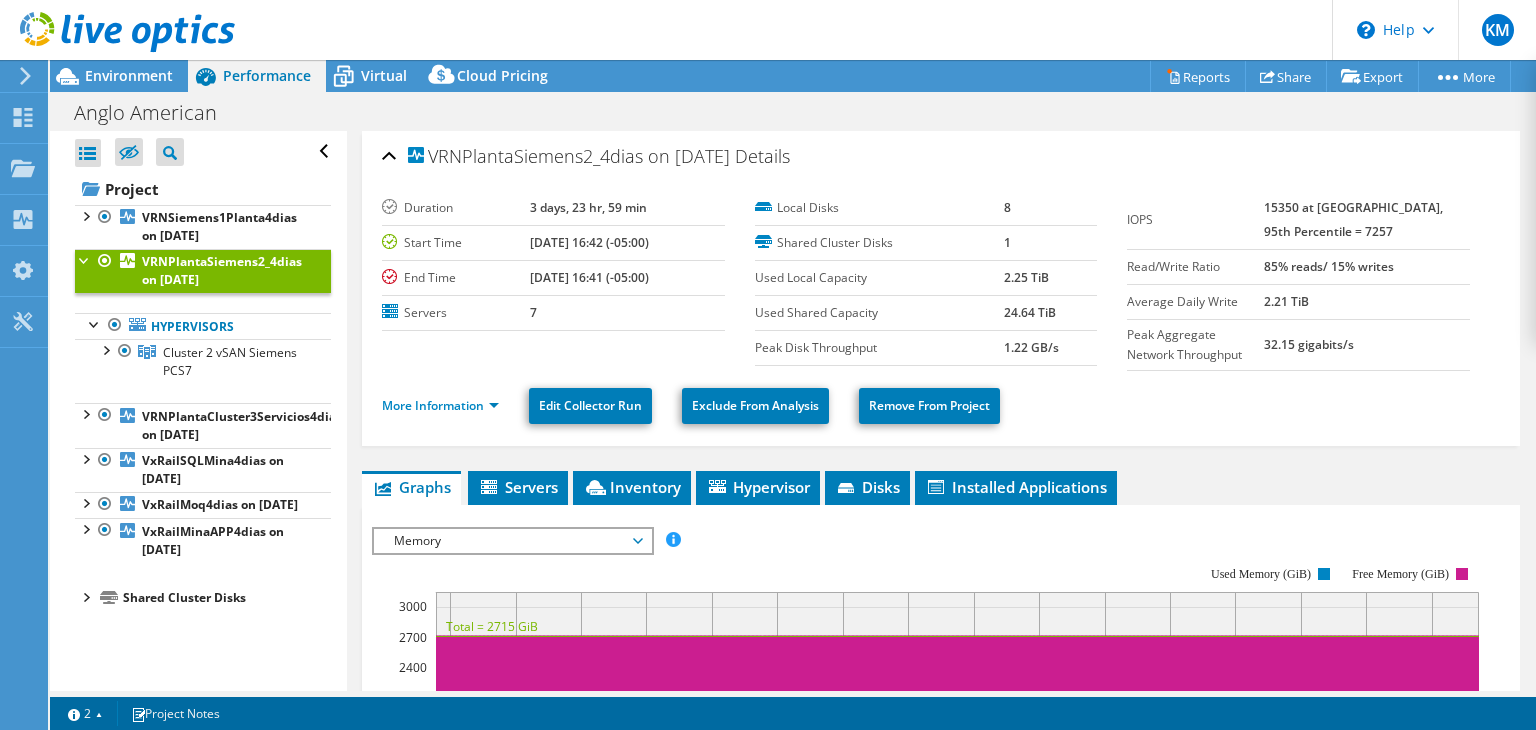 click on "More Information" at bounding box center (446, 406) 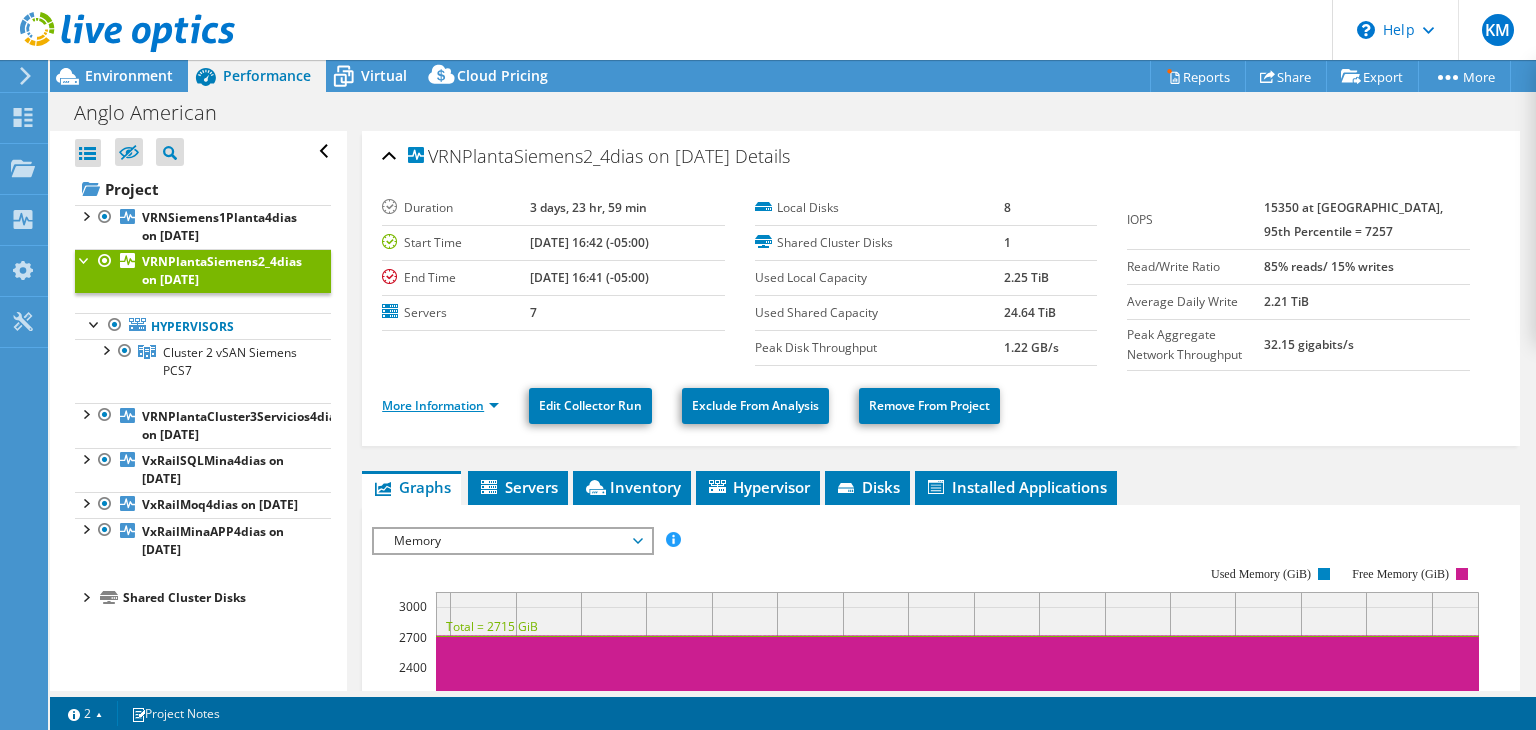 click on "More Information" at bounding box center (440, 405) 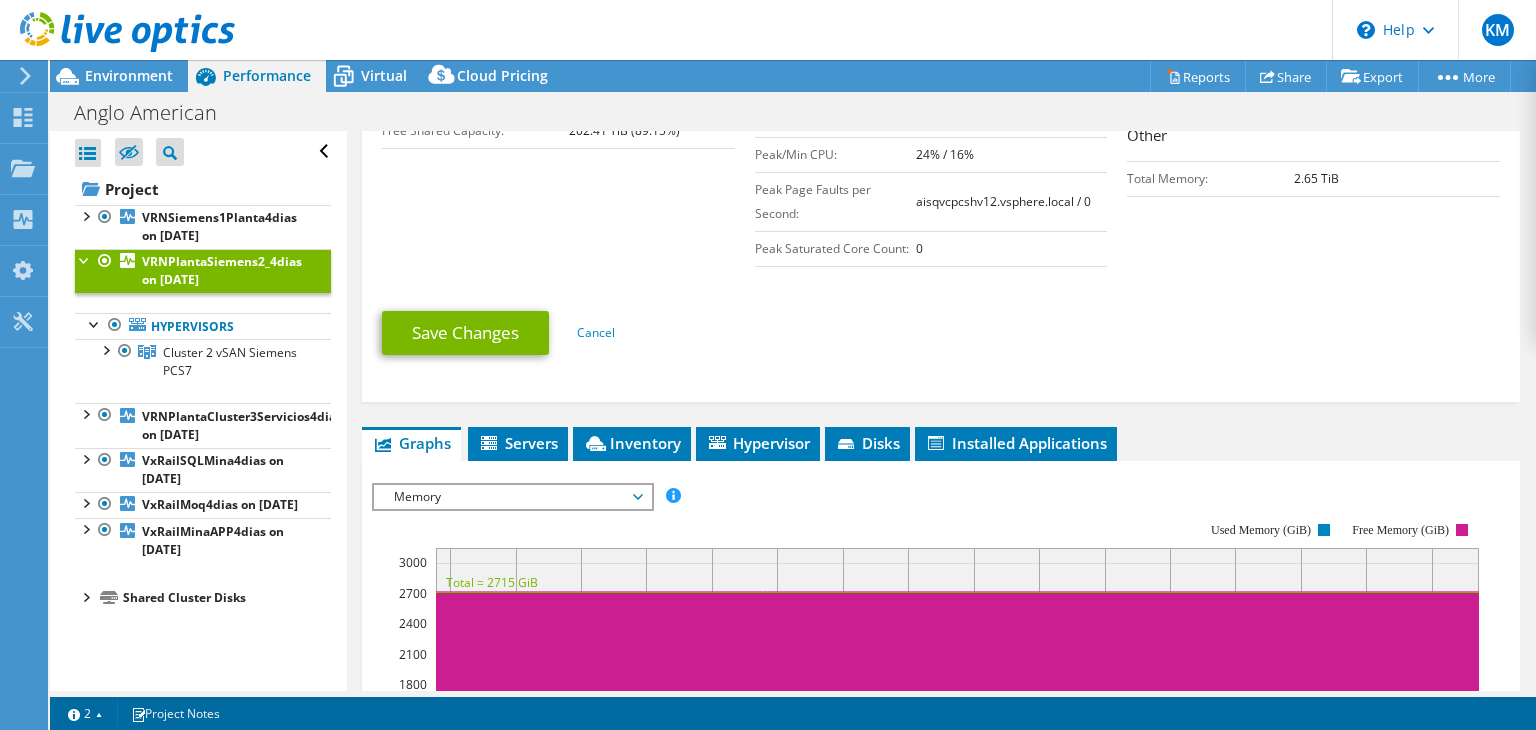 scroll, scrollTop: 560, scrollLeft: 0, axis: vertical 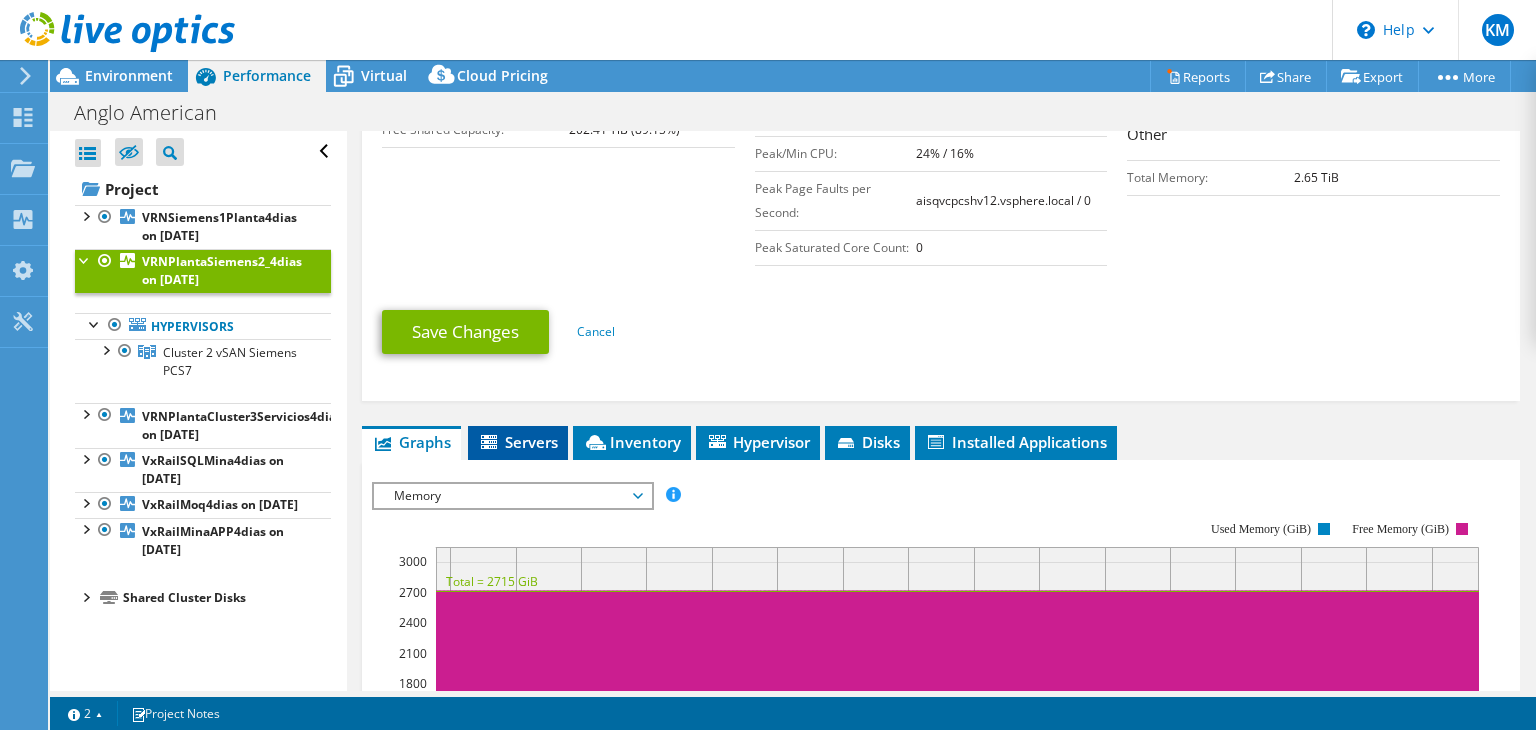click on "Servers" at bounding box center (518, 442) 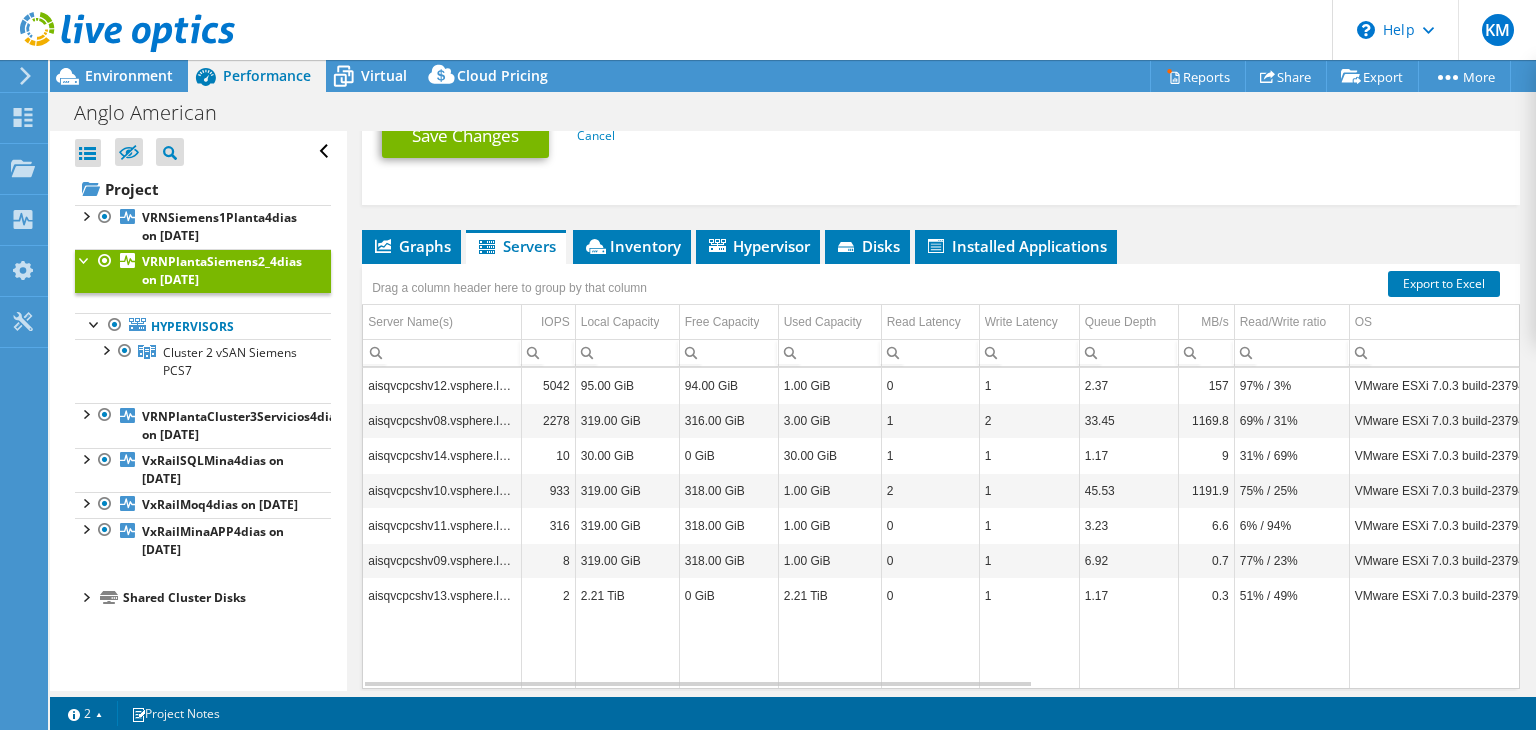 scroll, scrollTop: 758, scrollLeft: 0, axis: vertical 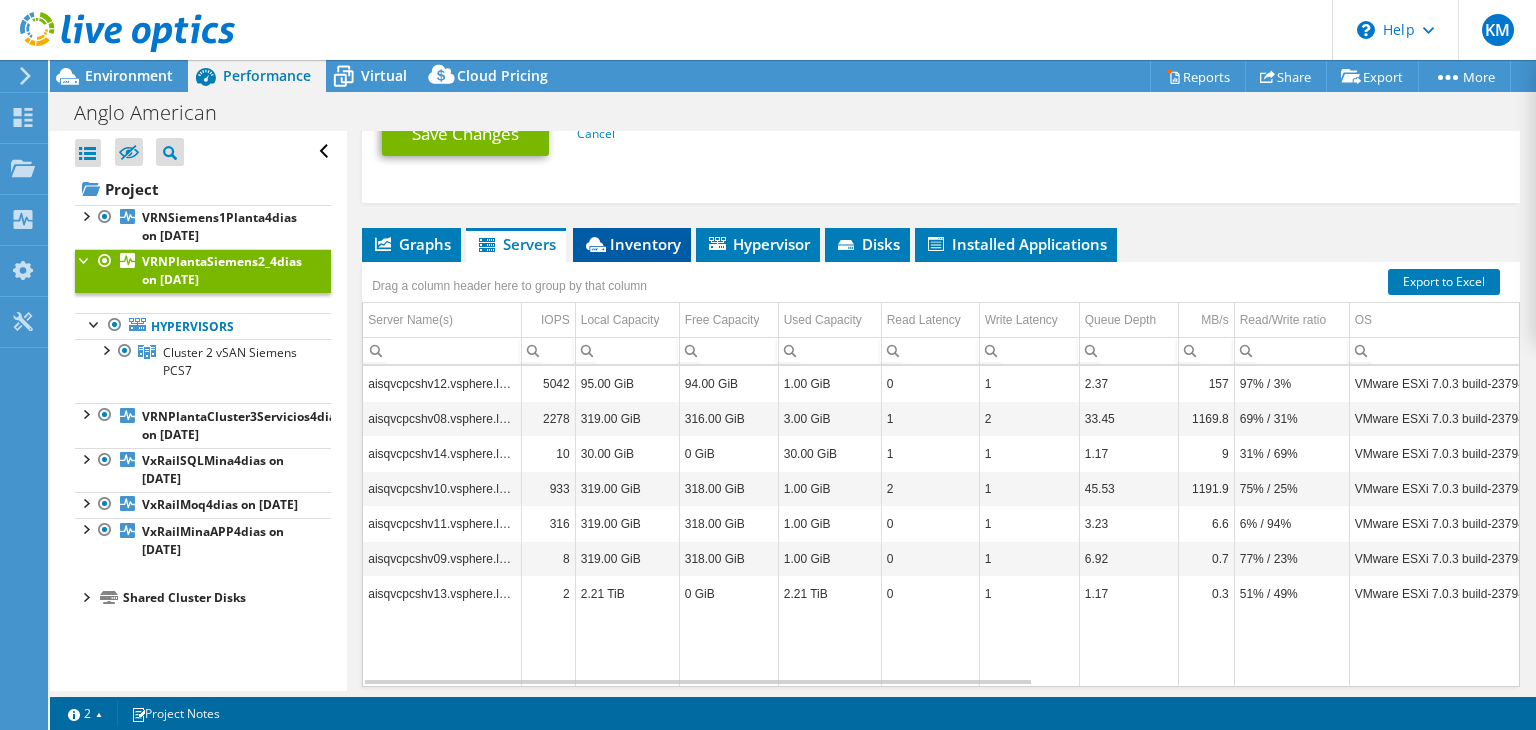 click on "Inventory" at bounding box center (632, 244) 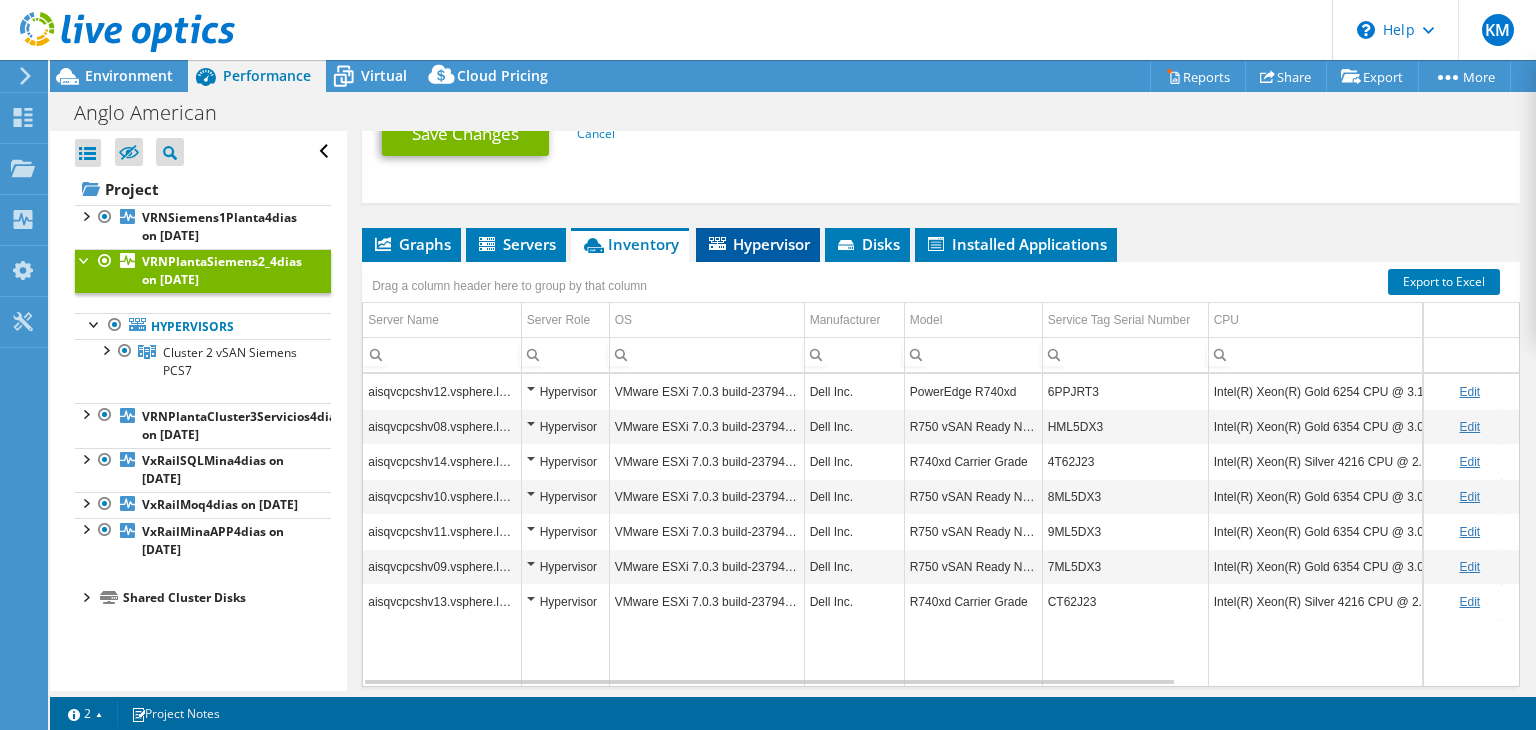 click on "Hypervisor" at bounding box center (758, 244) 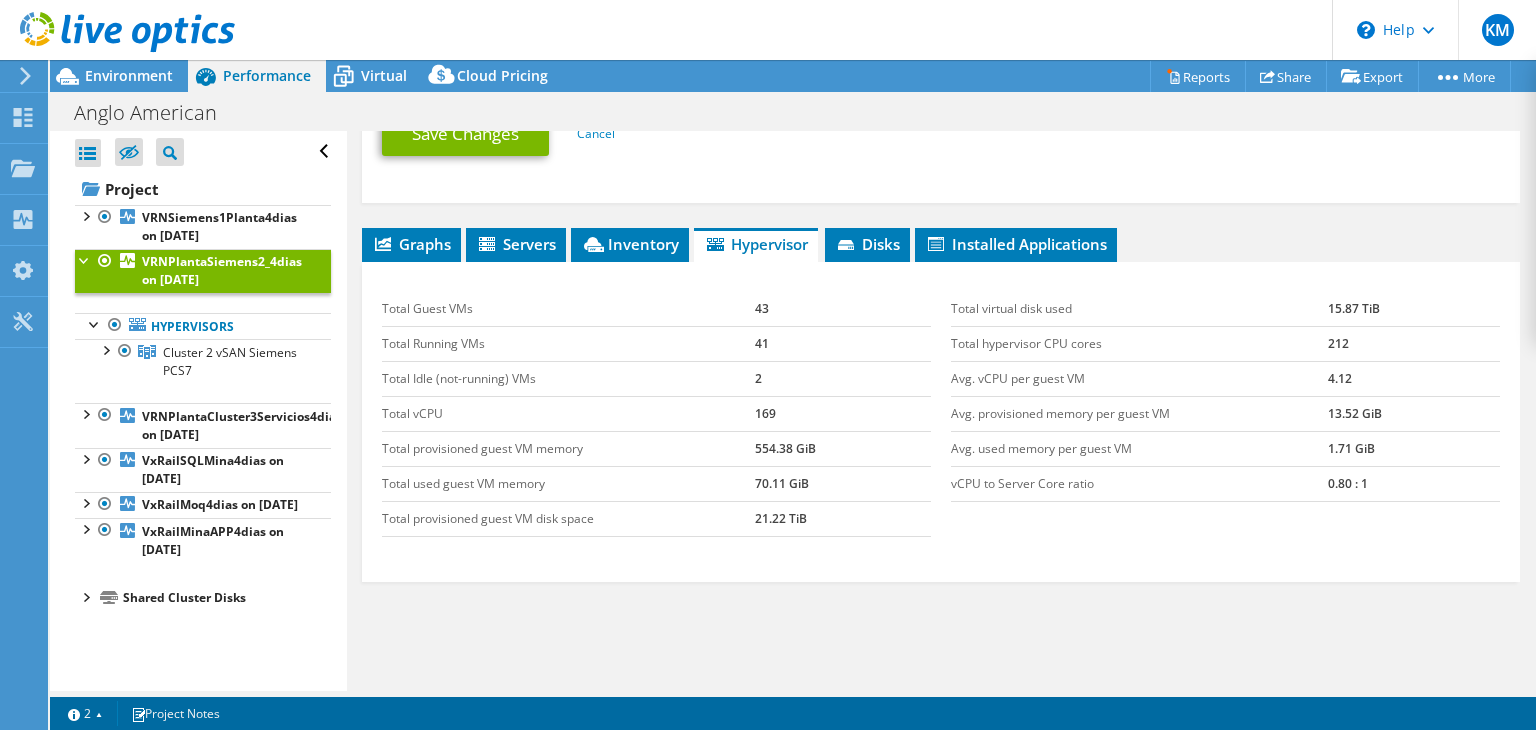 scroll, scrollTop: 0, scrollLeft: 0, axis: both 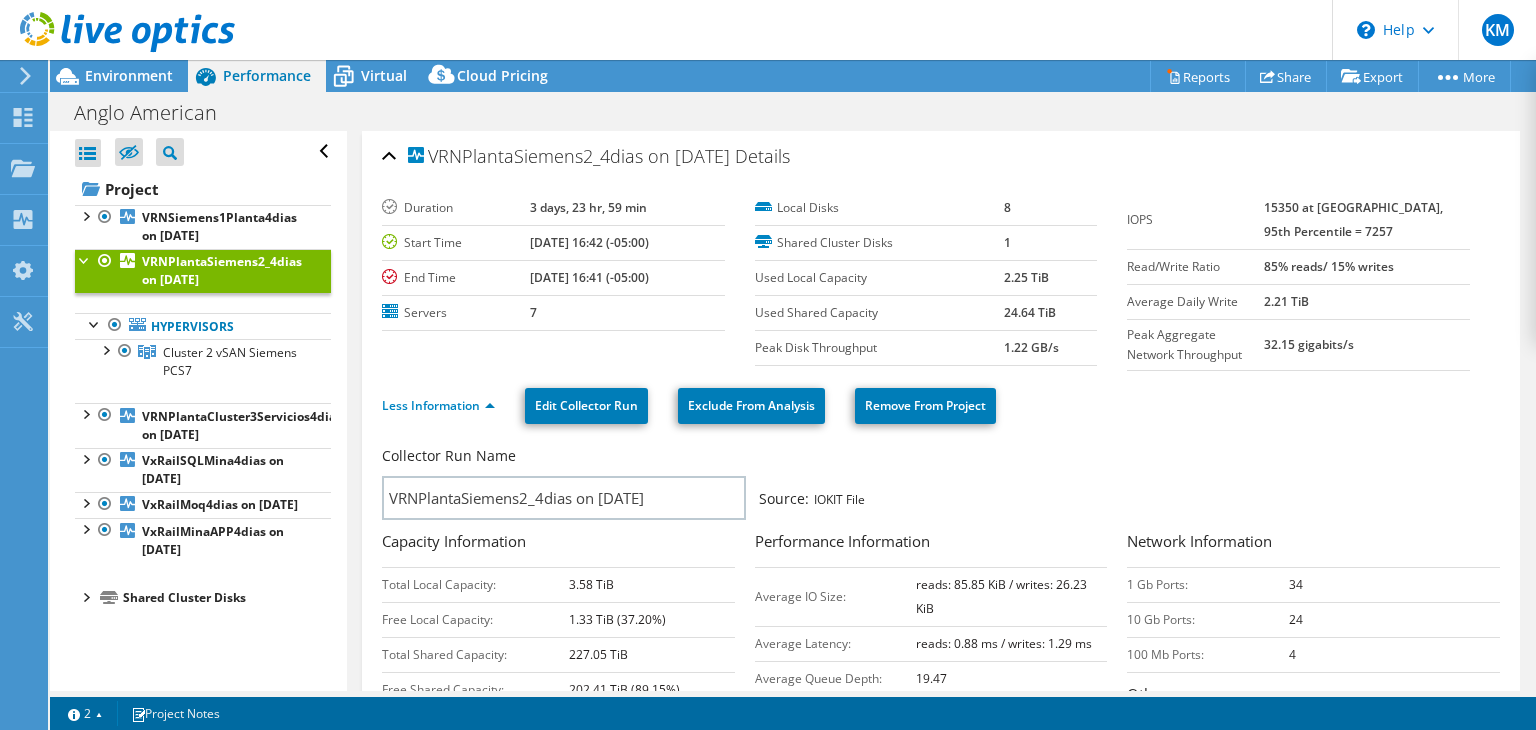 click at bounding box center (85, 259) 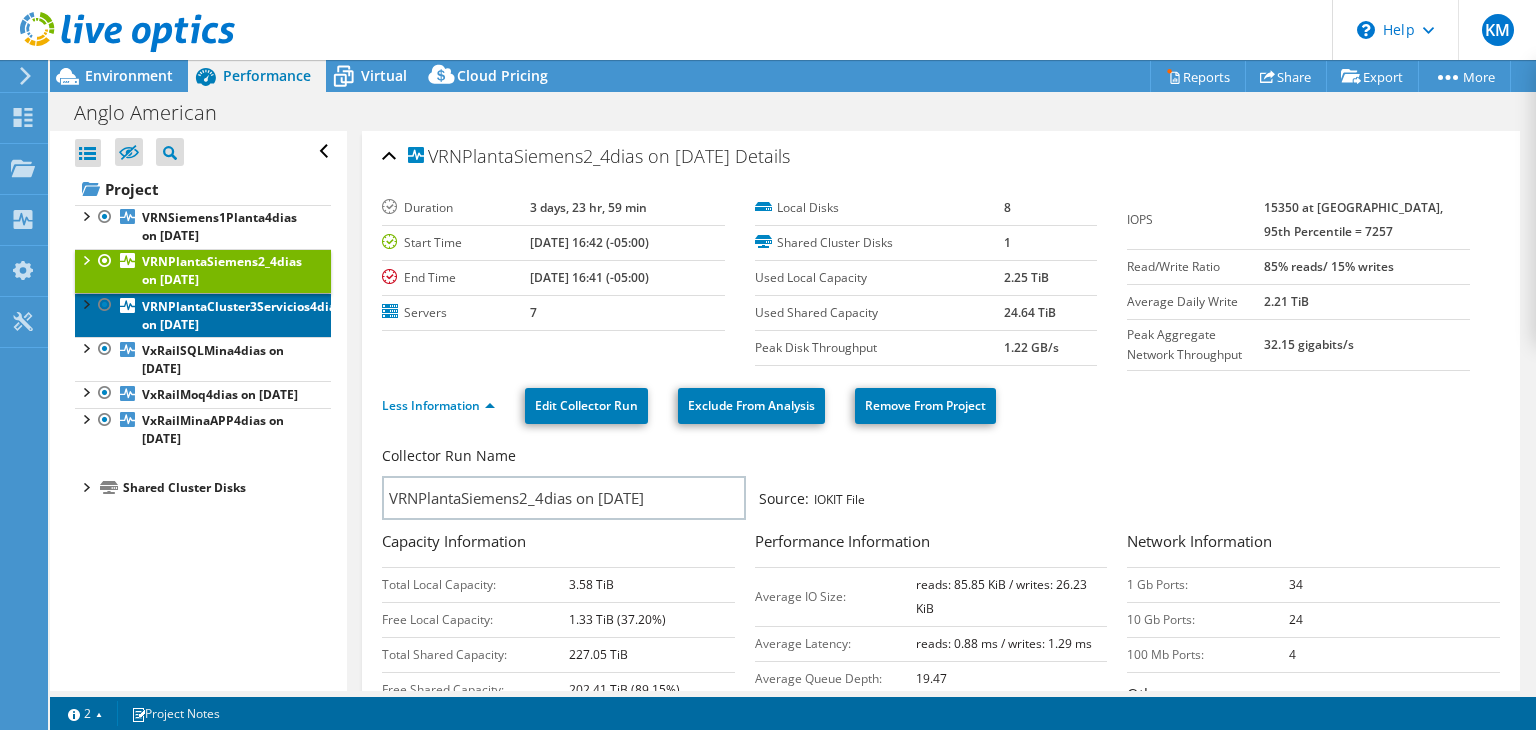 click on "VRNPlantaCluster3Servicios4dias on [DATE]" at bounding box center (242, 315) 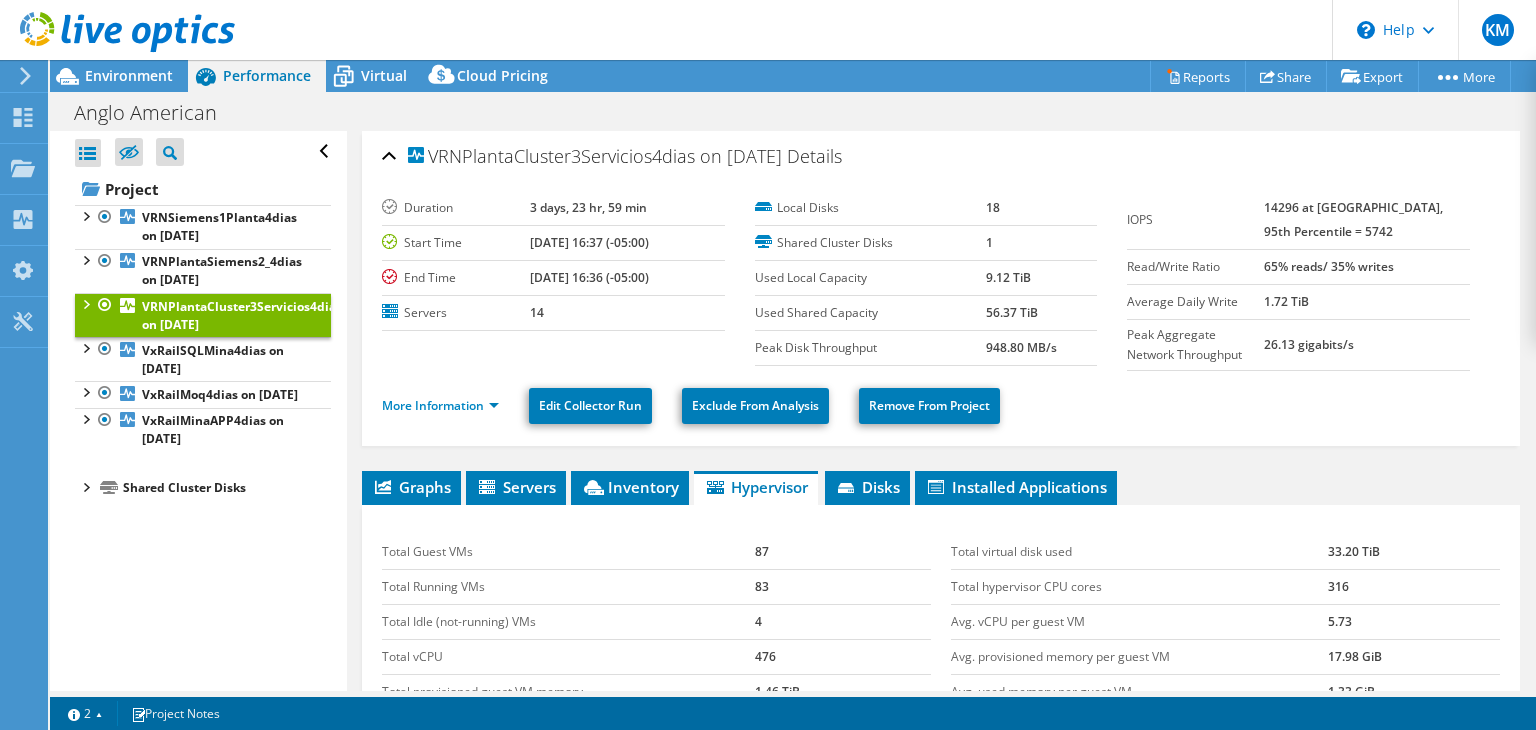 click at bounding box center [85, 303] 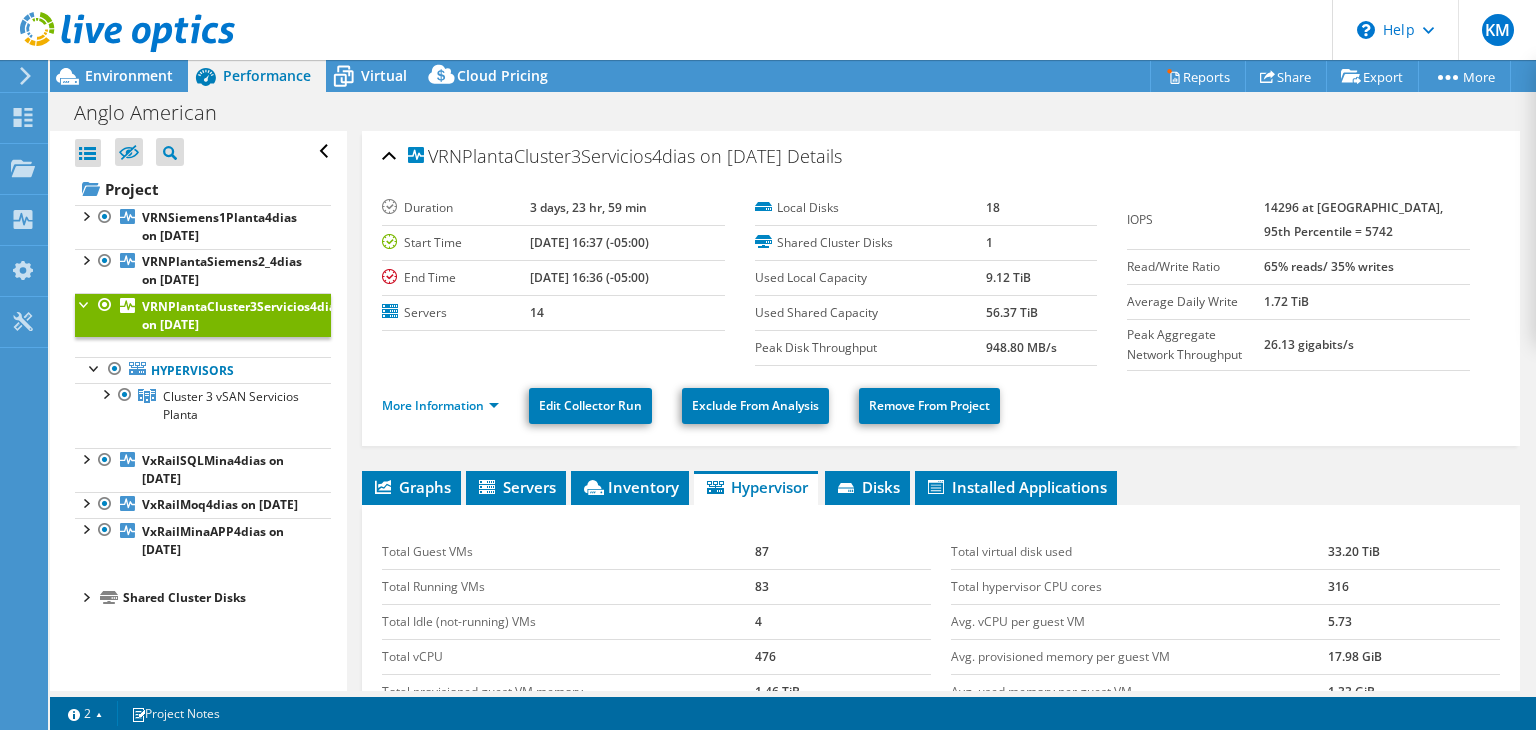 select on "USD" 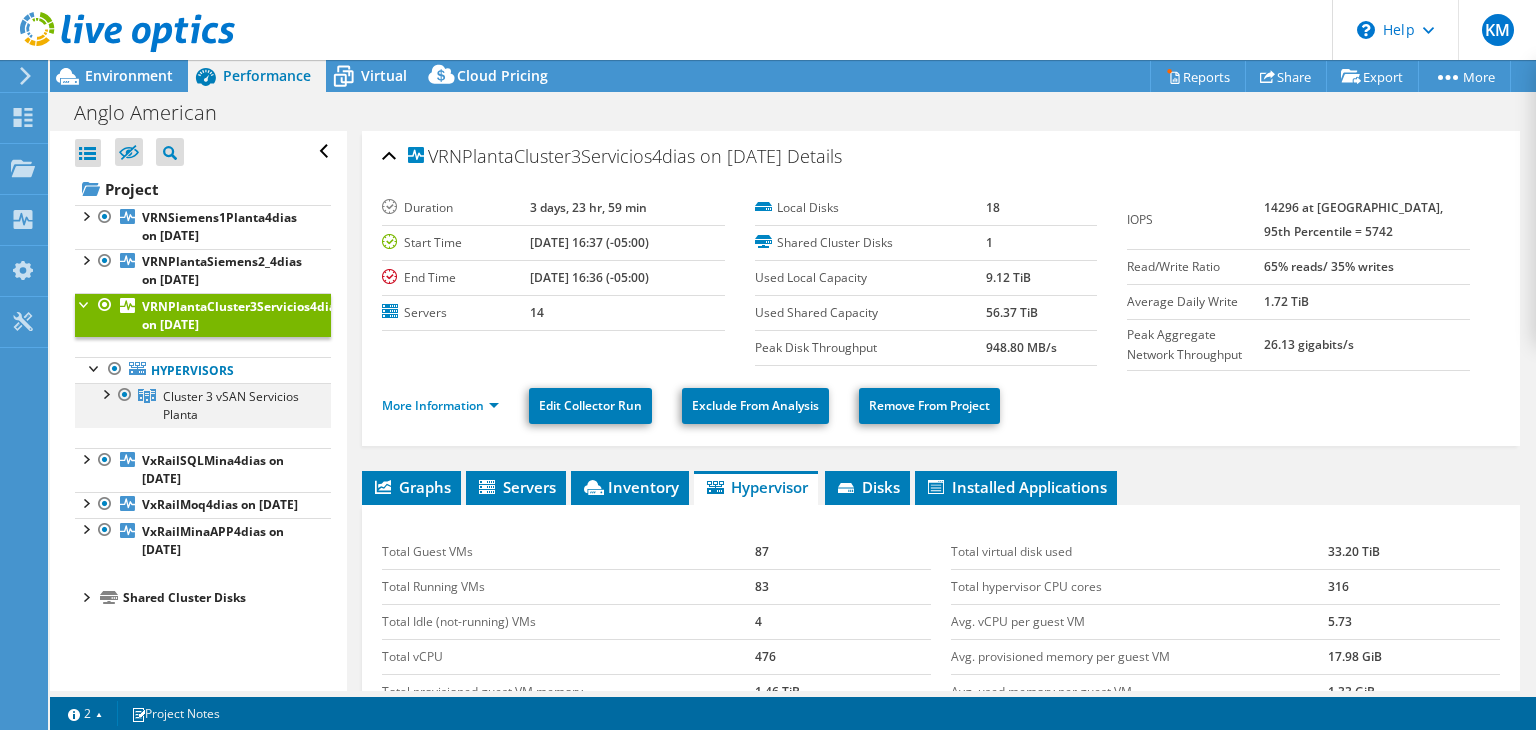 click at bounding box center (105, 393) 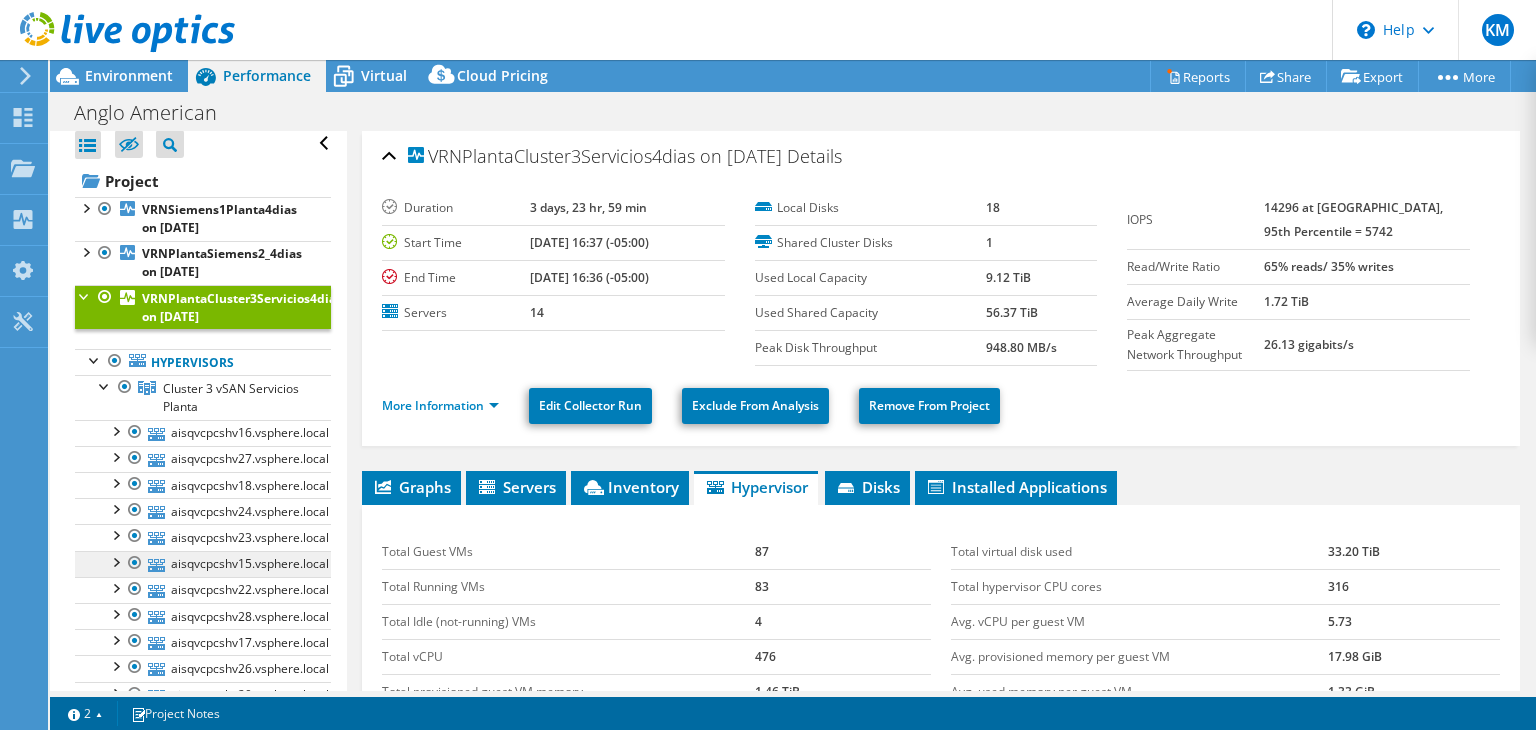 scroll, scrollTop: 0, scrollLeft: 0, axis: both 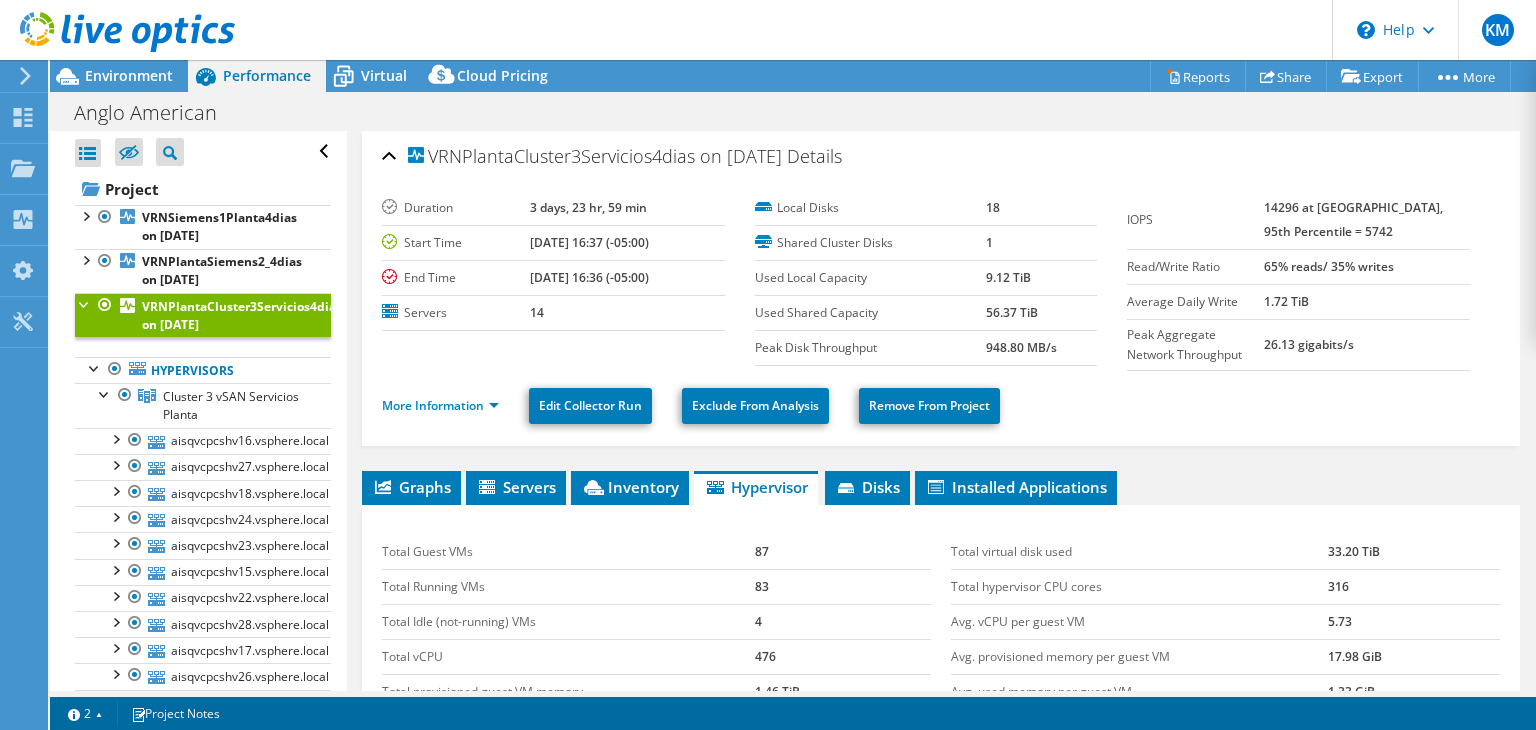 click on "Duration
3 days, 23 hr, 59 min
Start Time
04/04/2025, 16:37 (-05:00)
End Time
04/08/2025, 16:36 (-05:00)
Servers
14
Local Disks
18
Shared Cluster Disks
1
Used Local Capacity
9.12 TiB
56.37 TiB" at bounding box center (754, 278) 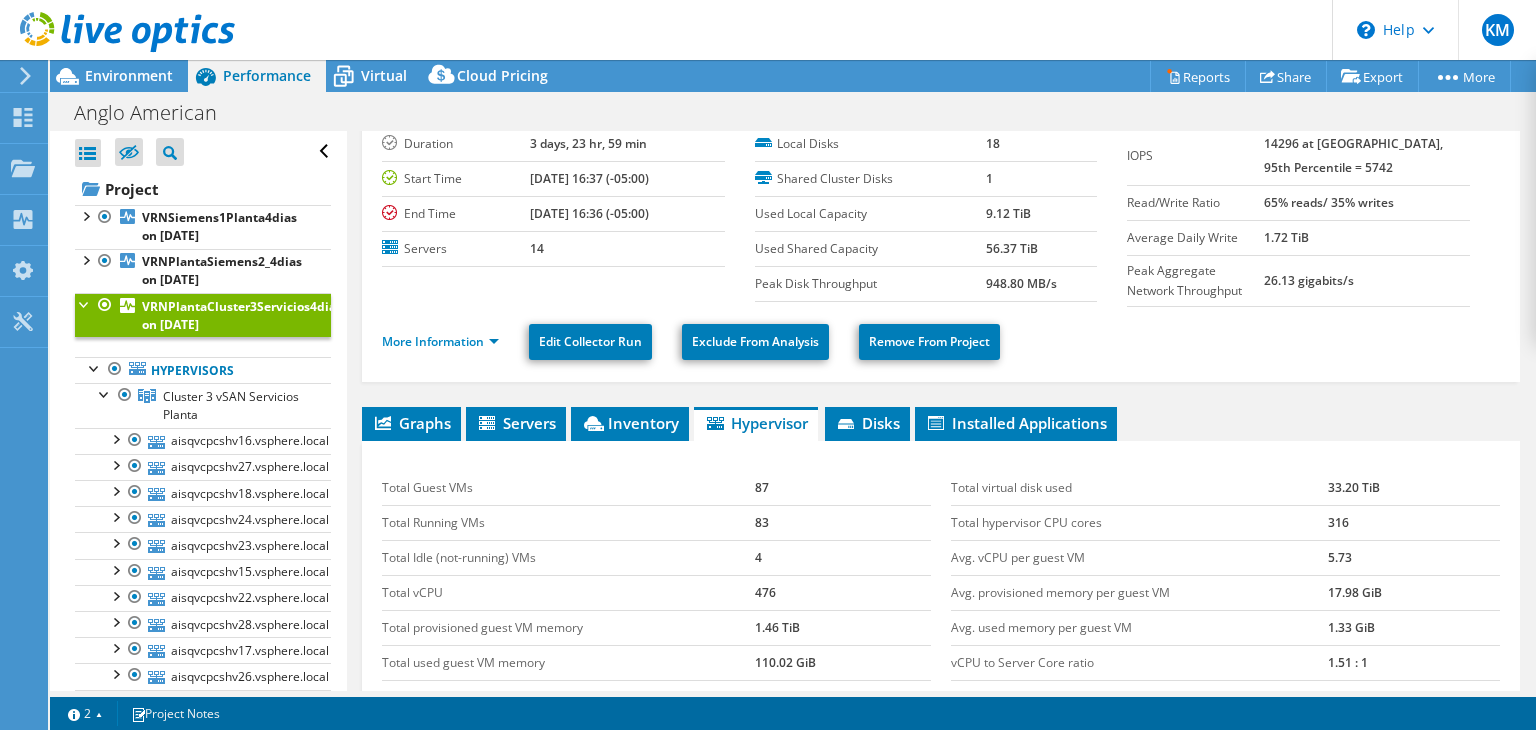 scroll, scrollTop: 59, scrollLeft: 0, axis: vertical 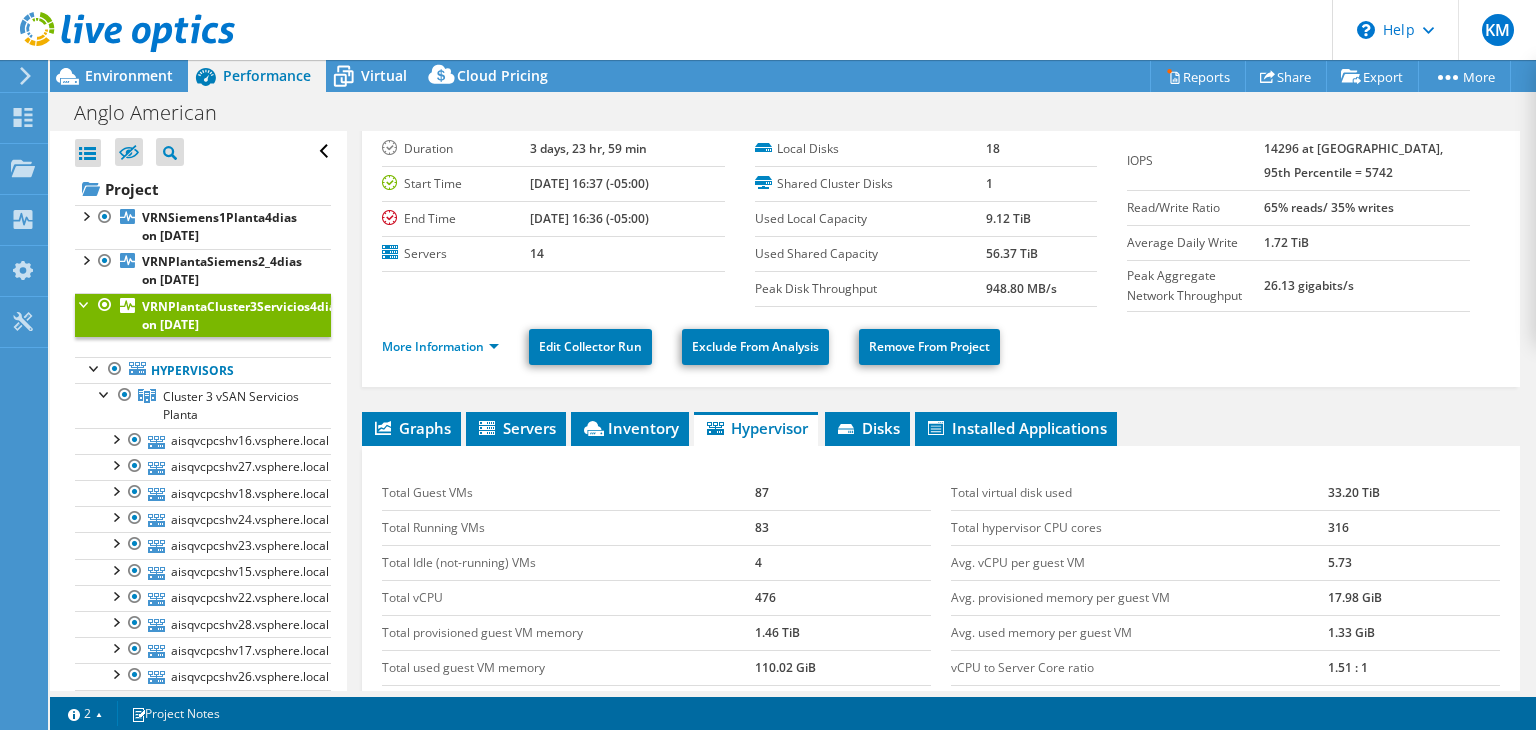 click on "More Information
Edit Collector Run
Exclude From Analysis
Remove From Project" at bounding box center (941, 344) 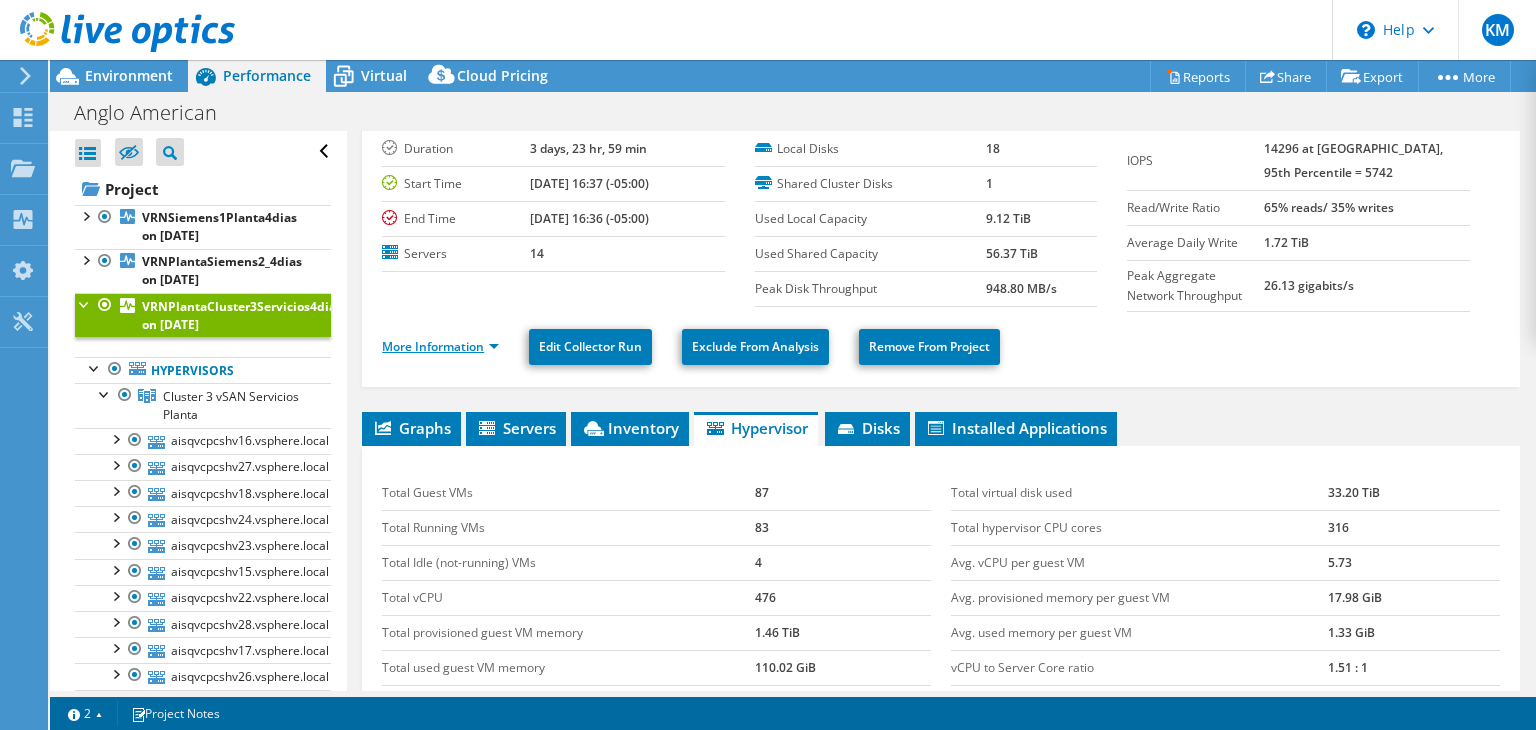 click on "More Information" at bounding box center (440, 346) 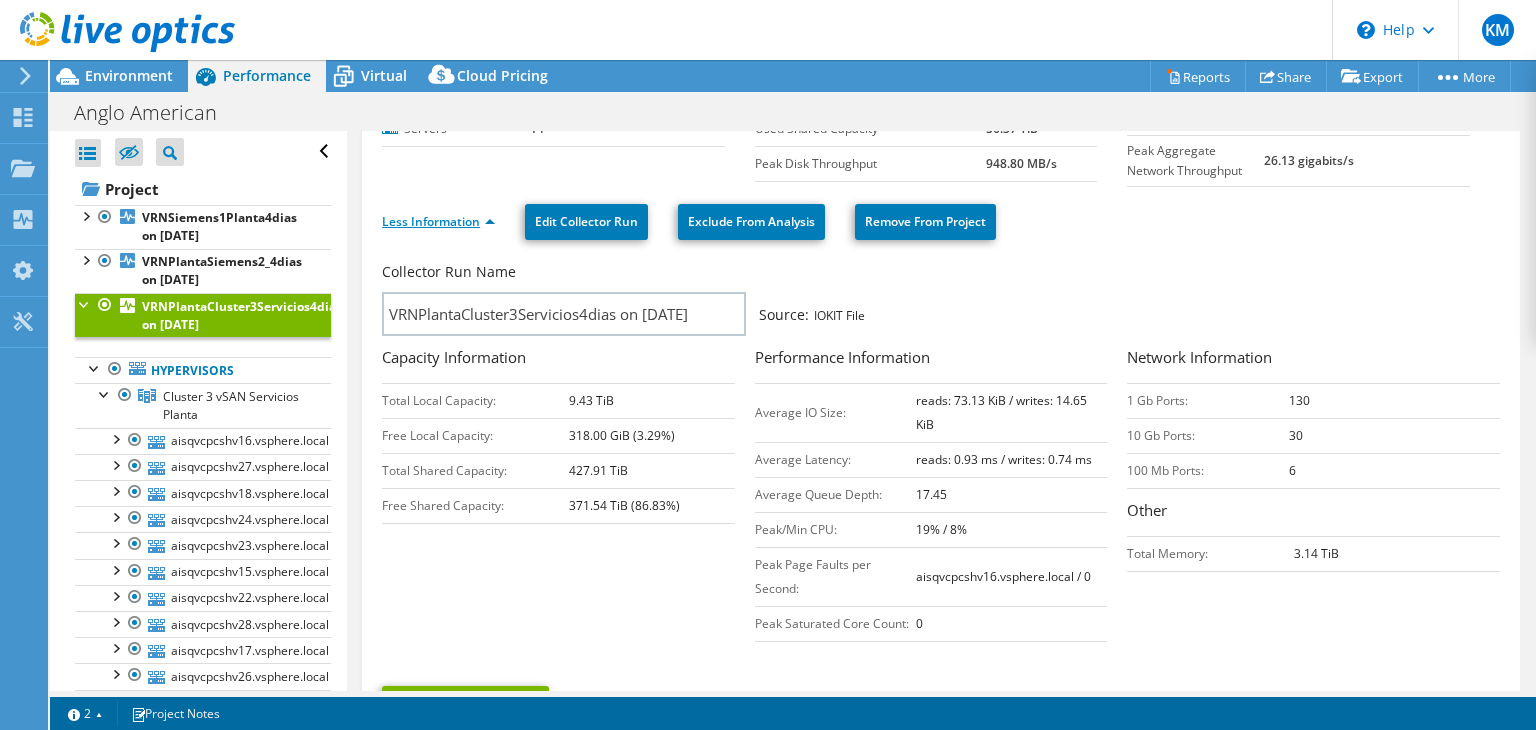 scroll, scrollTop: 183, scrollLeft: 0, axis: vertical 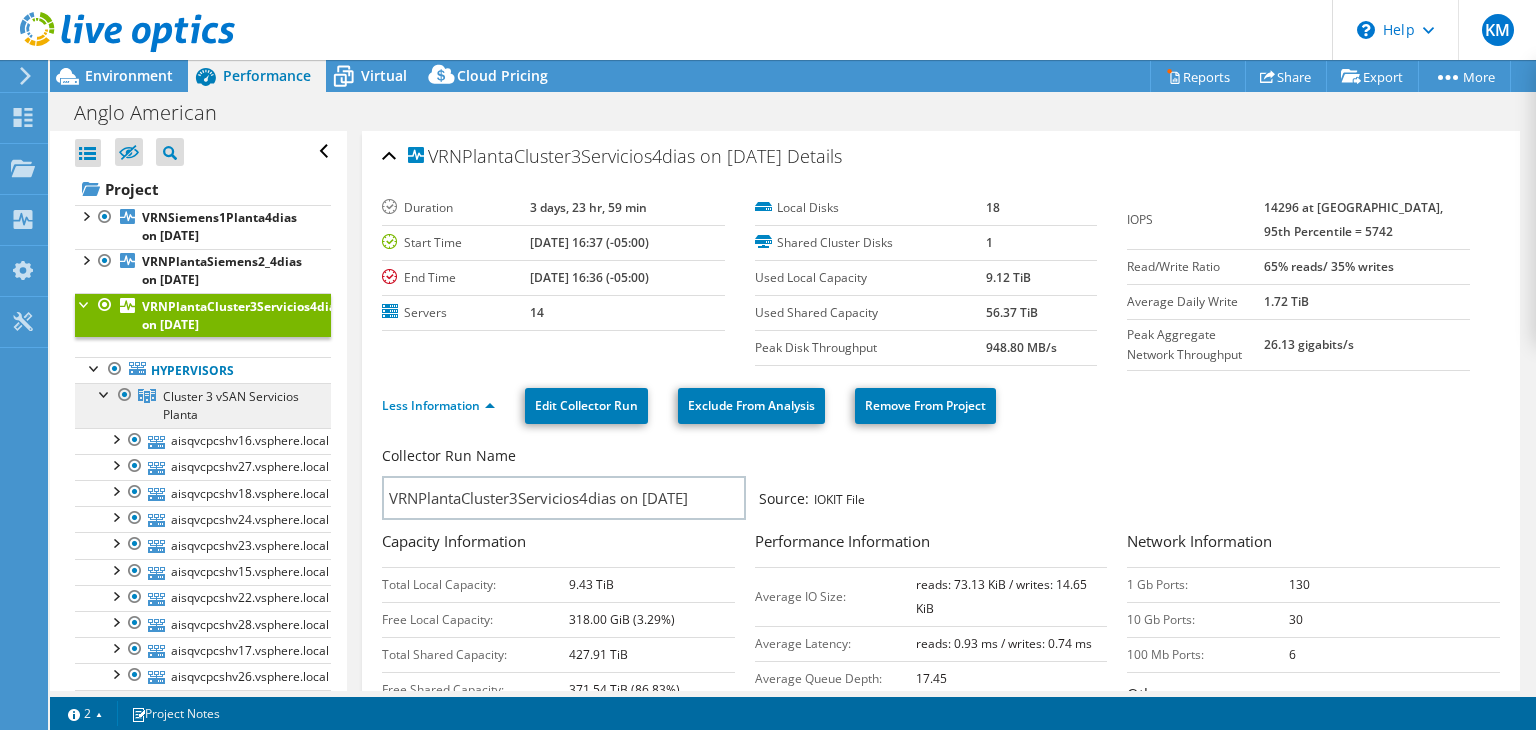 click on "Cluster 3 vSAN Servicios Planta" at bounding box center [231, 405] 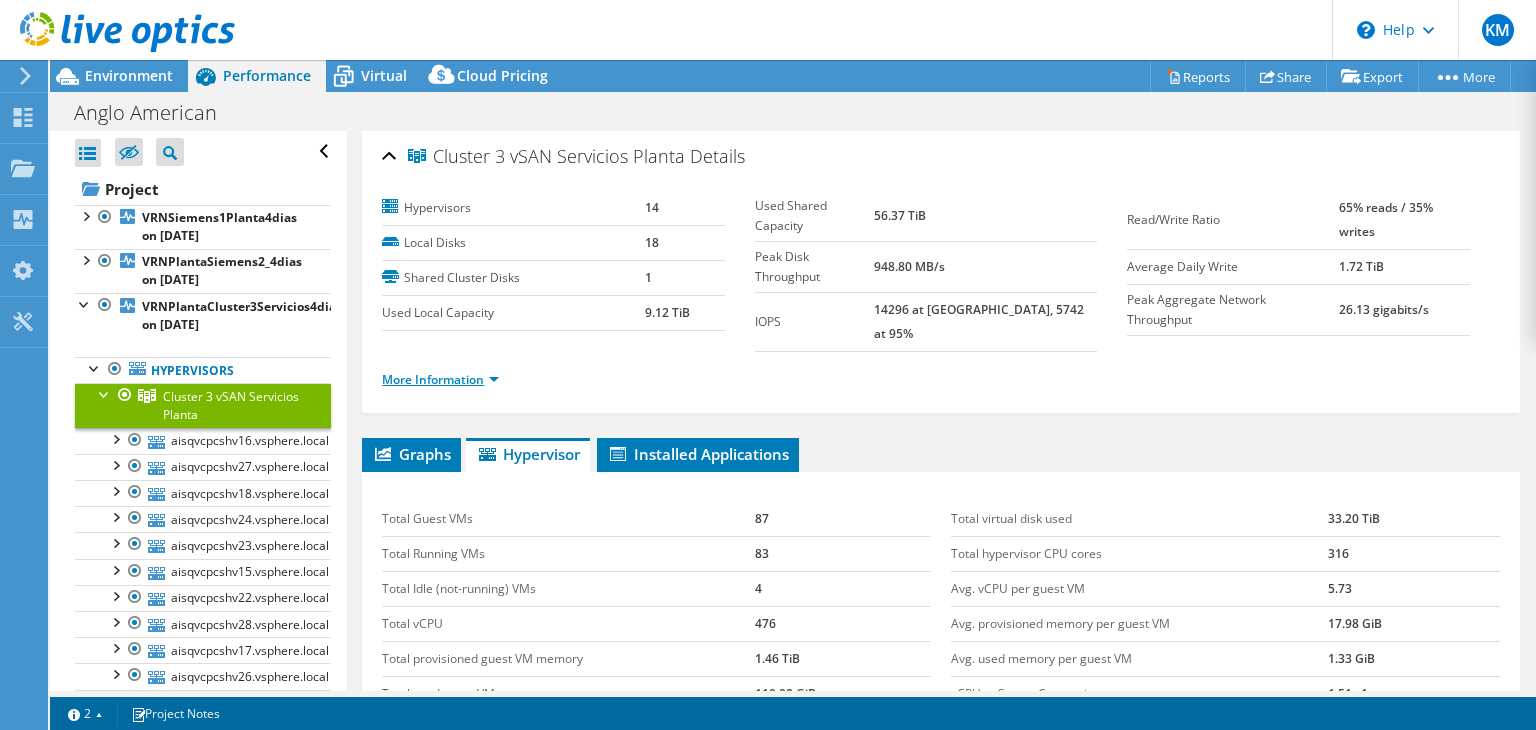 click on "More Information" at bounding box center (440, 379) 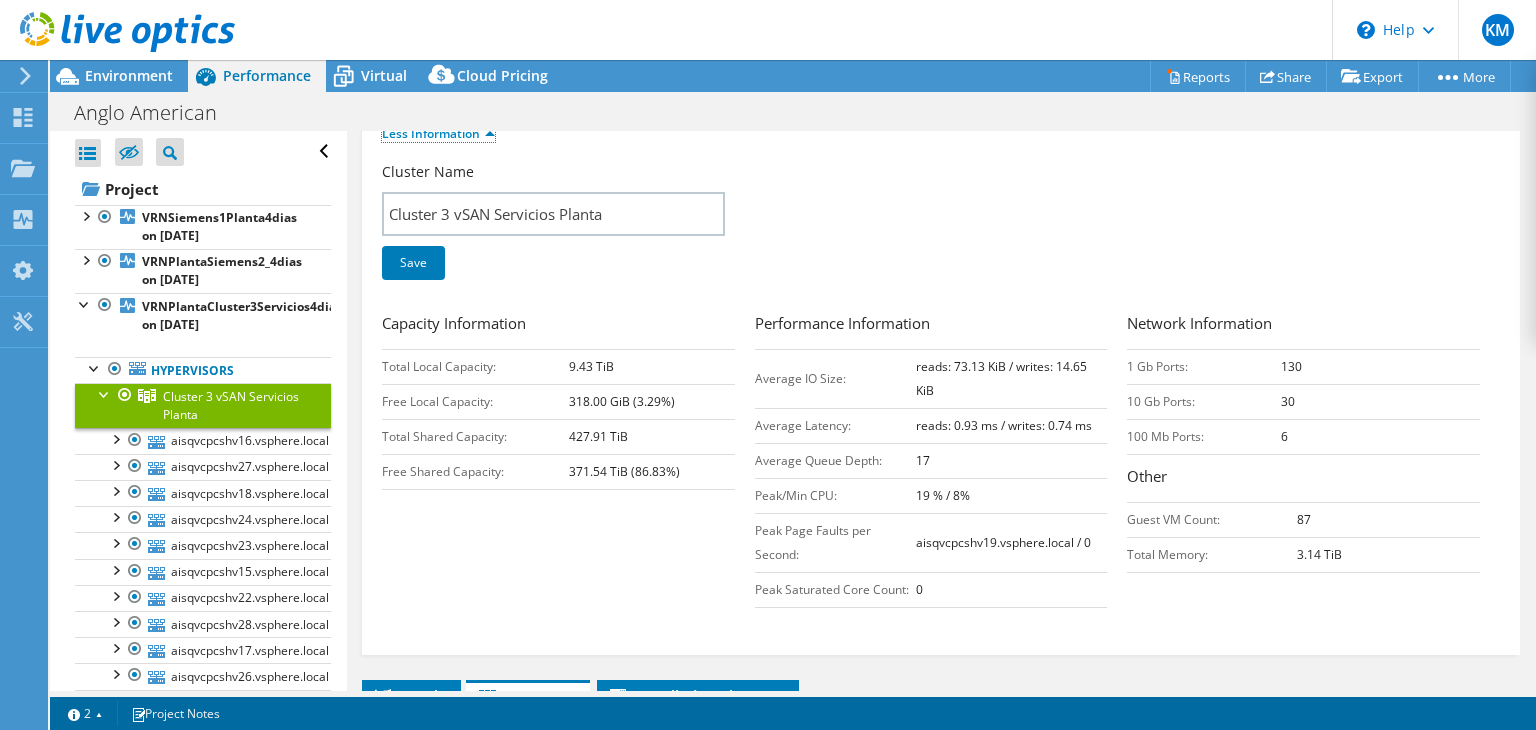 scroll, scrollTop: 246, scrollLeft: 0, axis: vertical 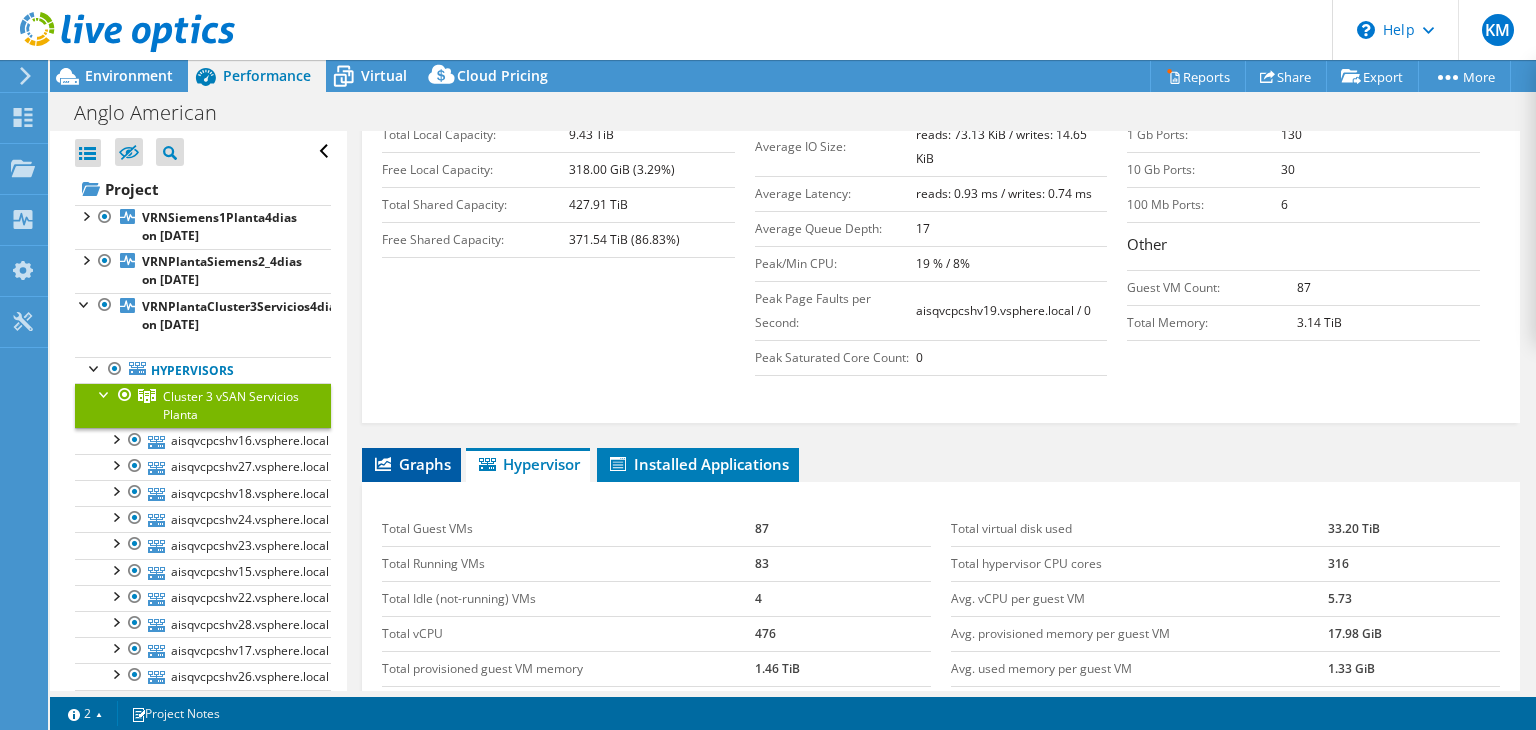 click on "Graphs" at bounding box center (411, 464) 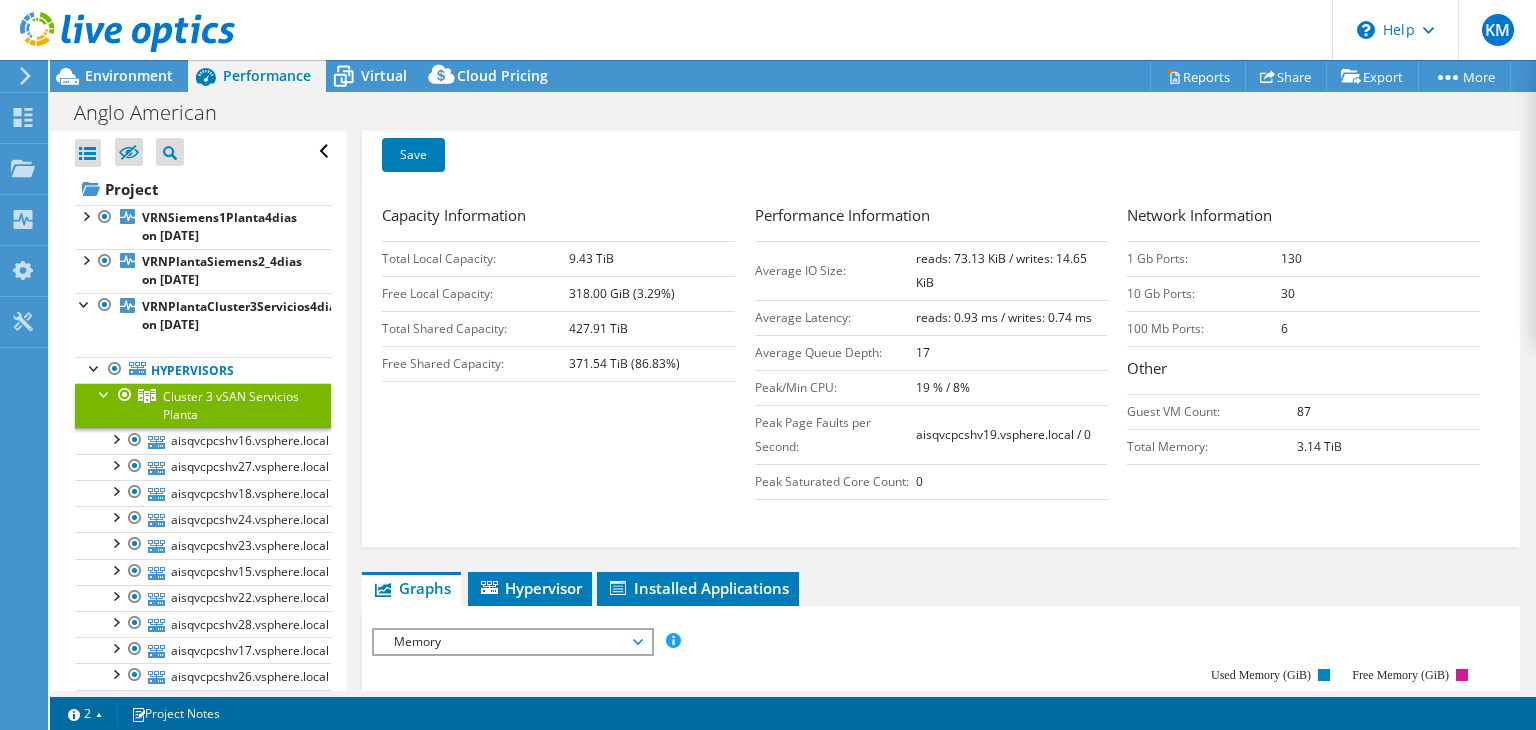 scroll, scrollTop: 352, scrollLeft: 0, axis: vertical 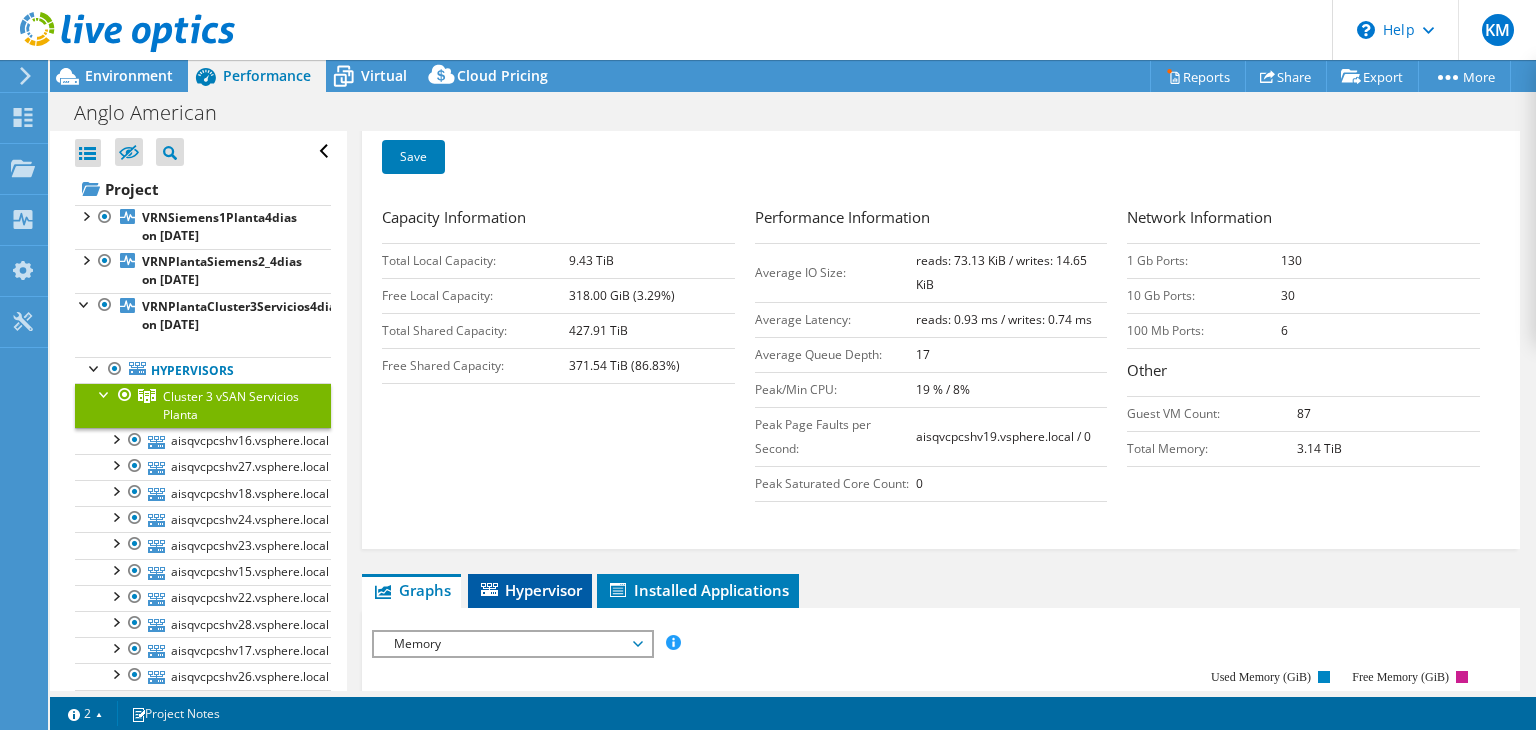 click on "Hypervisor" at bounding box center (530, 590) 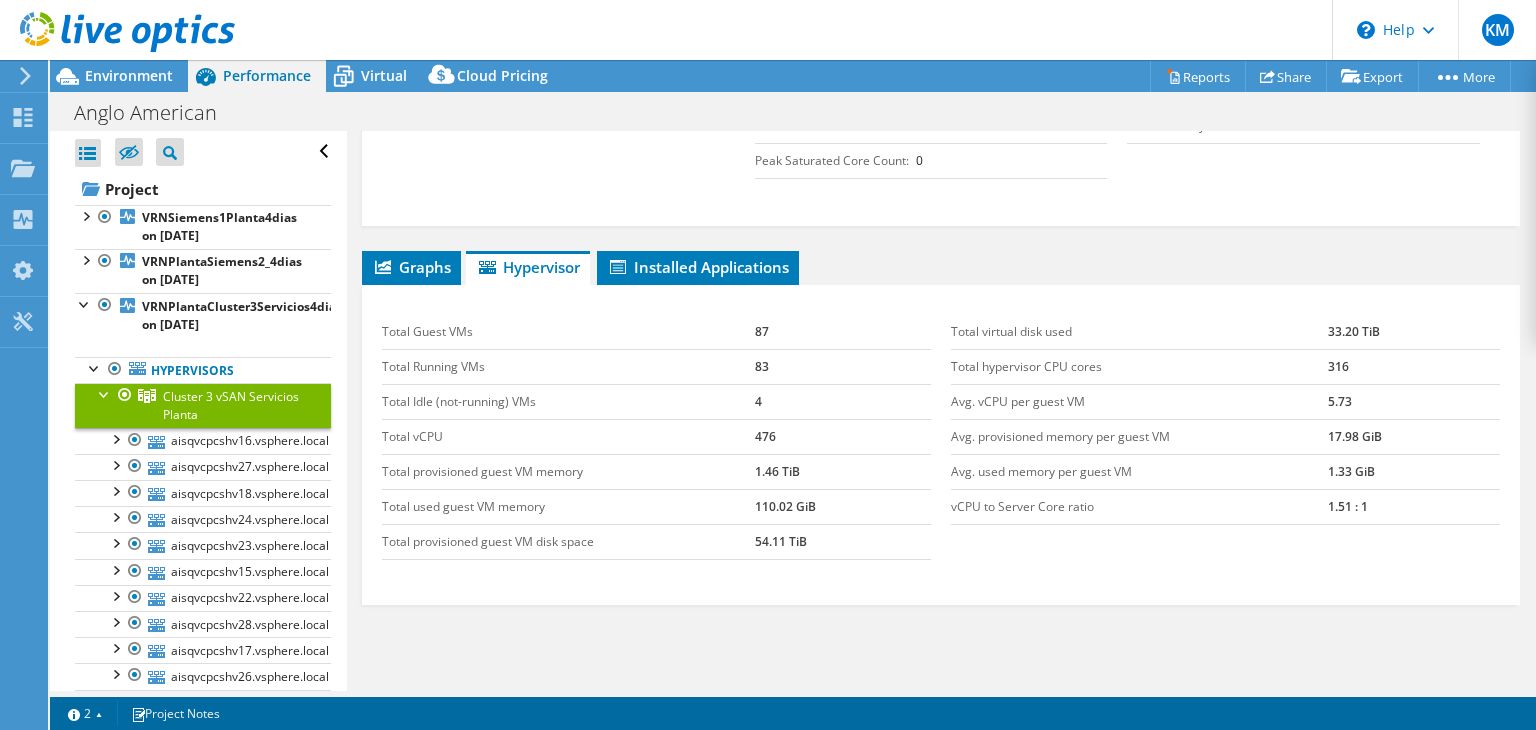 scroll, scrollTop: 676, scrollLeft: 0, axis: vertical 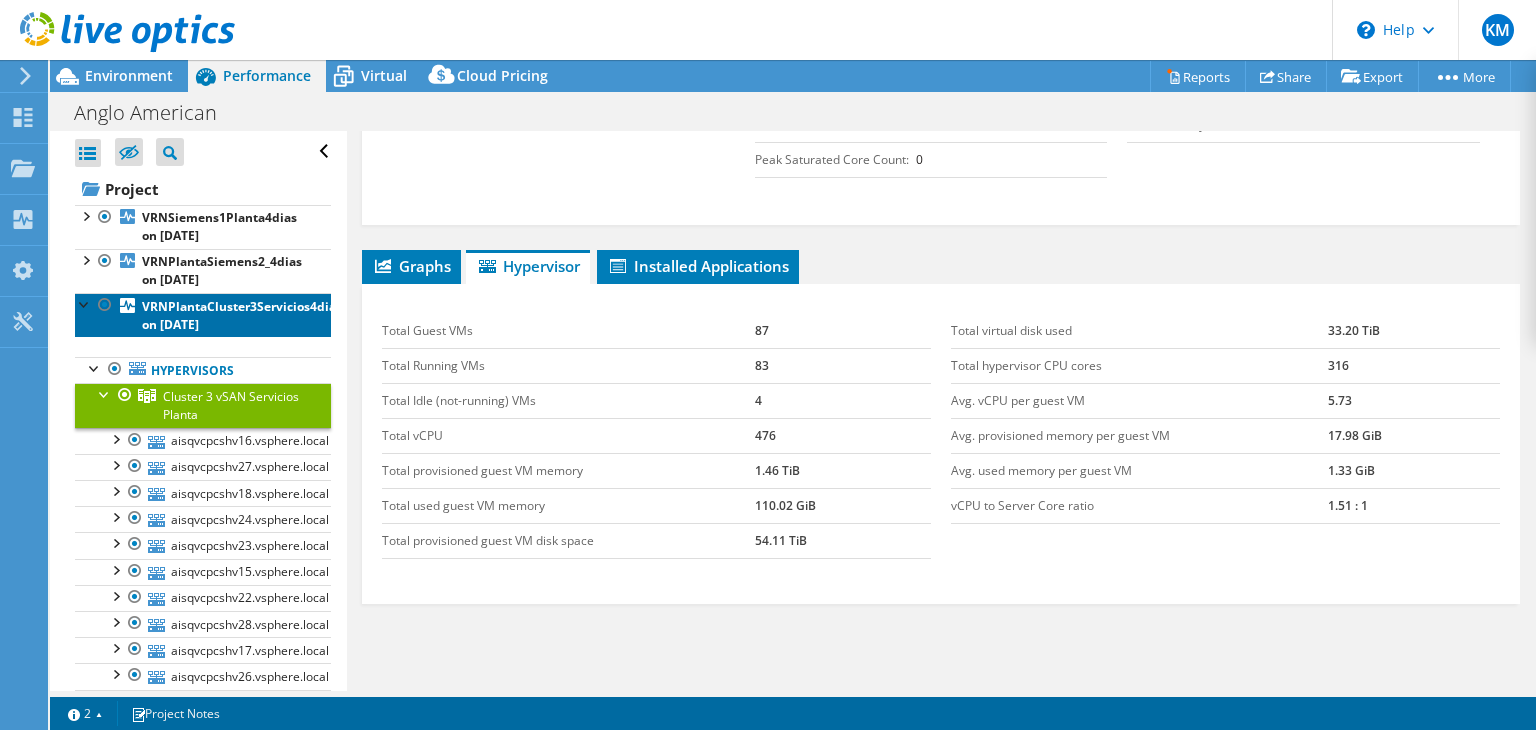 click on "VRNPlantaCluster3Servicios4dias on [DATE]" at bounding box center [242, 315] 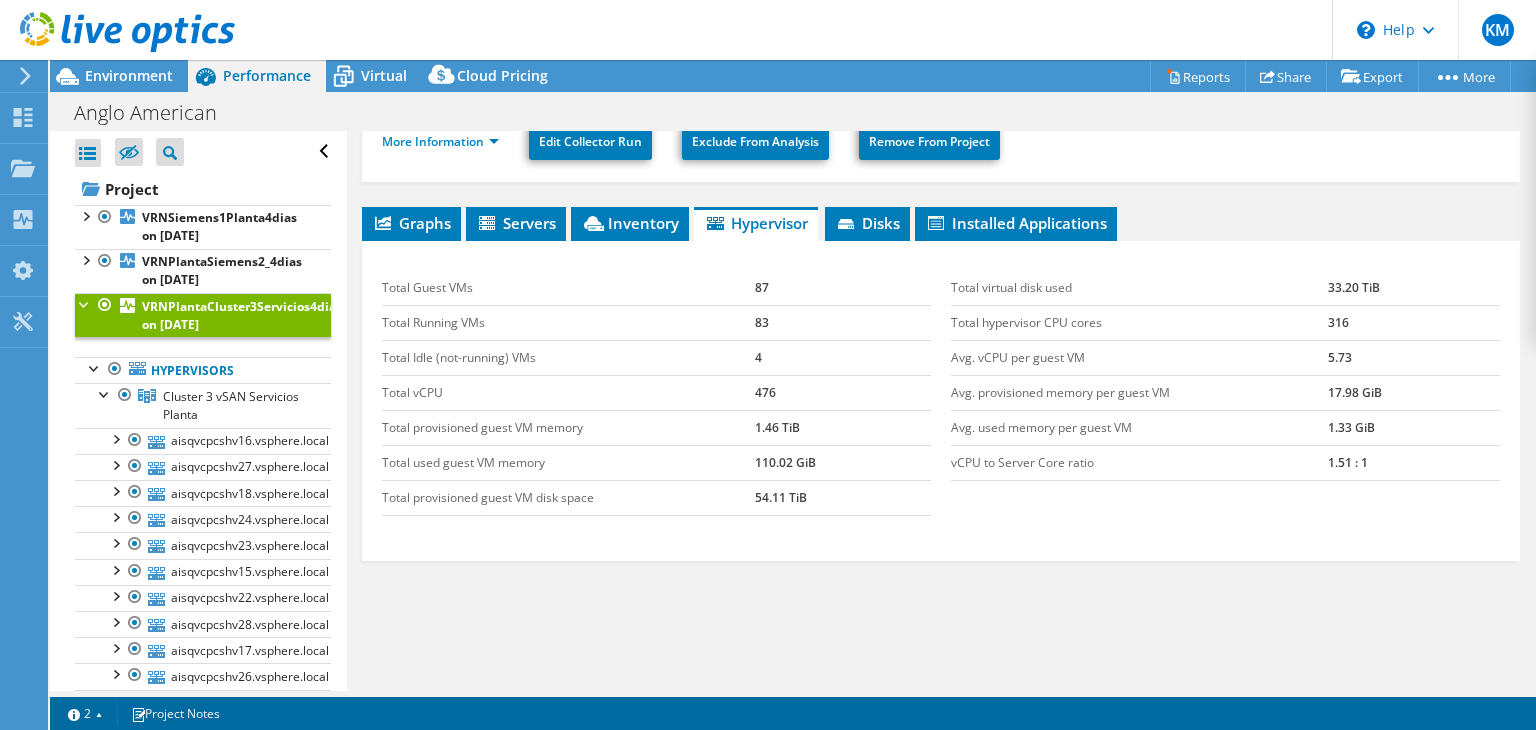scroll, scrollTop: 312, scrollLeft: 0, axis: vertical 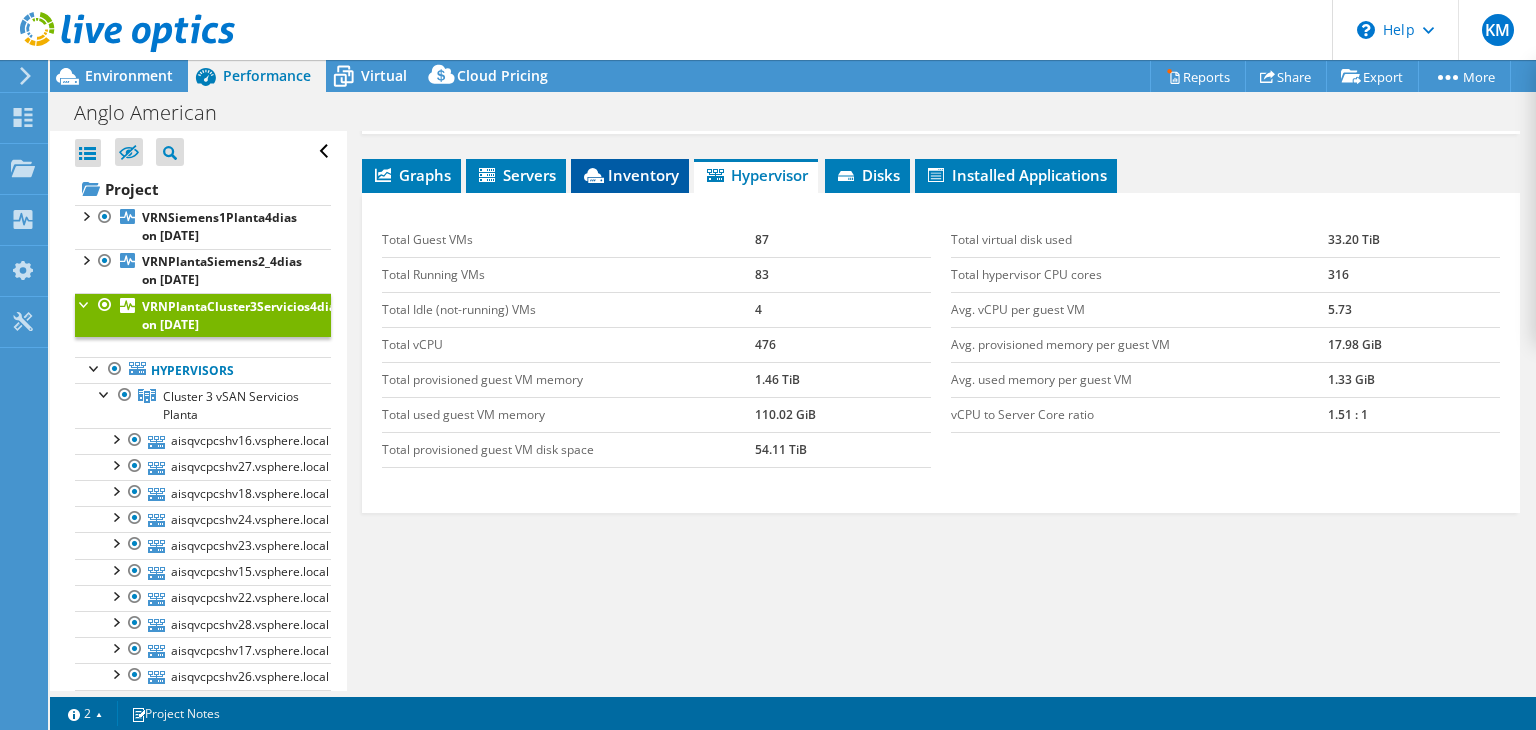 click on "Inventory" at bounding box center (630, 175) 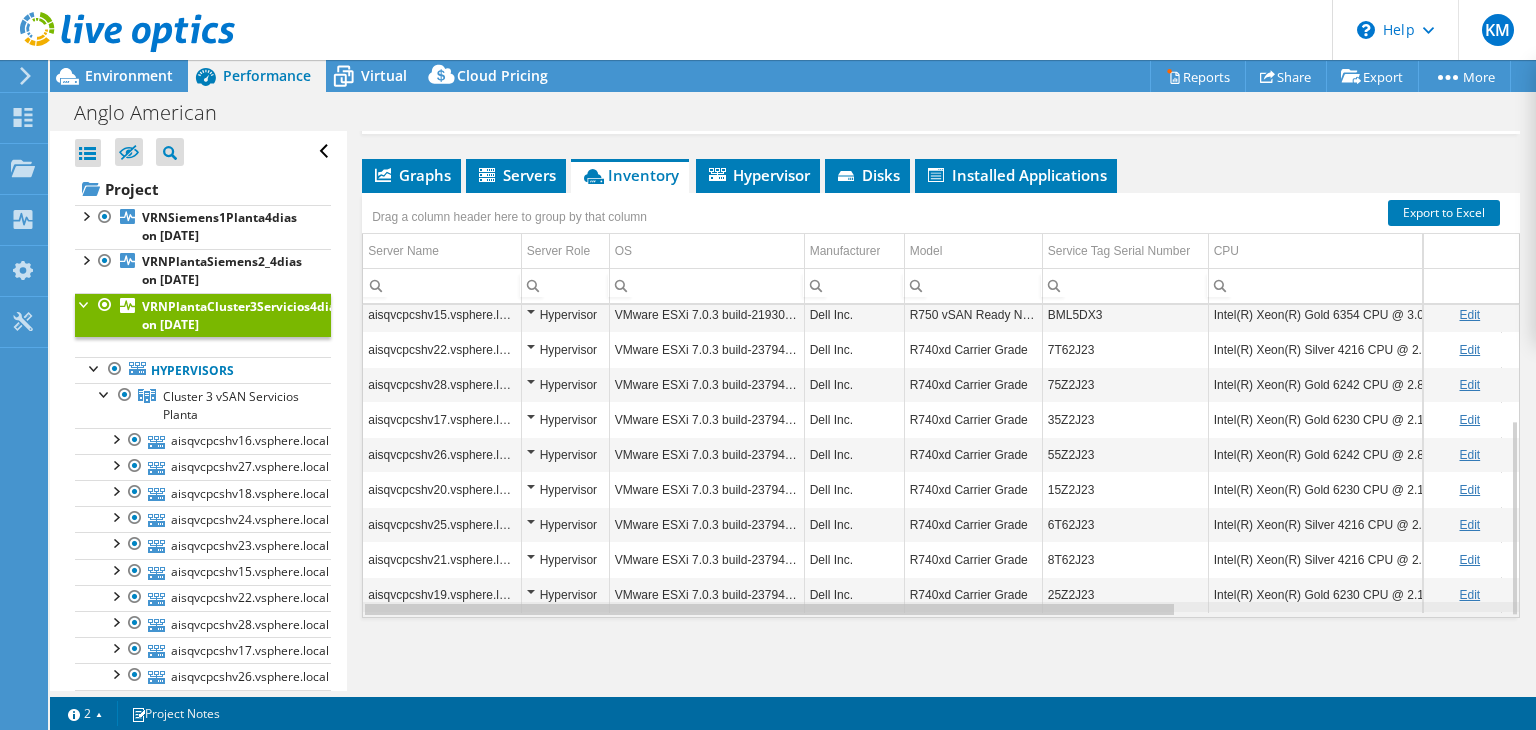 scroll, scrollTop: 183, scrollLeft: 0, axis: vertical 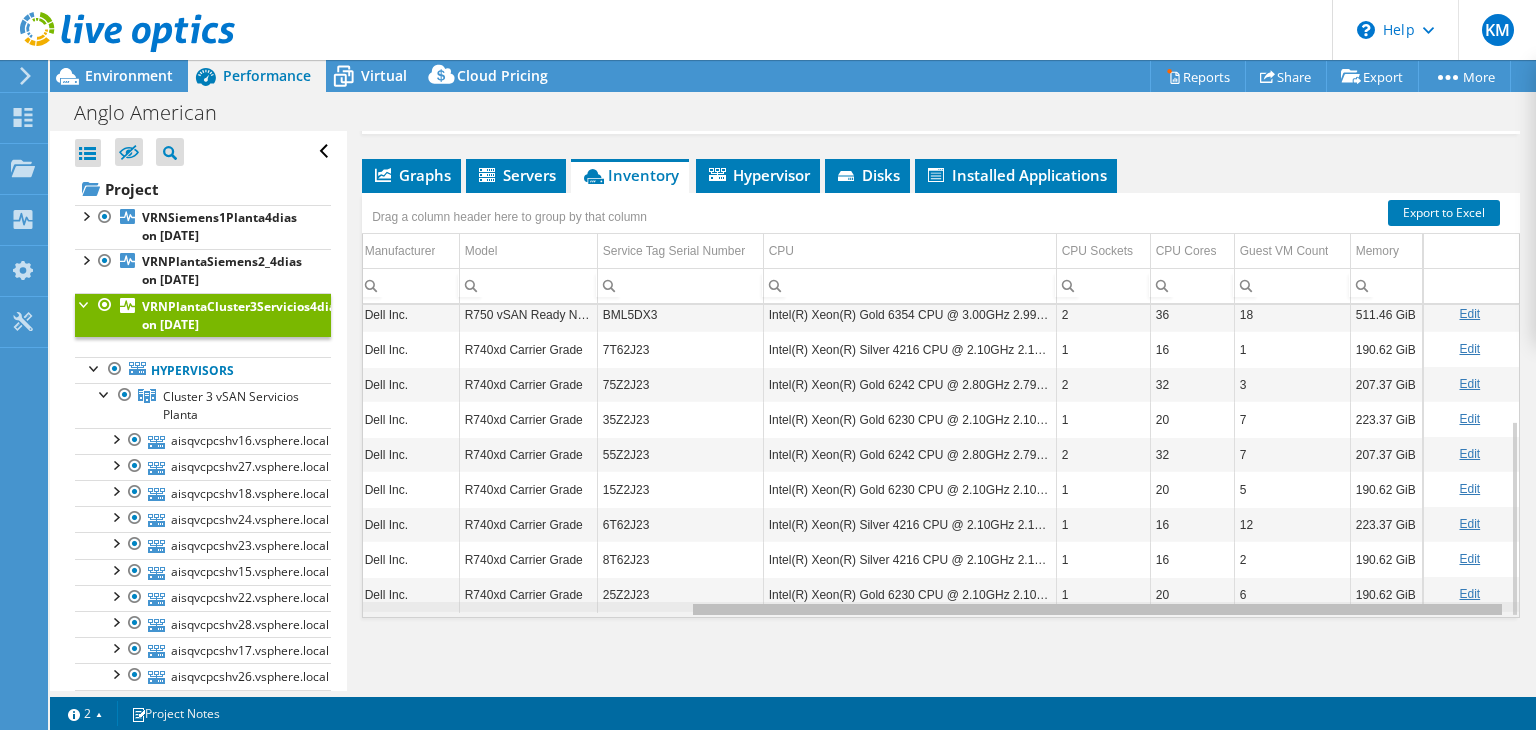 click at bounding box center (941, 609) 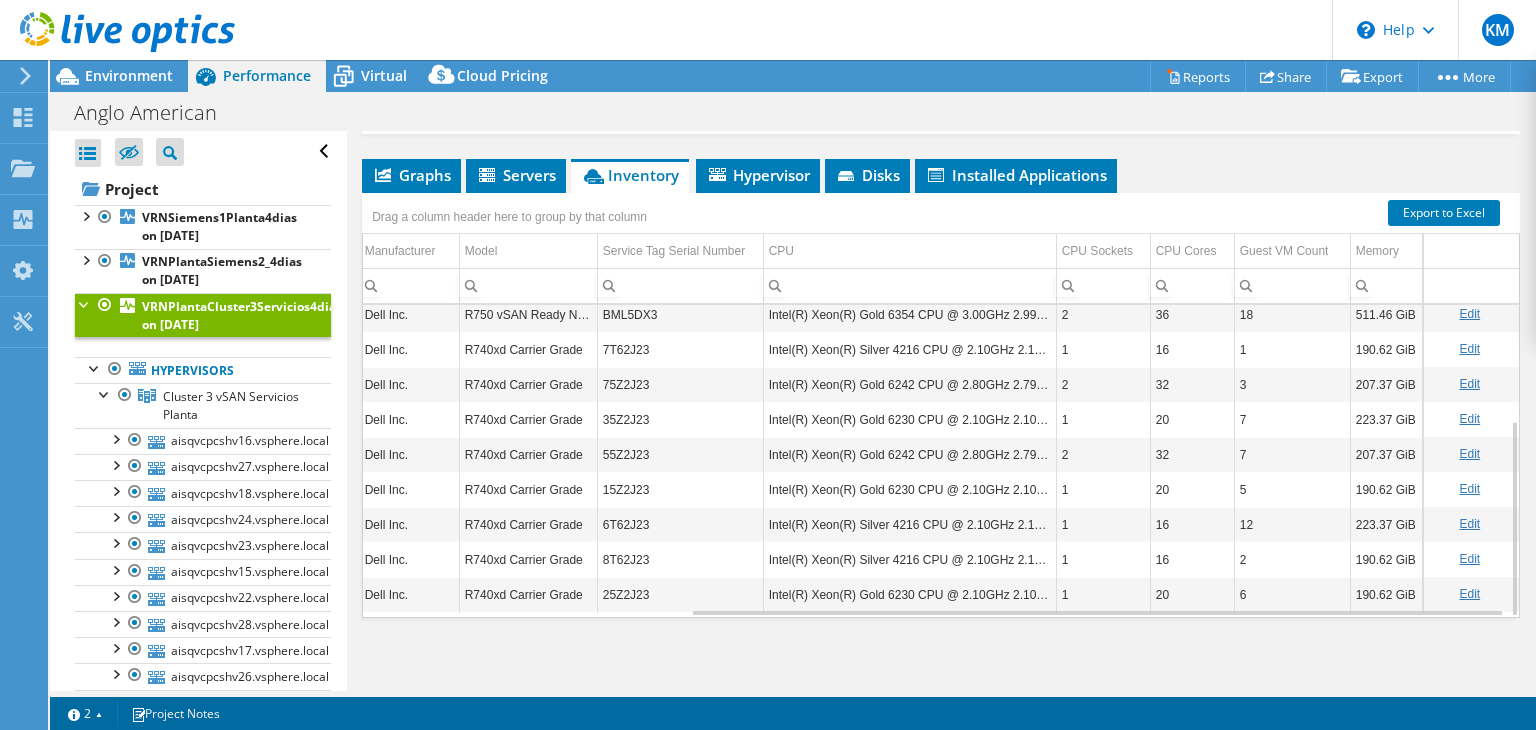 scroll, scrollTop: 139, scrollLeft: 460, axis: both 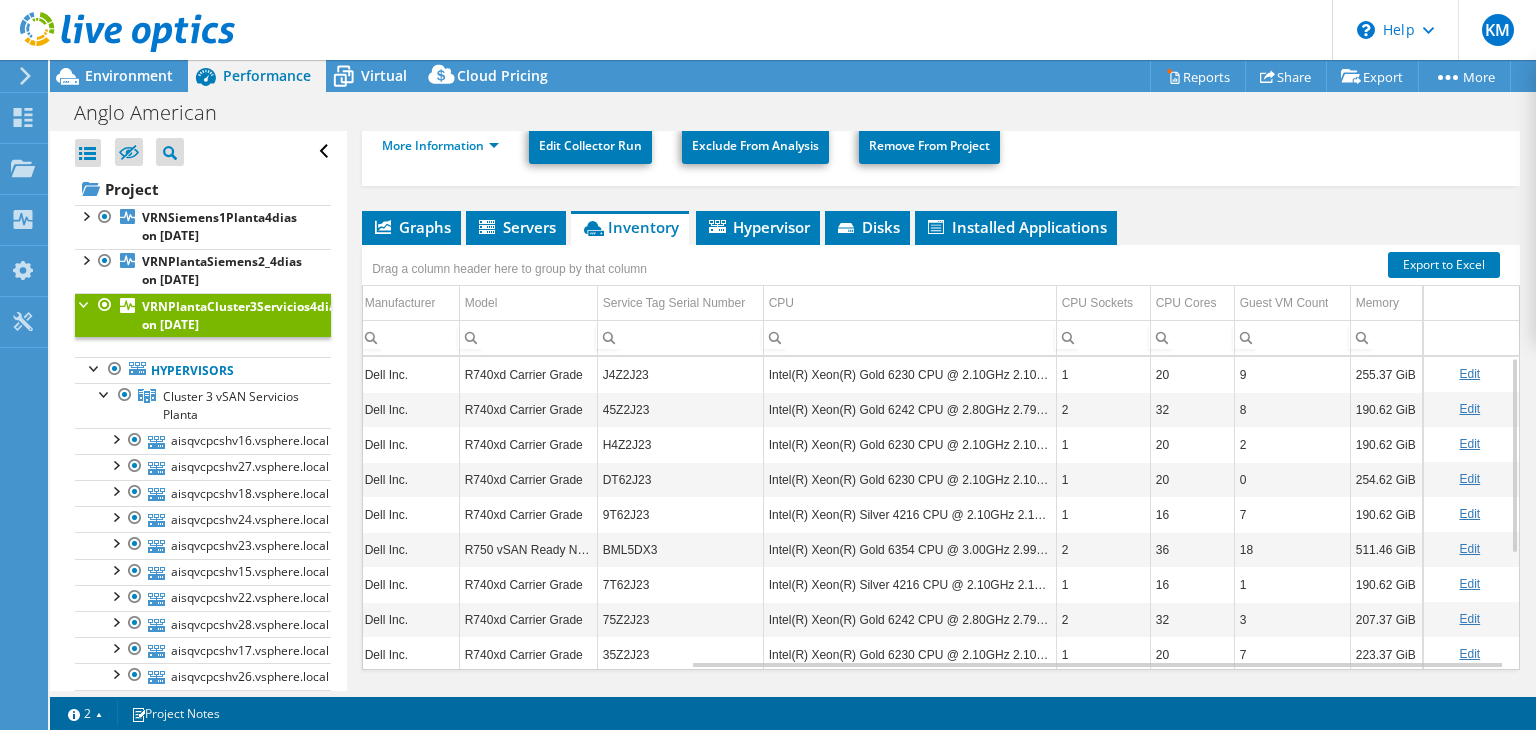 click on "2" at bounding box center [1103, 619] 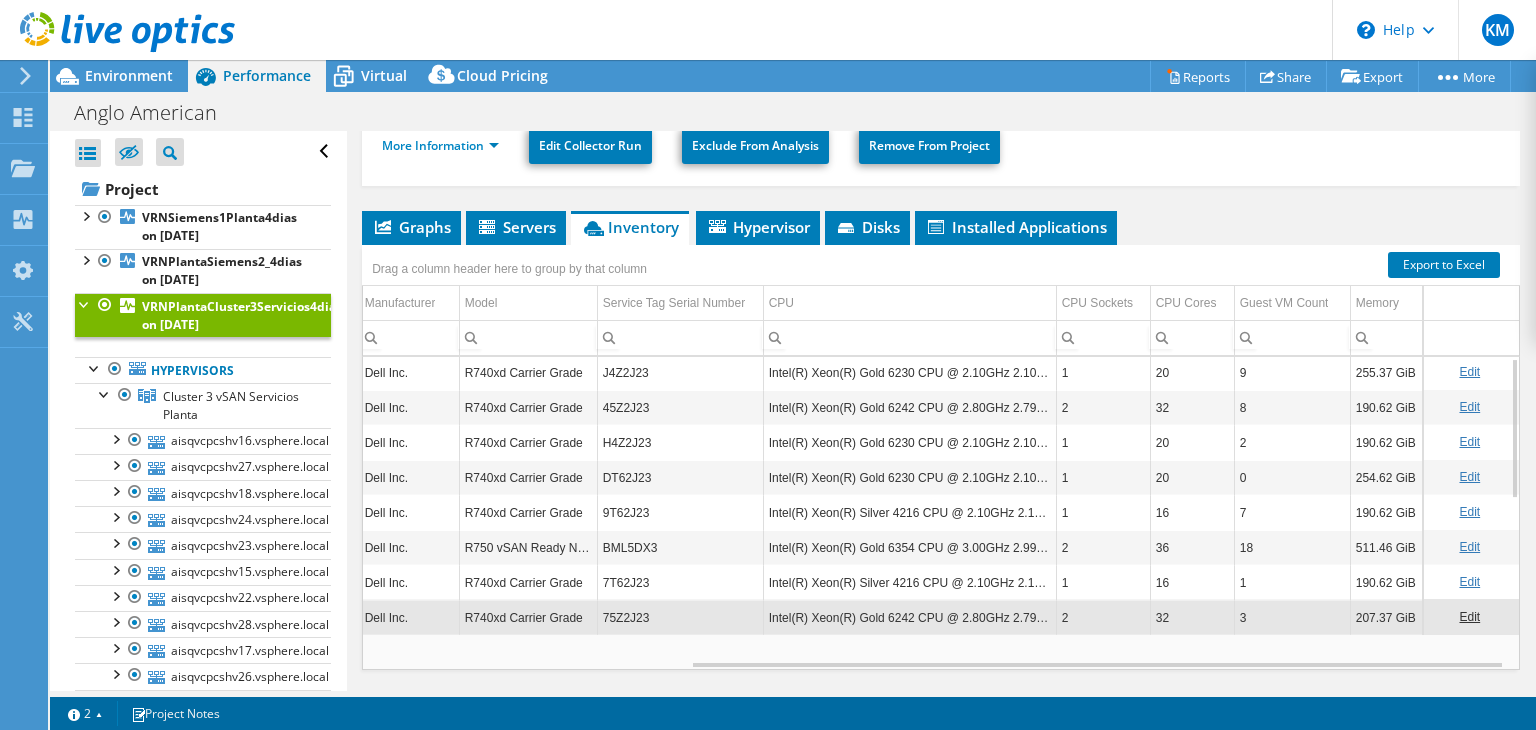 scroll, scrollTop: 32, scrollLeft: 460, axis: both 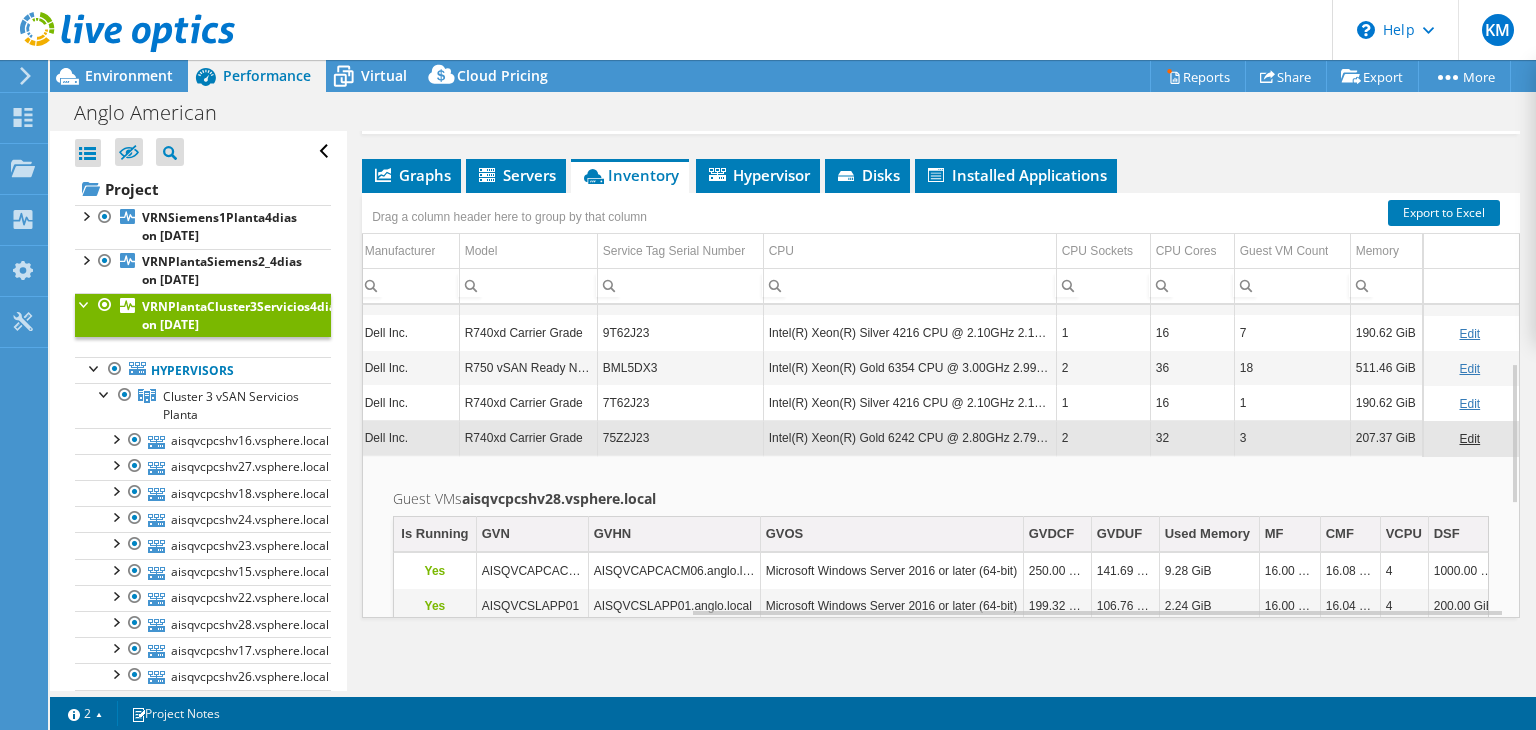 click on "2" at bounding box center (1103, 437) 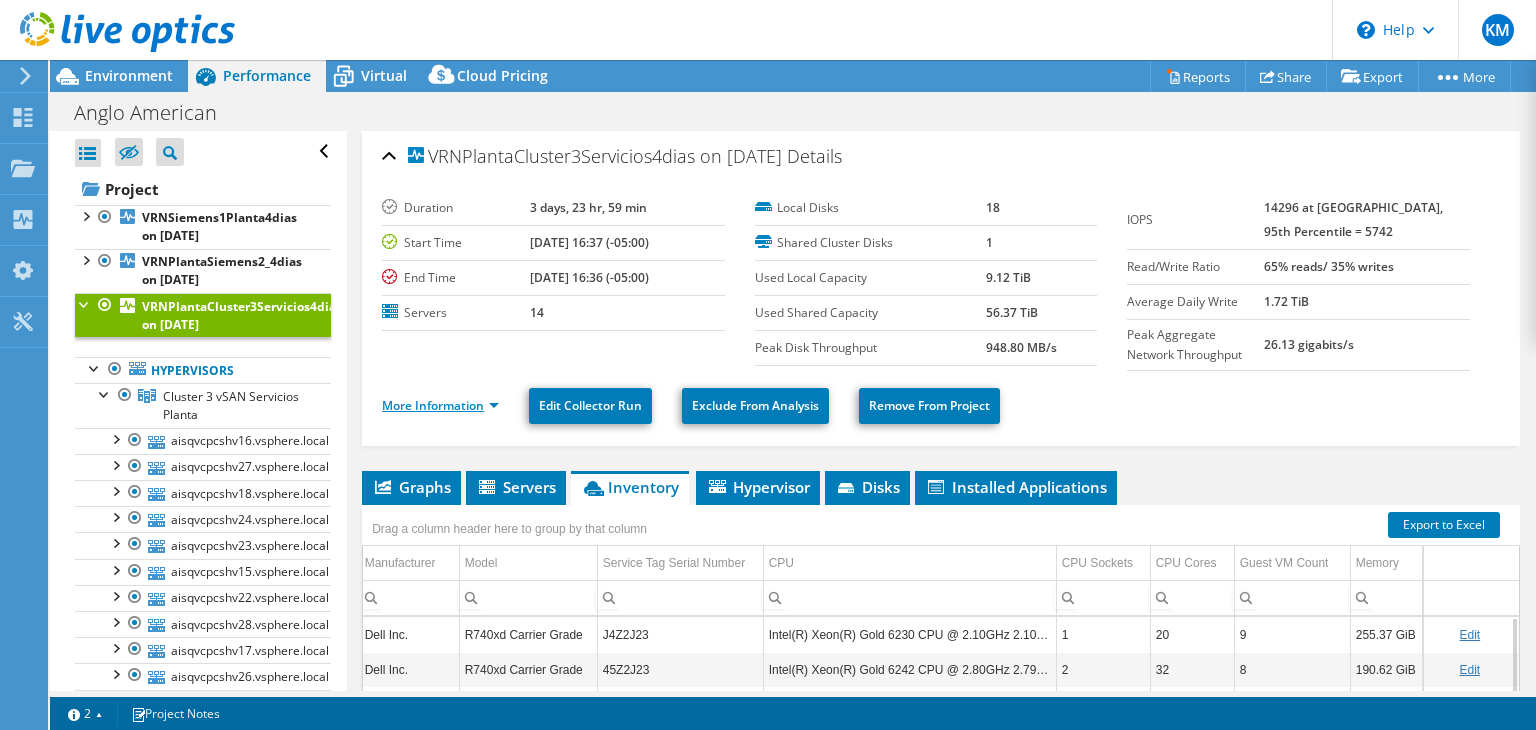 click on "More Information" at bounding box center (440, 405) 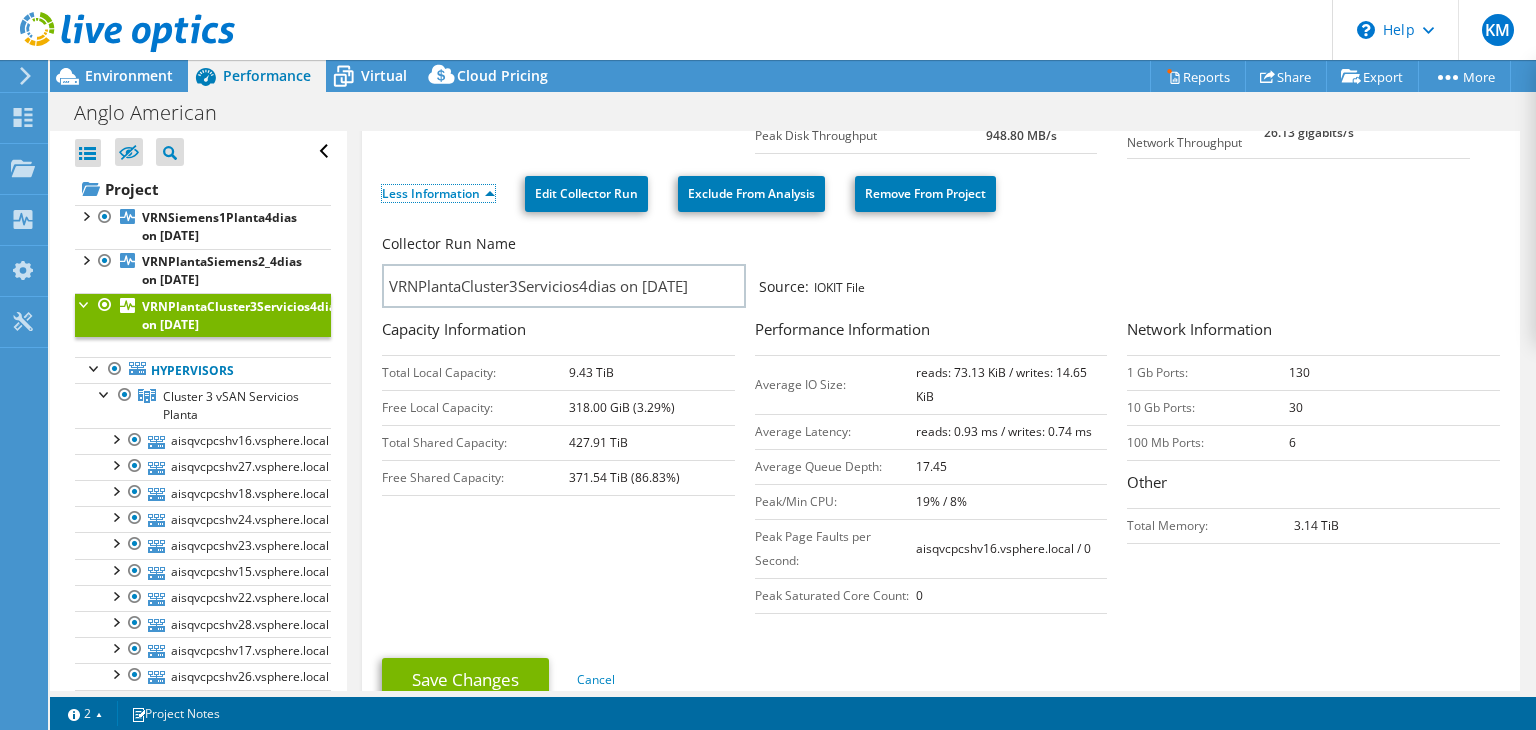 scroll, scrollTop: 220, scrollLeft: 0, axis: vertical 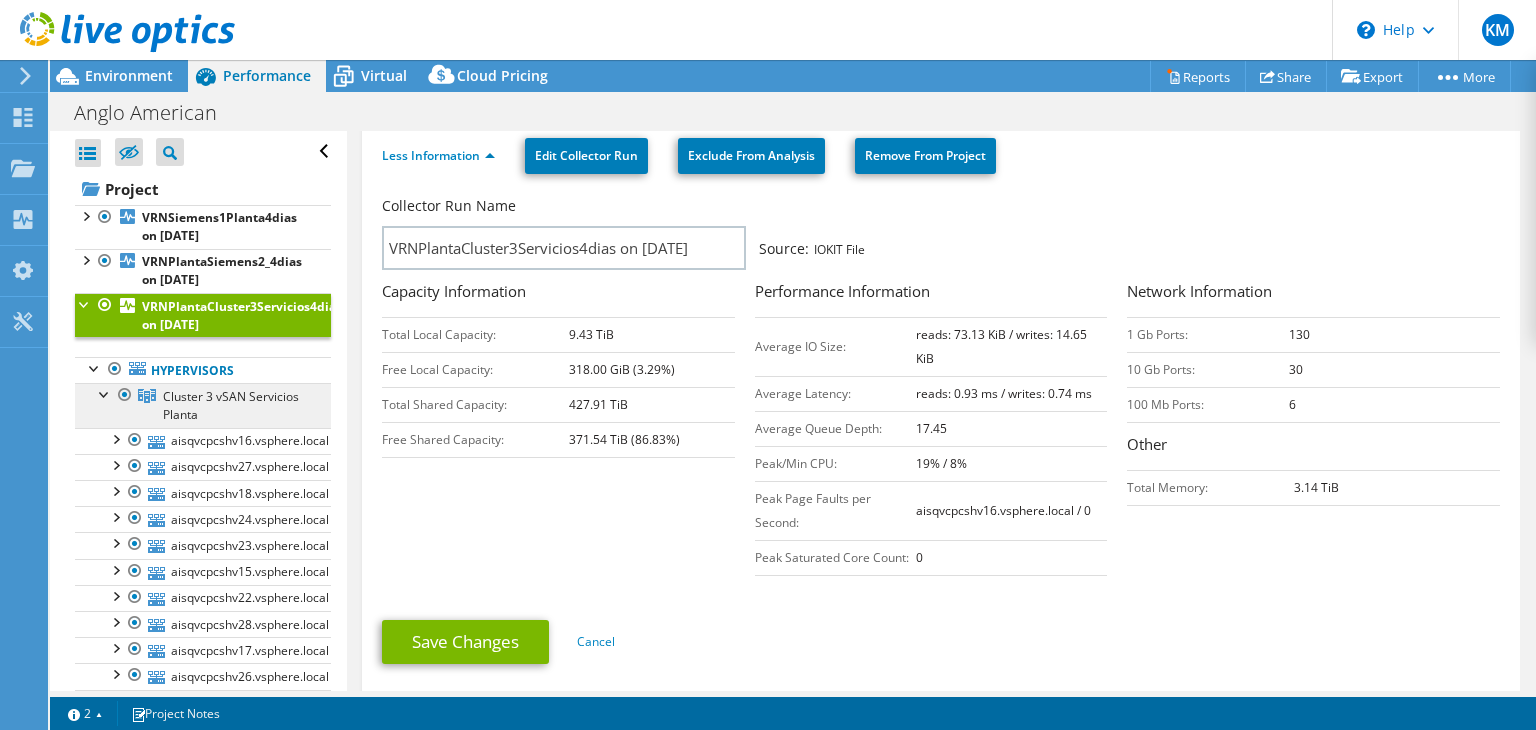 click on "Cluster 3 vSAN Servicios Planta" at bounding box center (203, 405) 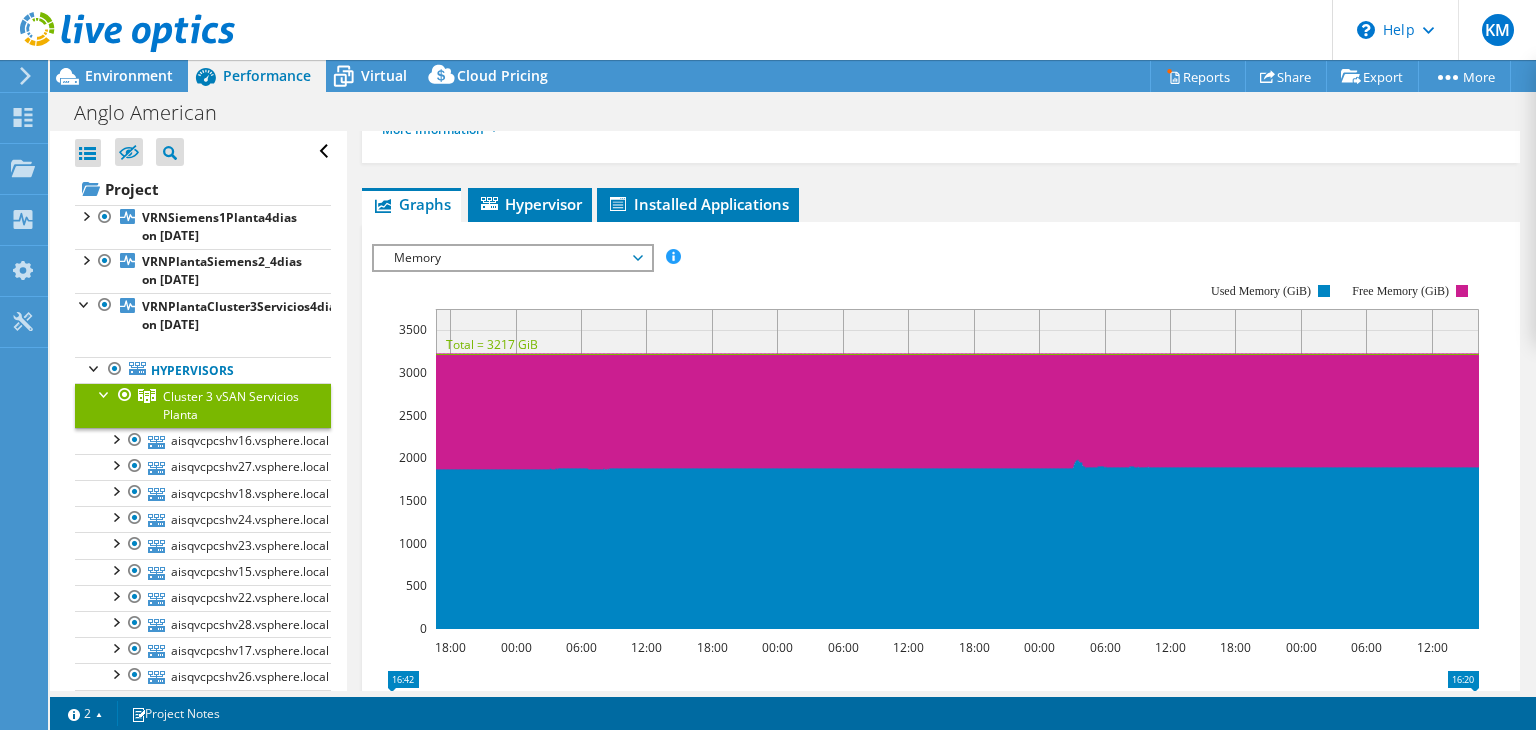 scroll, scrollTop: 0, scrollLeft: 0, axis: both 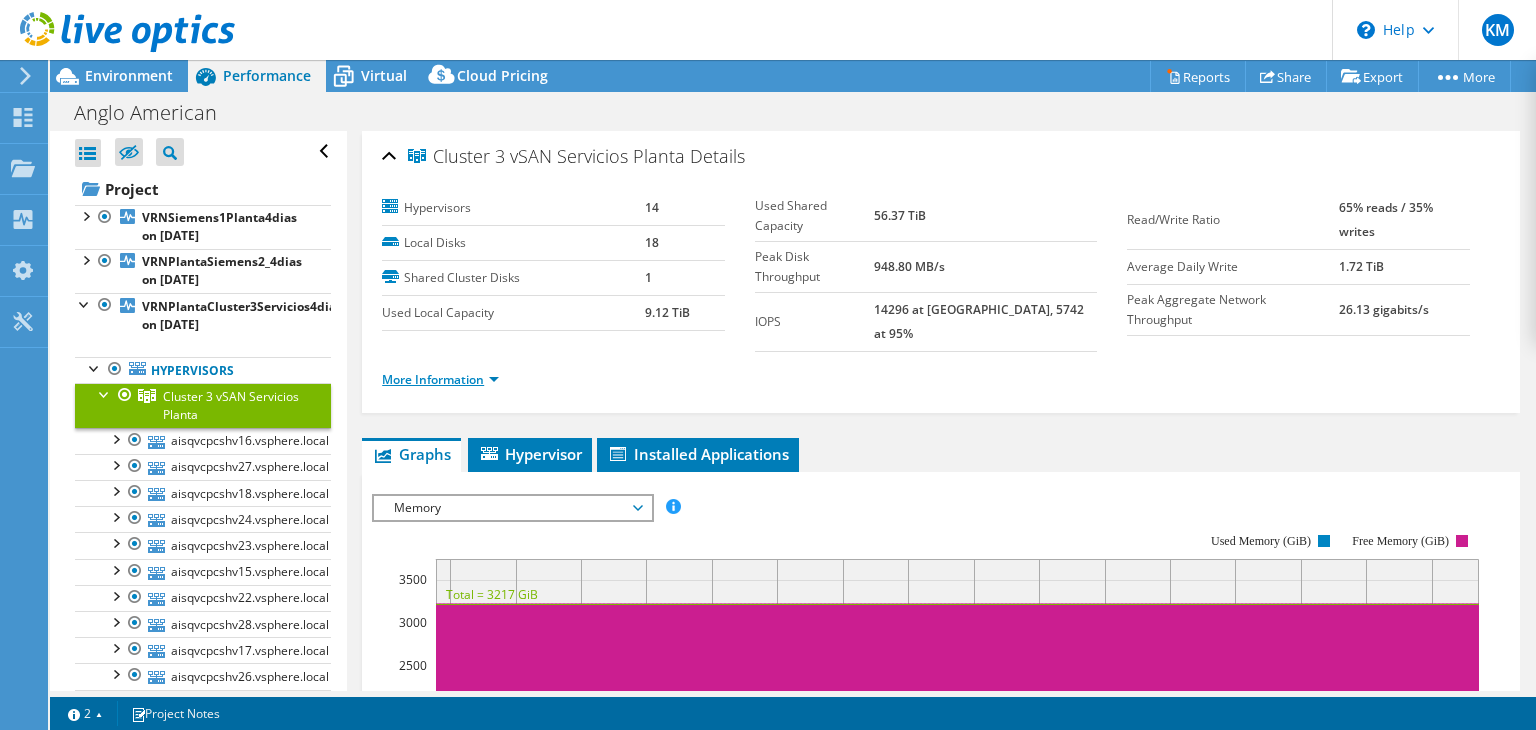 click on "More Information" at bounding box center [440, 379] 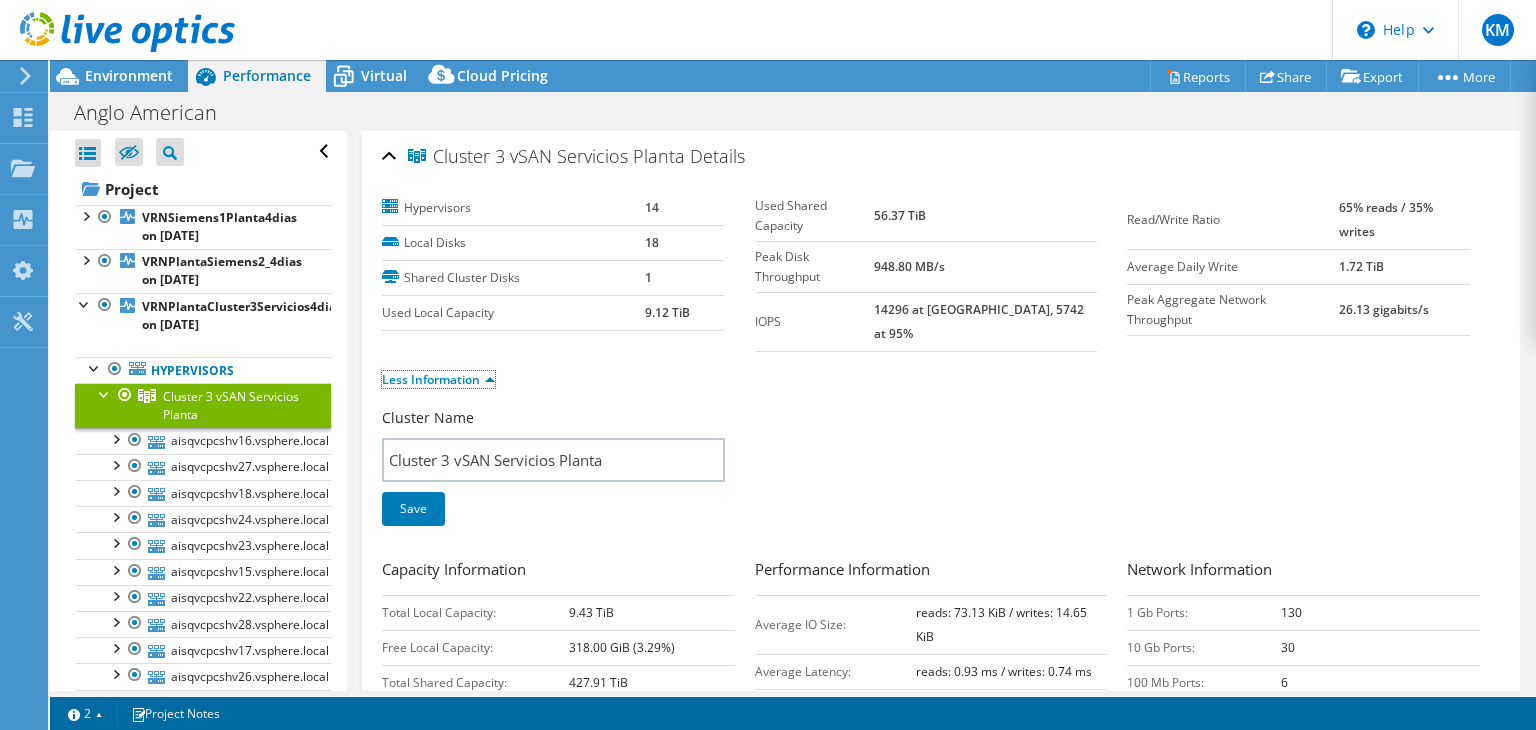 scroll, scrollTop: 0, scrollLeft: 0, axis: both 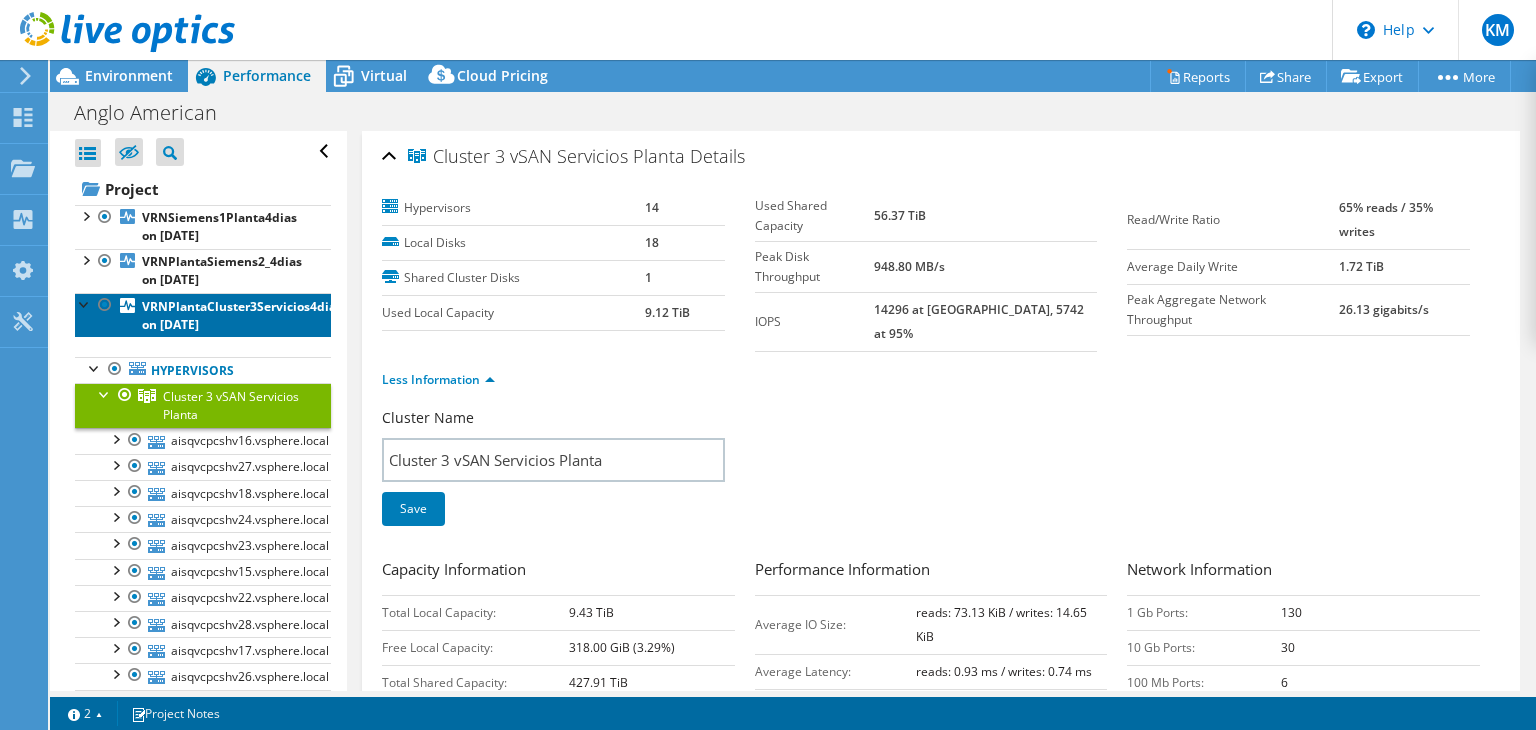 click on "VRNPlantaCluster3Servicios4dias on [DATE]" at bounding box center (242, 315) 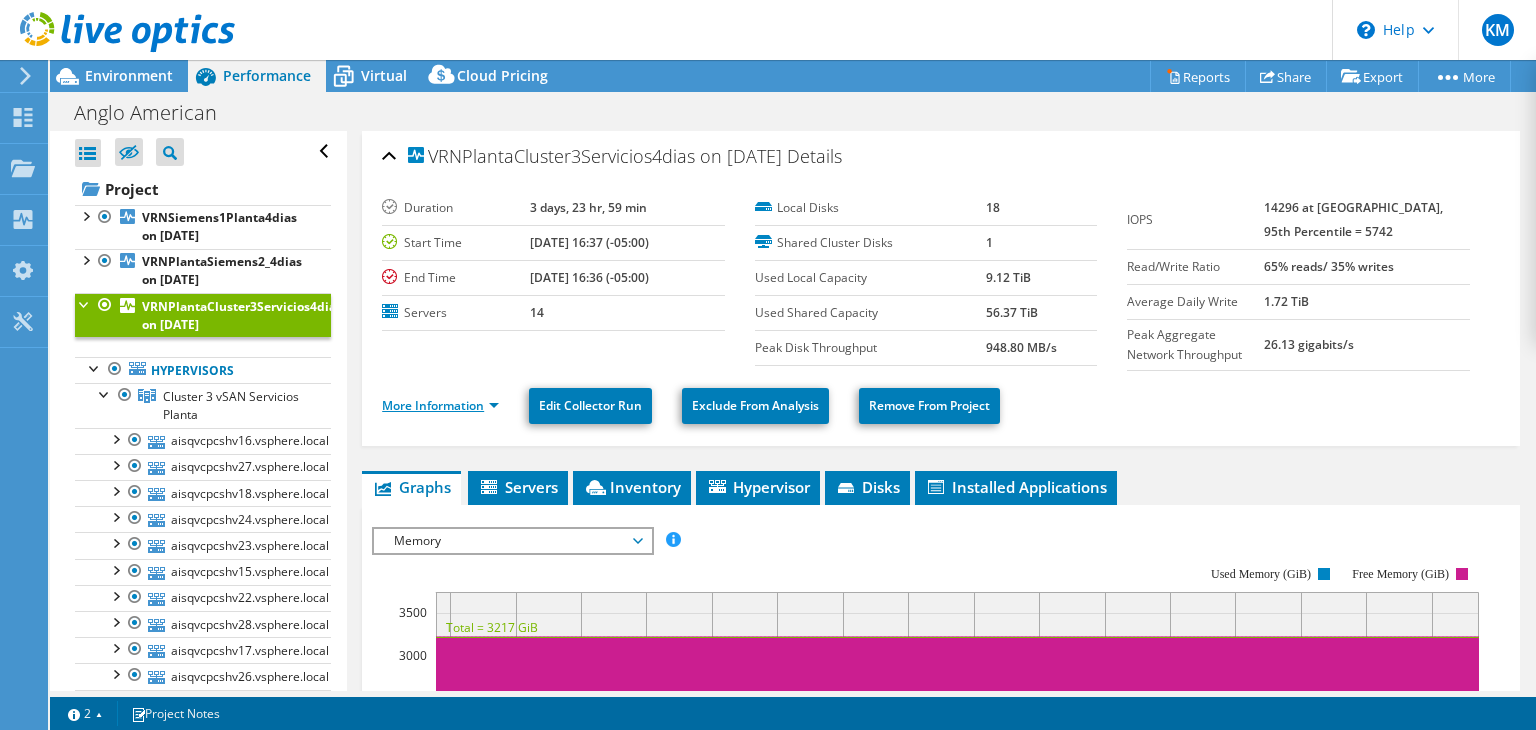 click on "More Information" at bounding box center (440, 405) 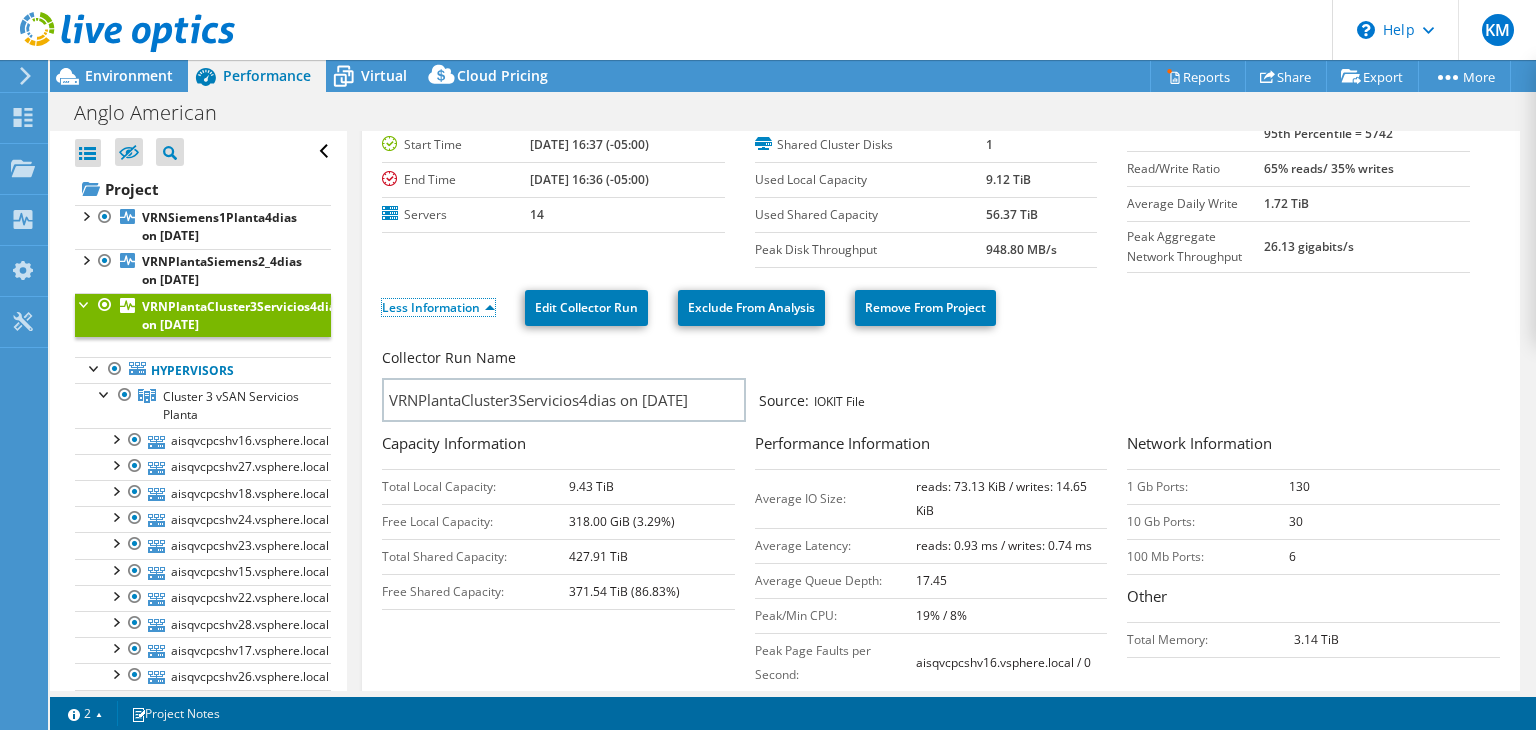 scroll, scrollTop: 96, scrollLeft: 0, axis: vertical 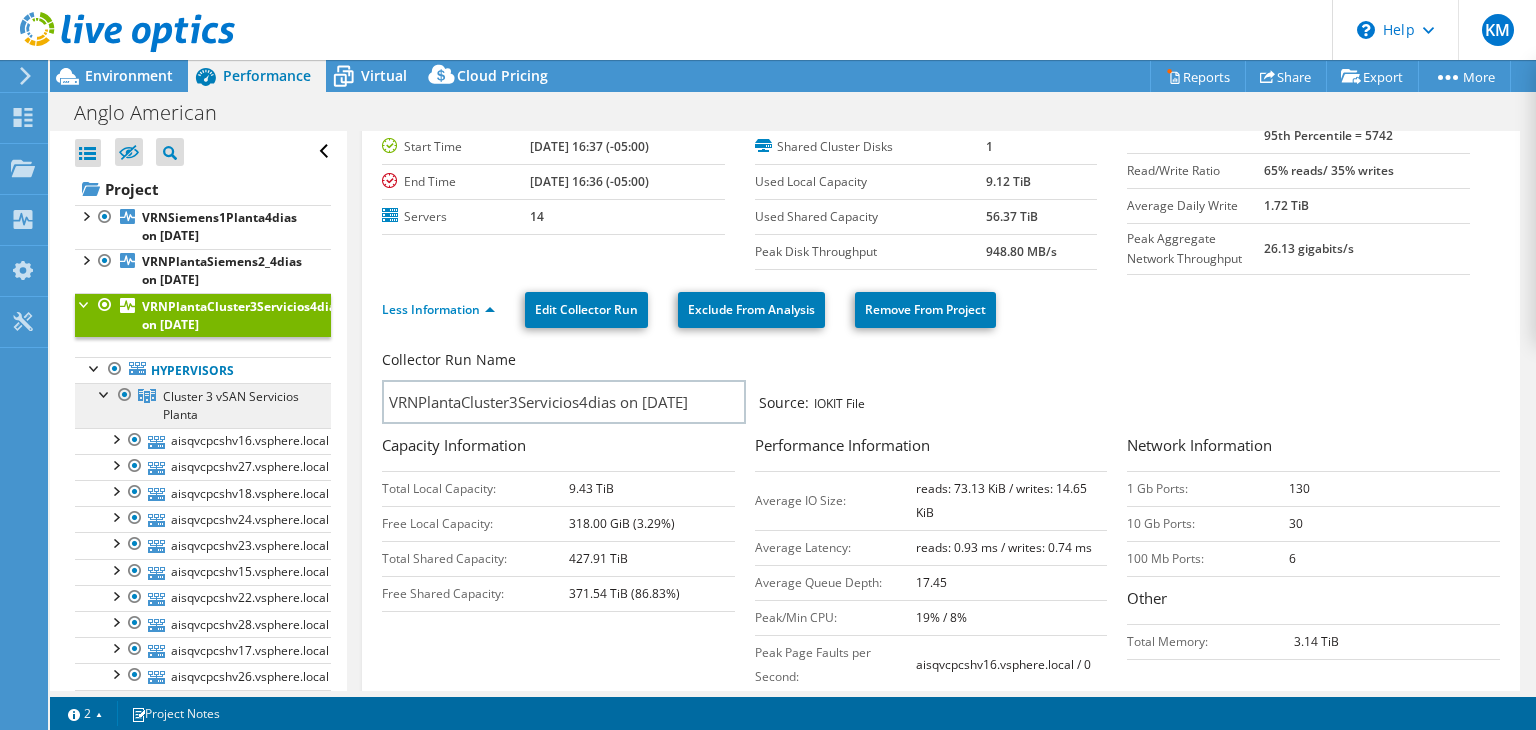 click on "Cluster 3 vSAN Servicios Planta" at bounding box center (231, 405) 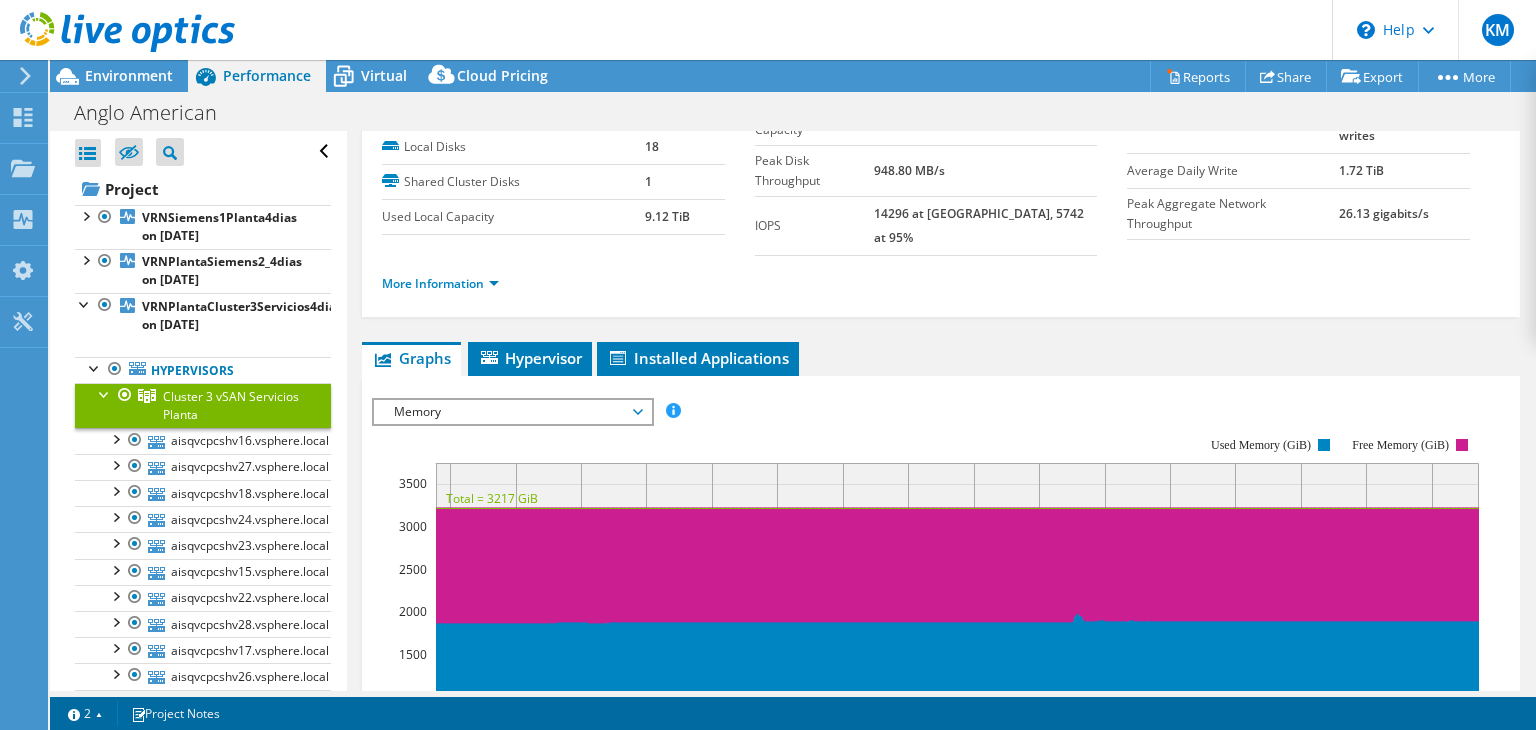 scroll, scrollTop: 0, scrollLeft: 0, axis: both 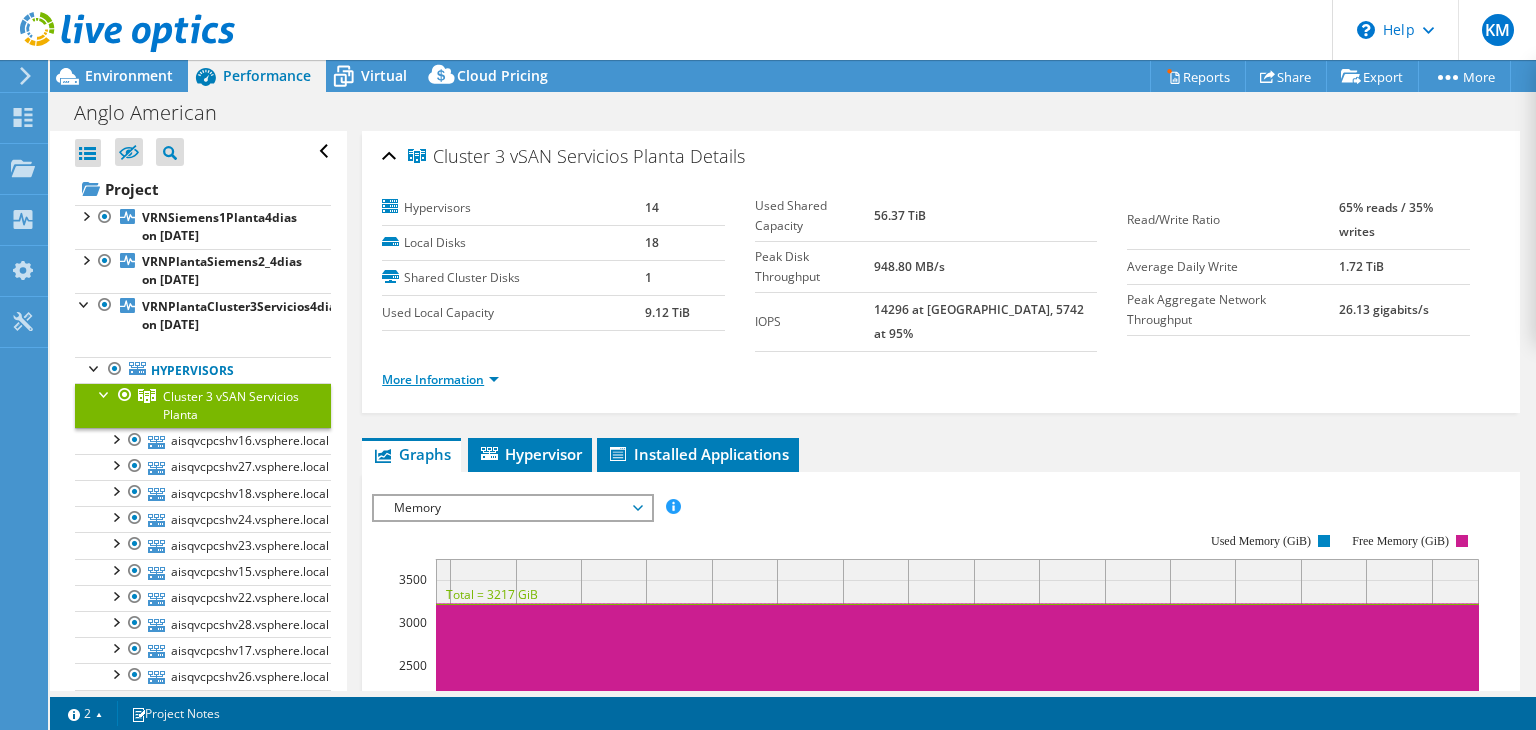 click on "More Information" at bounding box center [440, 379] 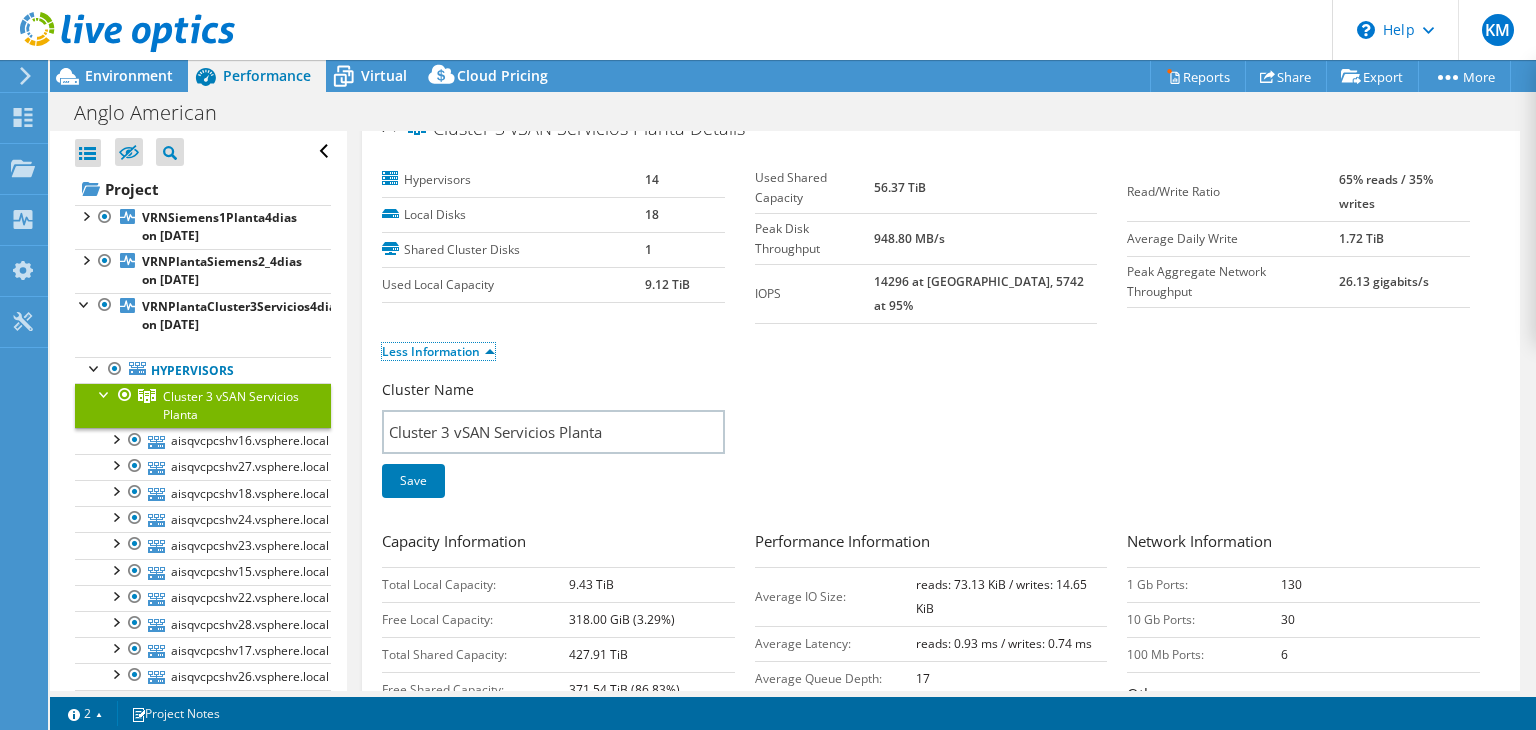 scroll, scrollTop: 0, scrollLeft: 0, axis: both 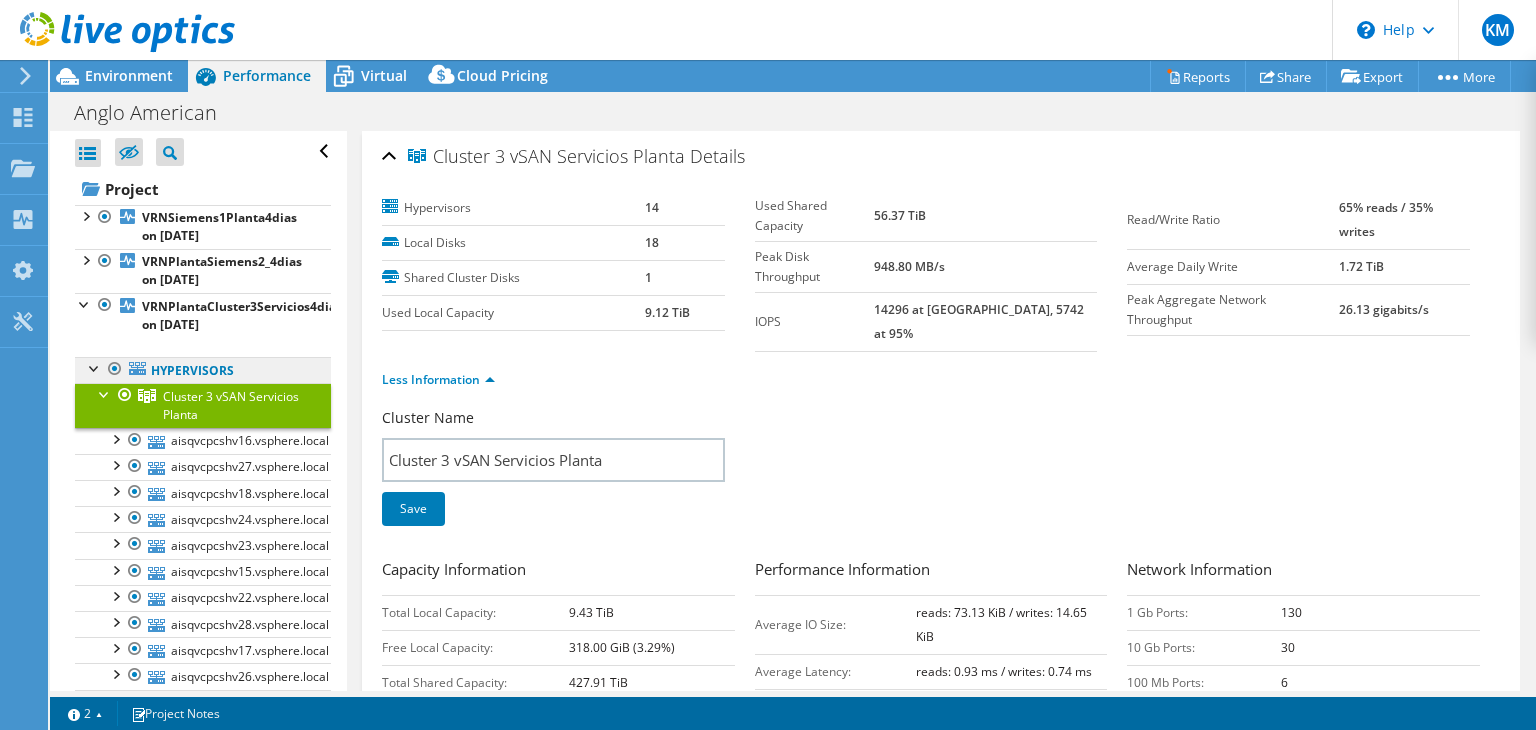 click on "Hypervisors" at bounding box center [0, 0] 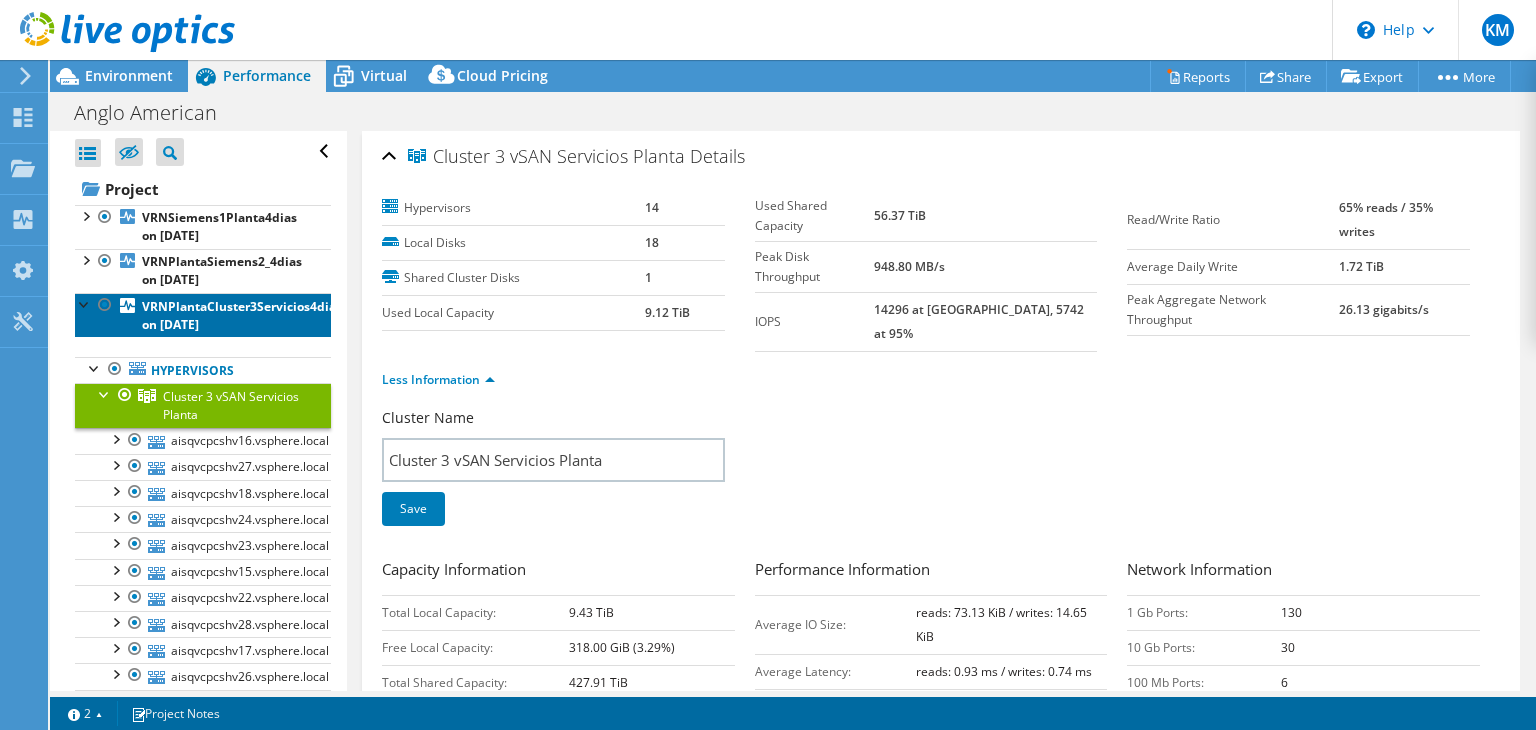 click on "VRNPlantaCluster3Servicios4dias on [DATE]" at bounding box center (203, 315) 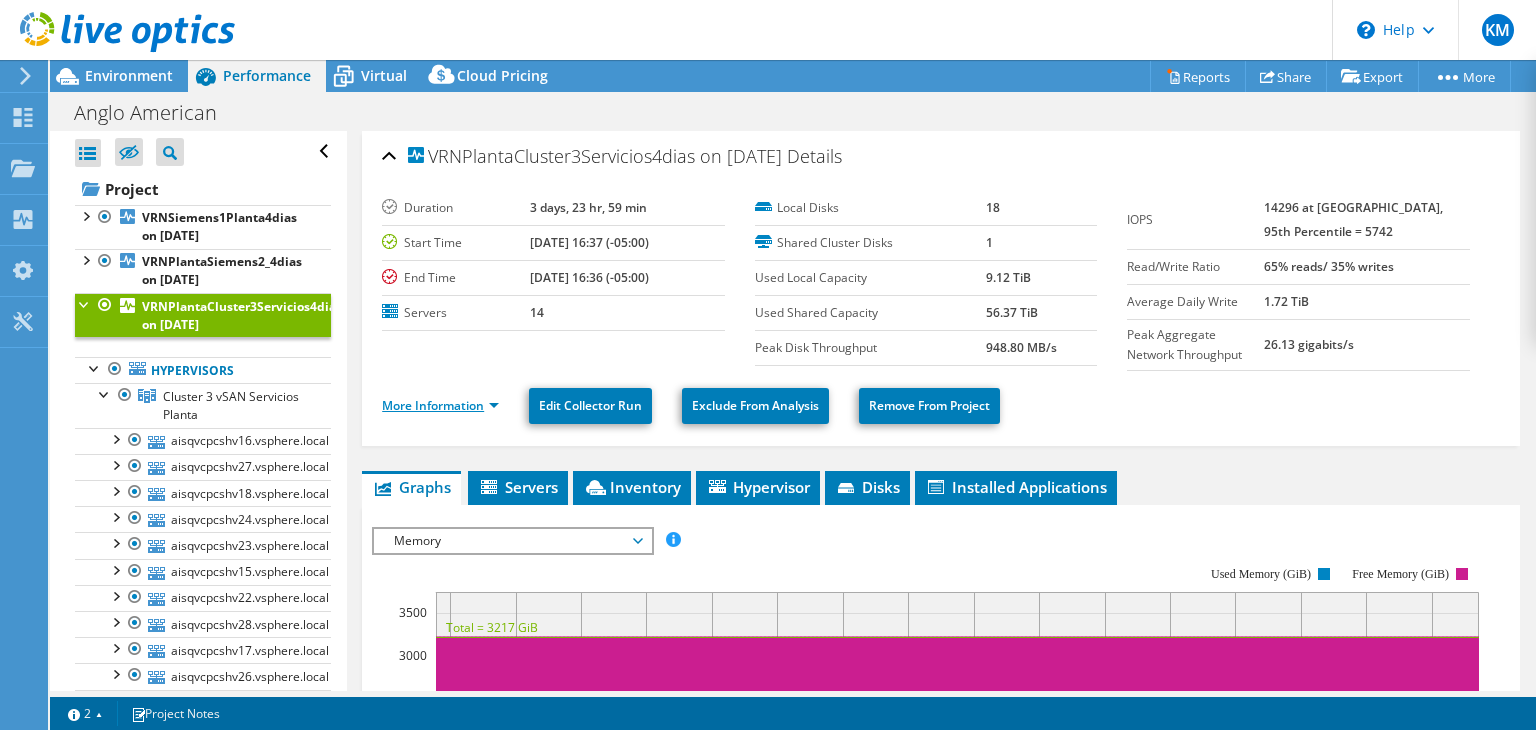 click on "More Information" at bounding box center [440, 405] 